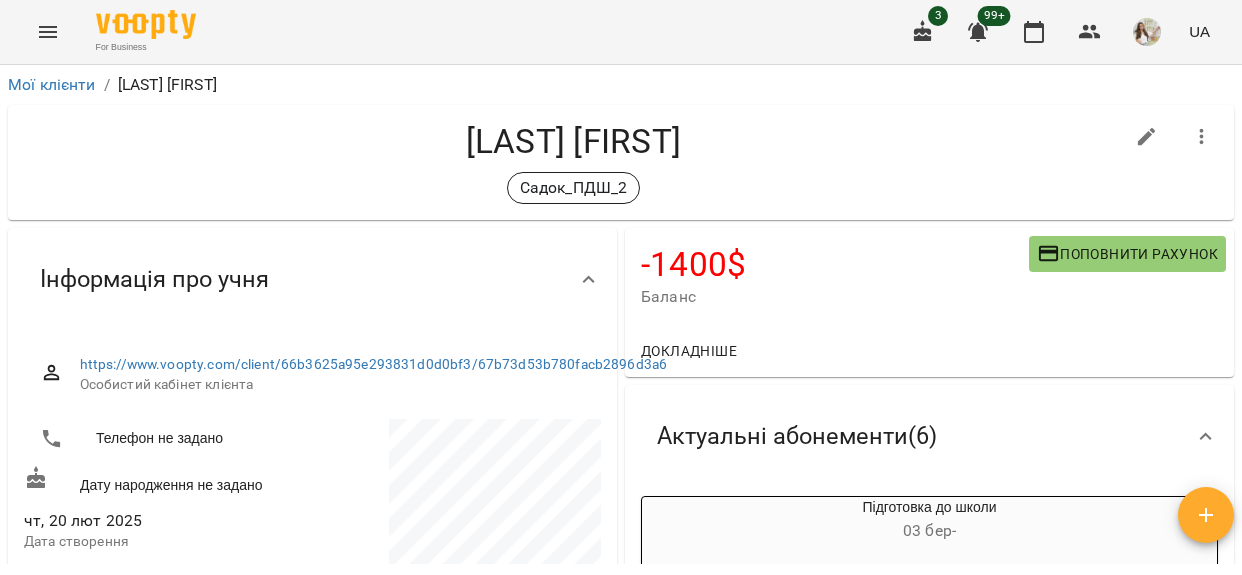 click 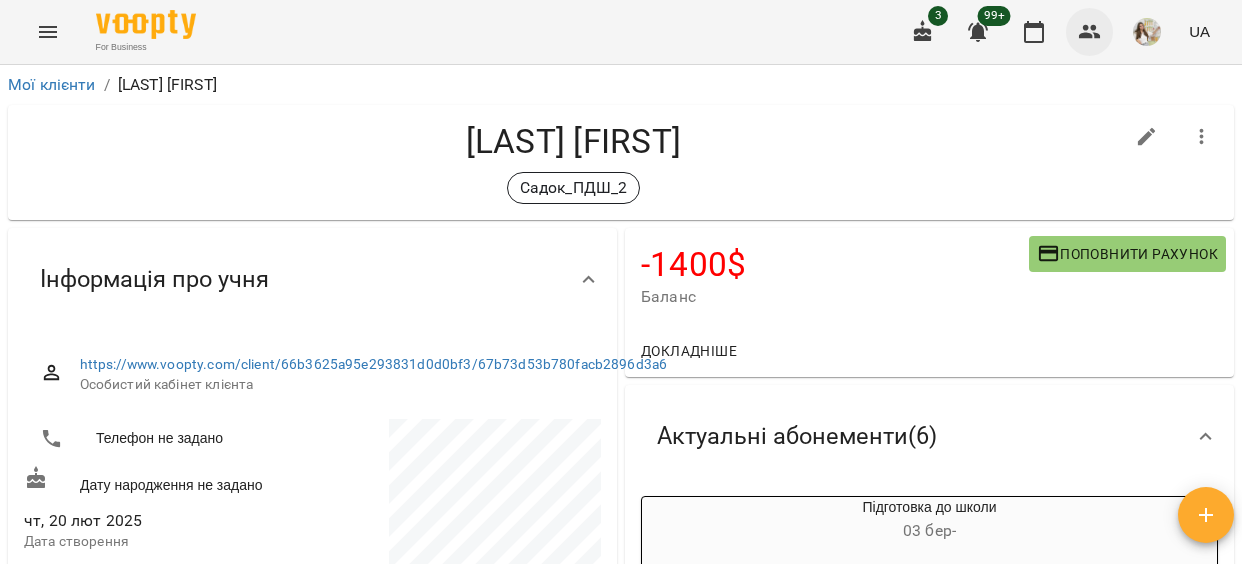 scroll, scrollTop: 0, scrollLeft: 0, axis: both 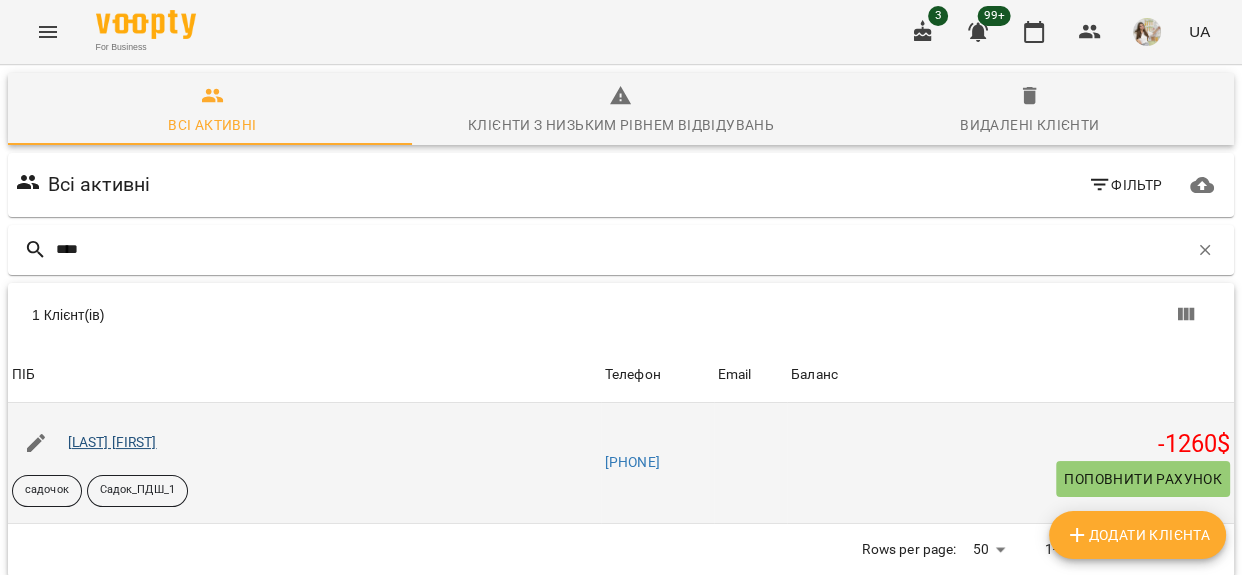 type on "****" 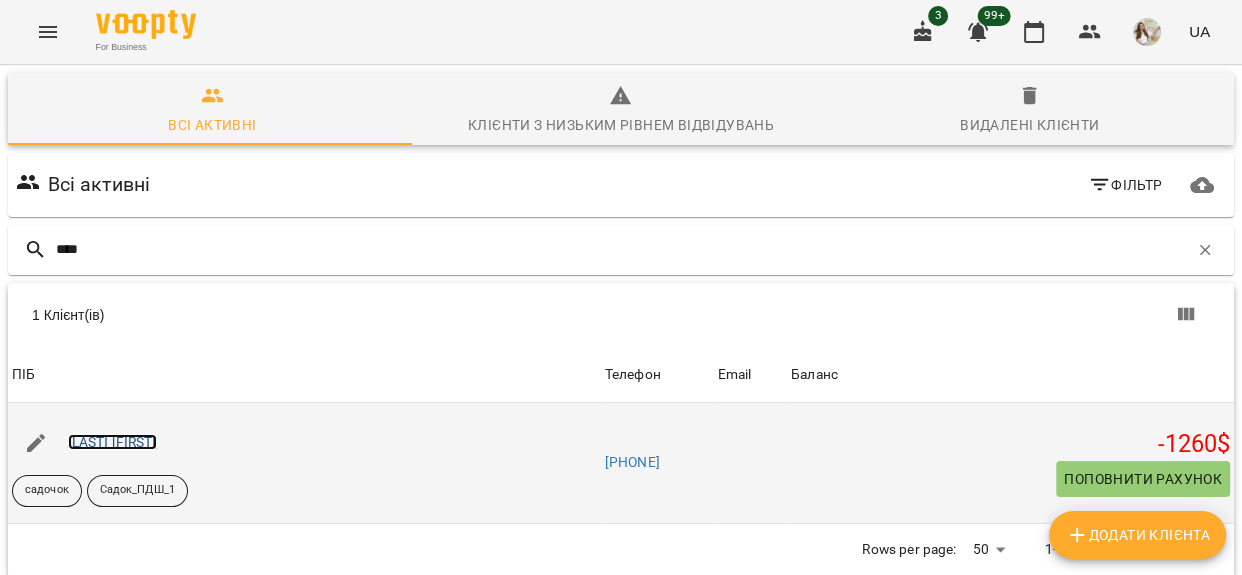 click on "[LAST] [FIRST]" at bounding box center (112, 442) 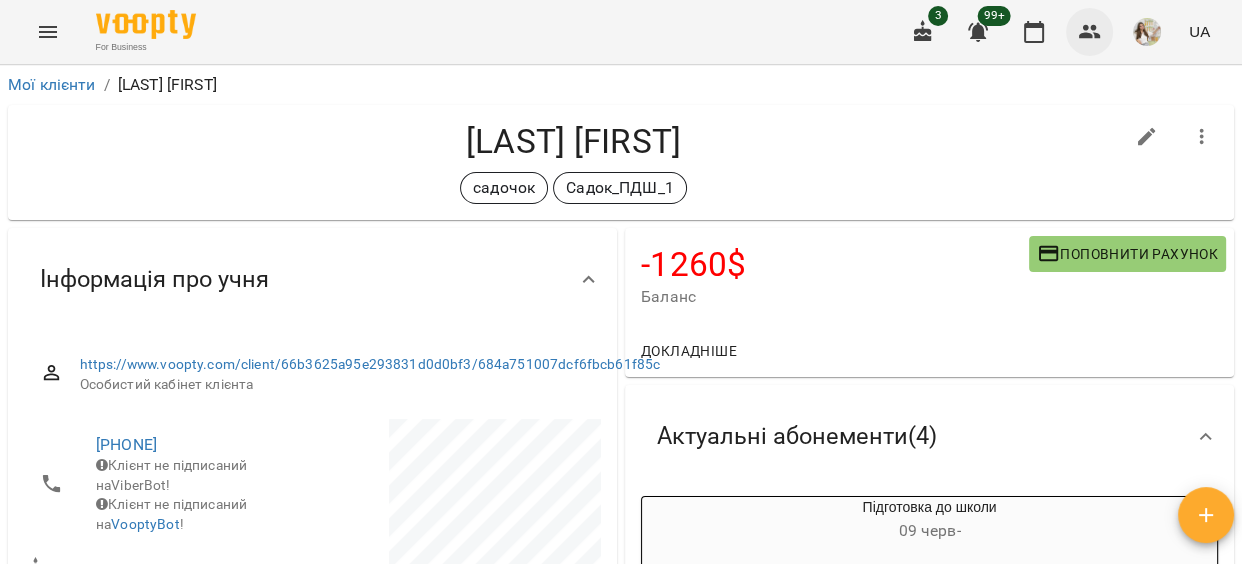 click 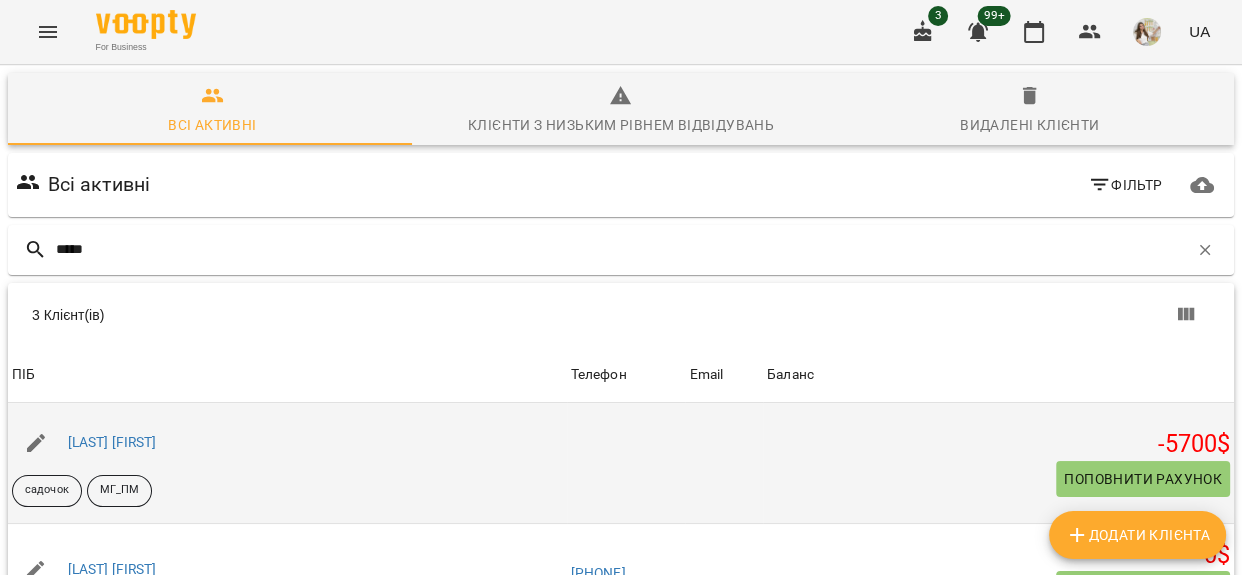 type on "*****" 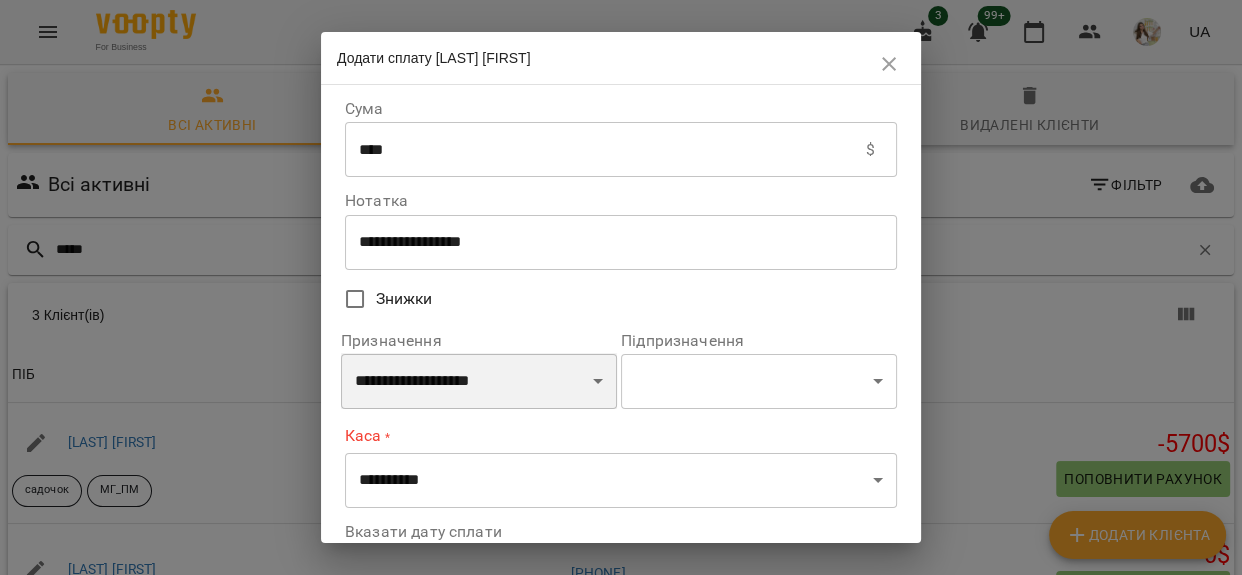 drag, startPoint x: 485, startPoint y: 370, endPoint x: 485, endPoint y: 356, distance: 14 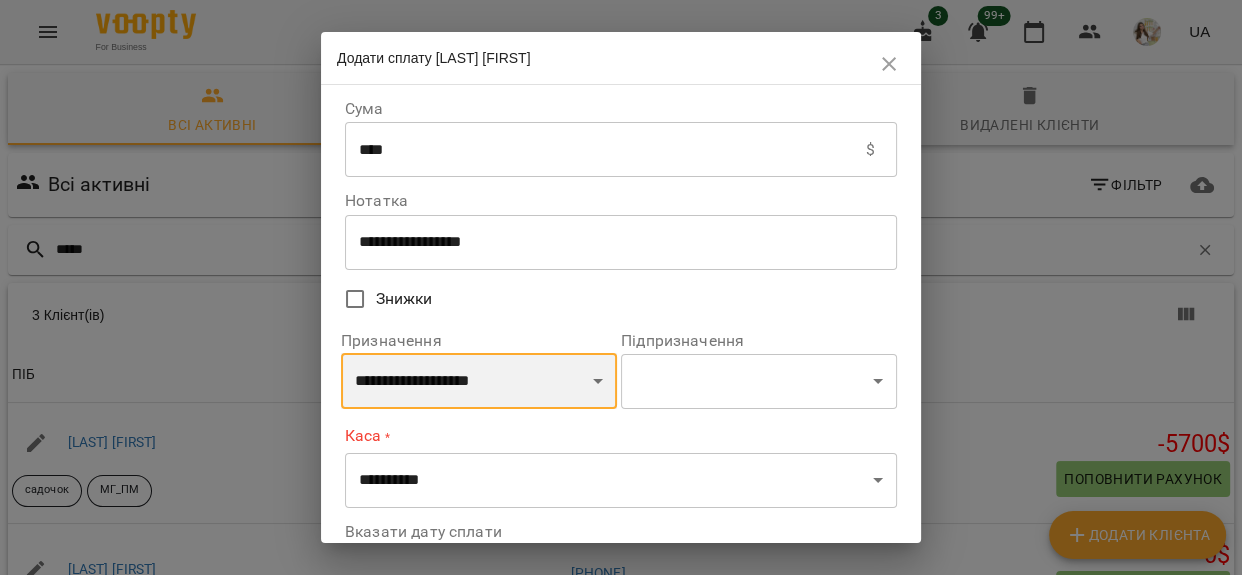 select on "*********" 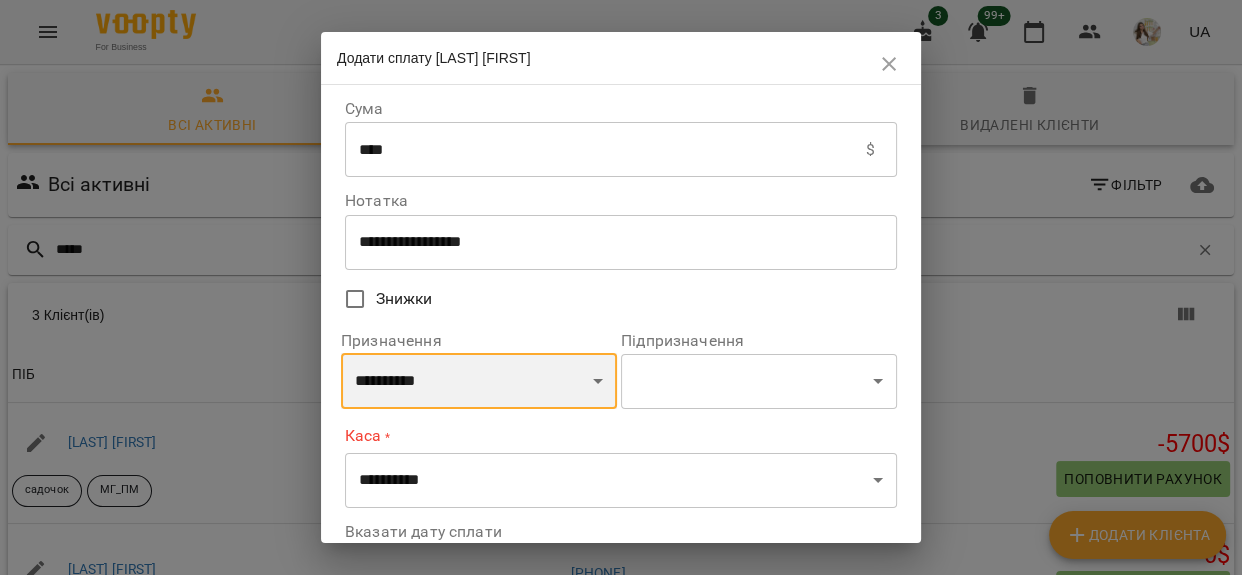click on "**********" at bounding box center (479, 381) 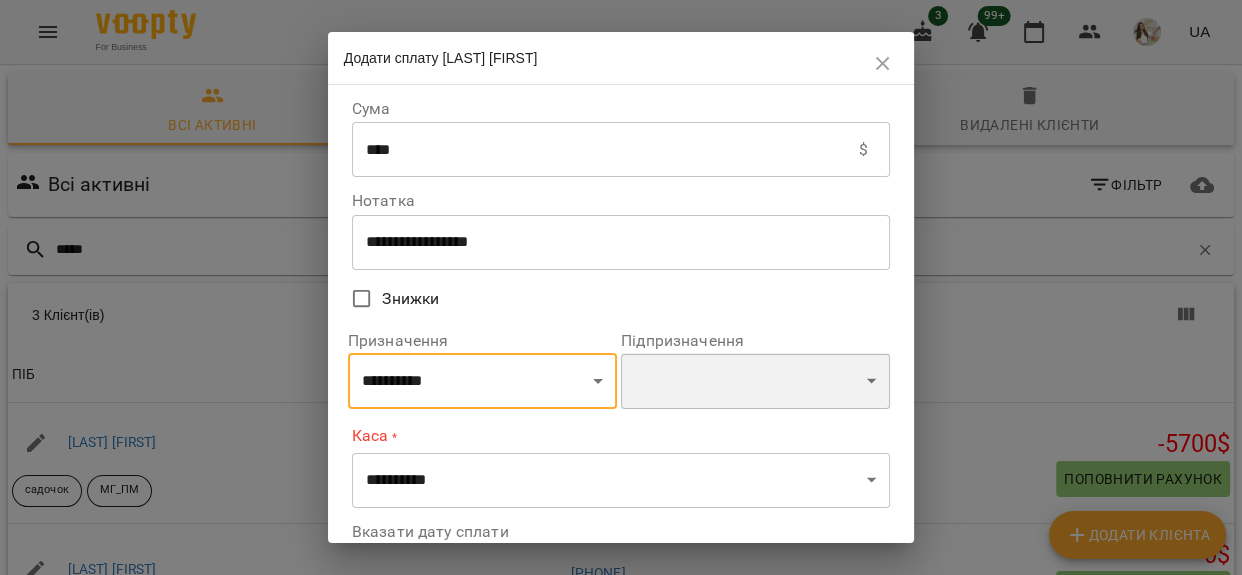 click on "**********" at bounding box center (755, 381) 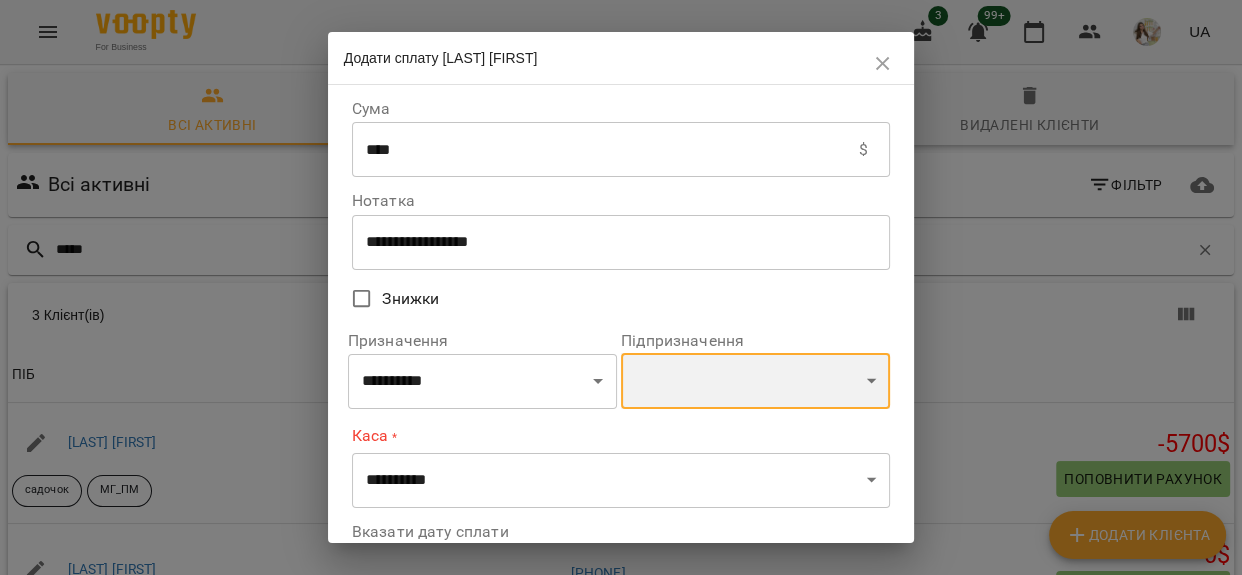 select on "**********" 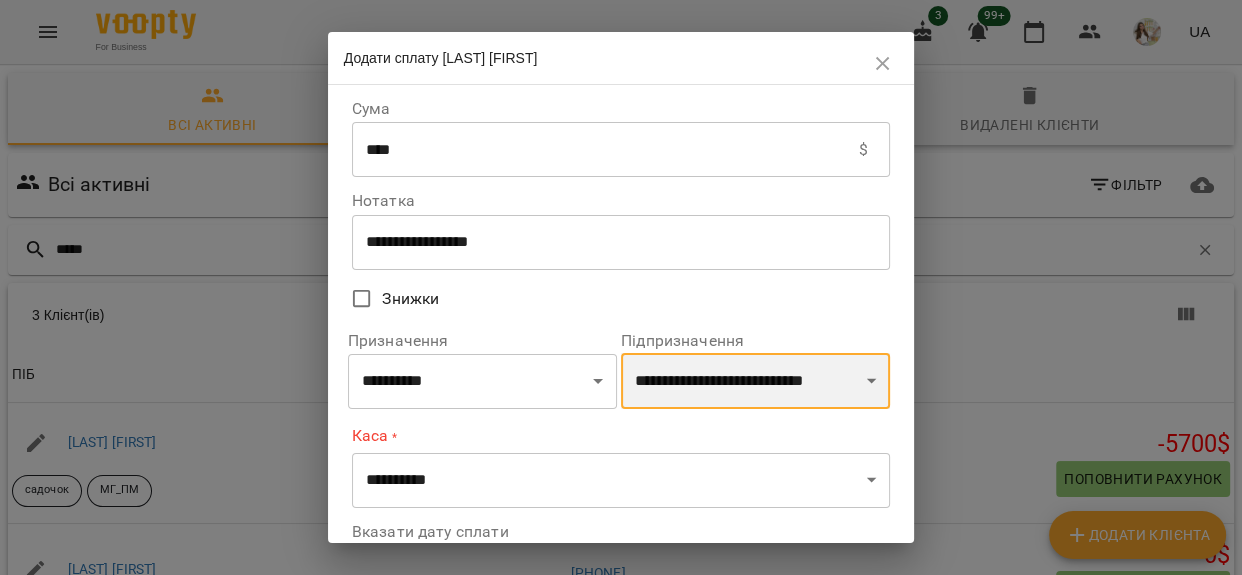 click on "**********" at bounding box center (755, 381) 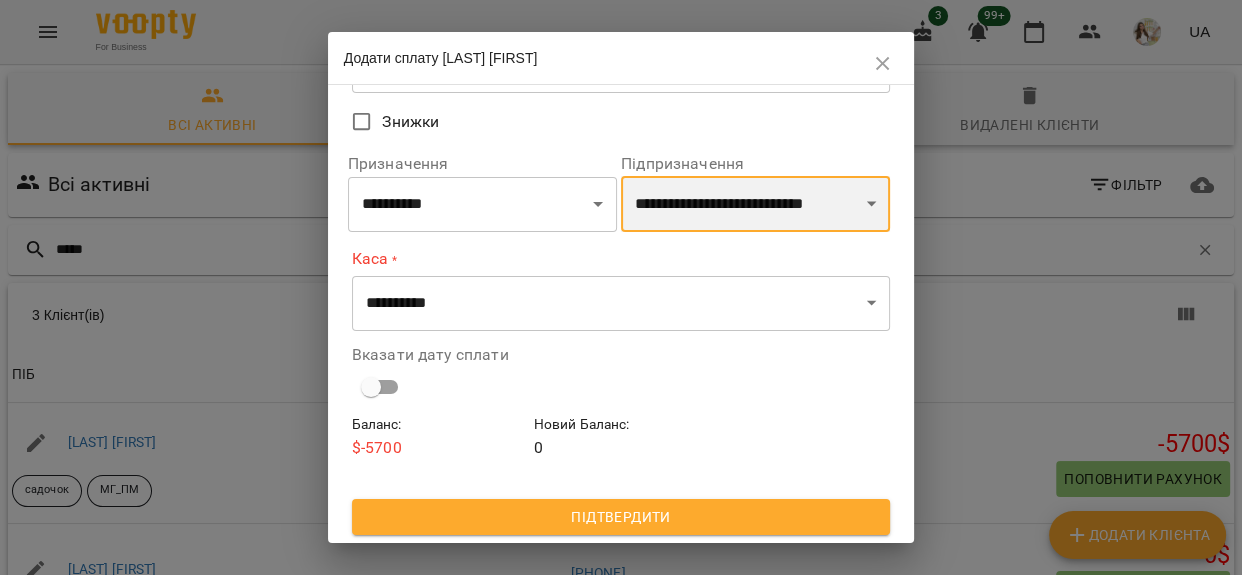 scroll, scrollTop: 179, scrollLeft: 0, axis: vertical 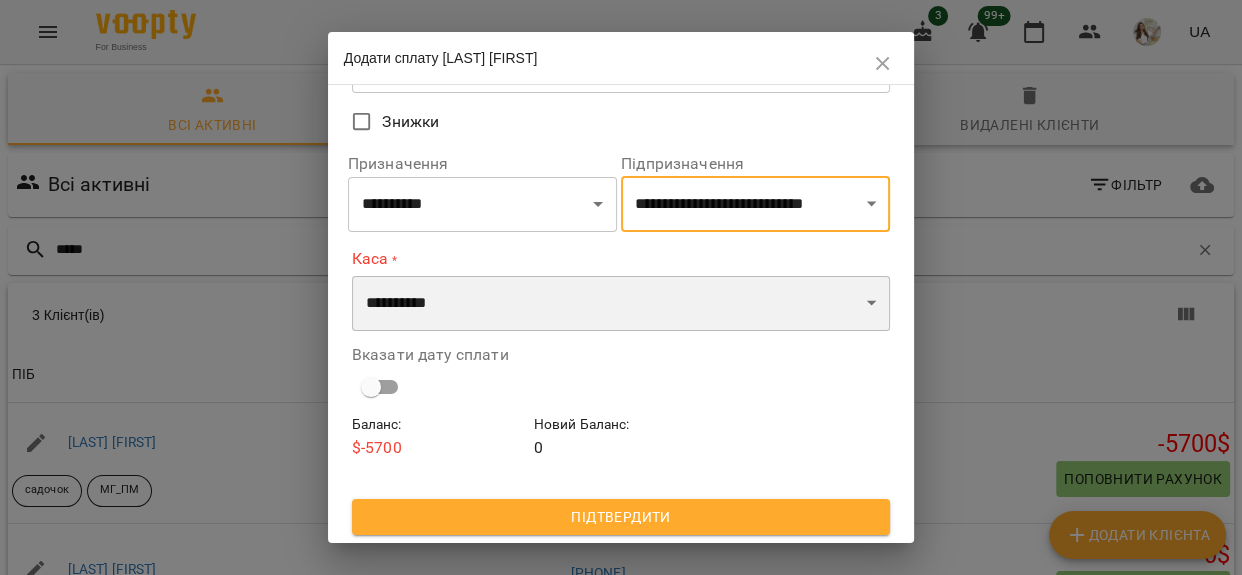 click on "**********" at bounding box center (621, 304) 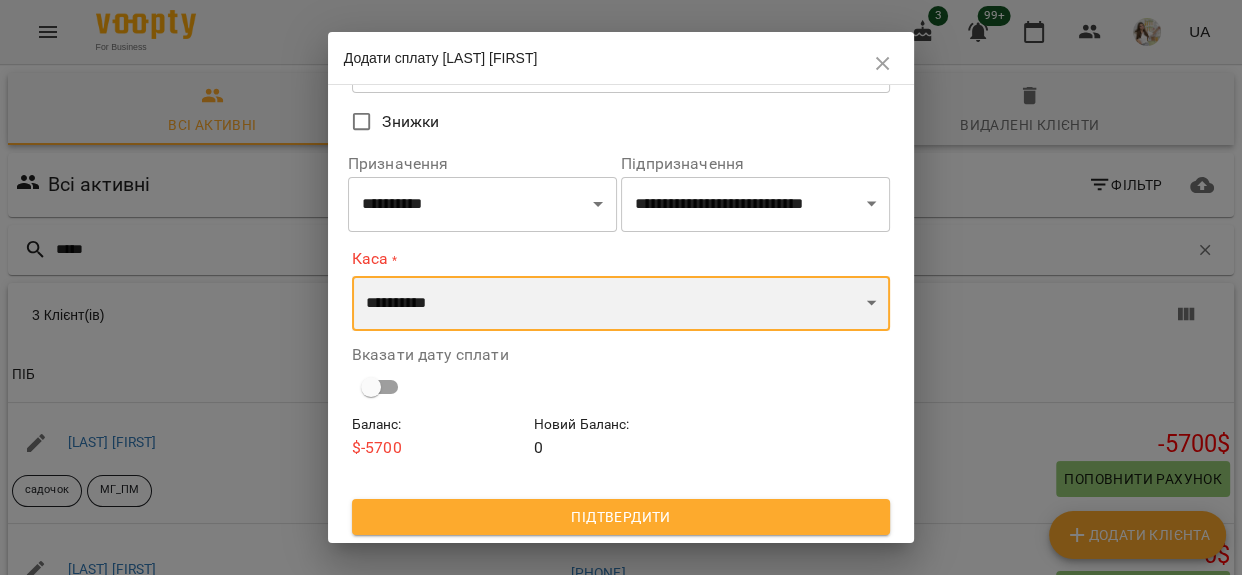 select on "**********" 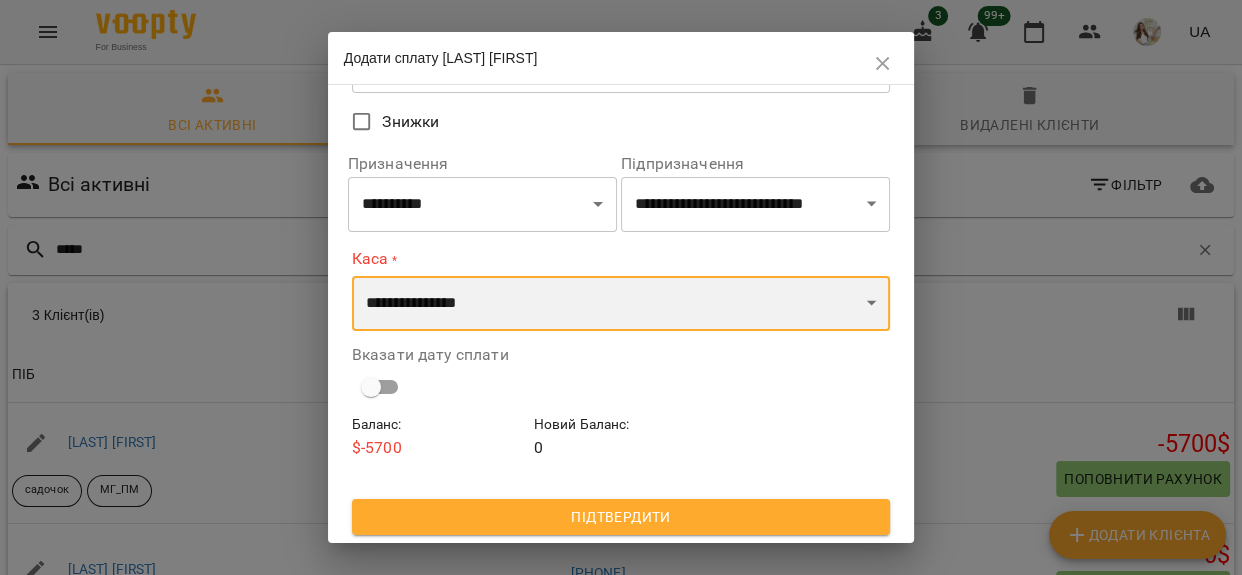 click on "**********" at bounding box center [621, 304] 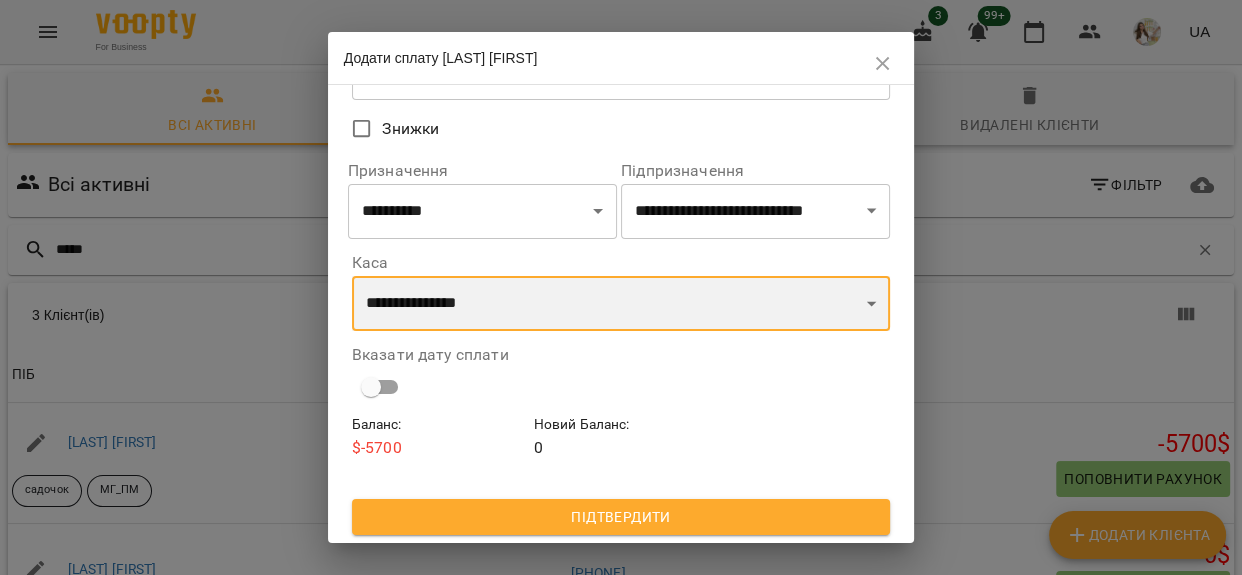 scroll, scrollTop: 172, scrollLeft: 0, axis: vertical 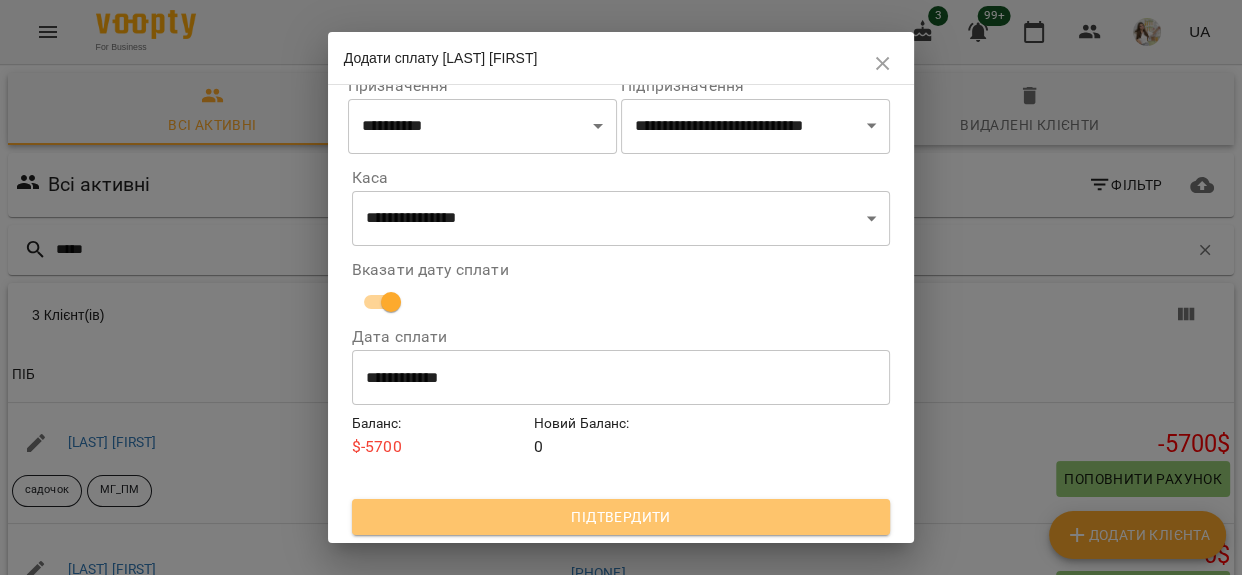 click on "Підтвердити" at bounding box center [621, 517] 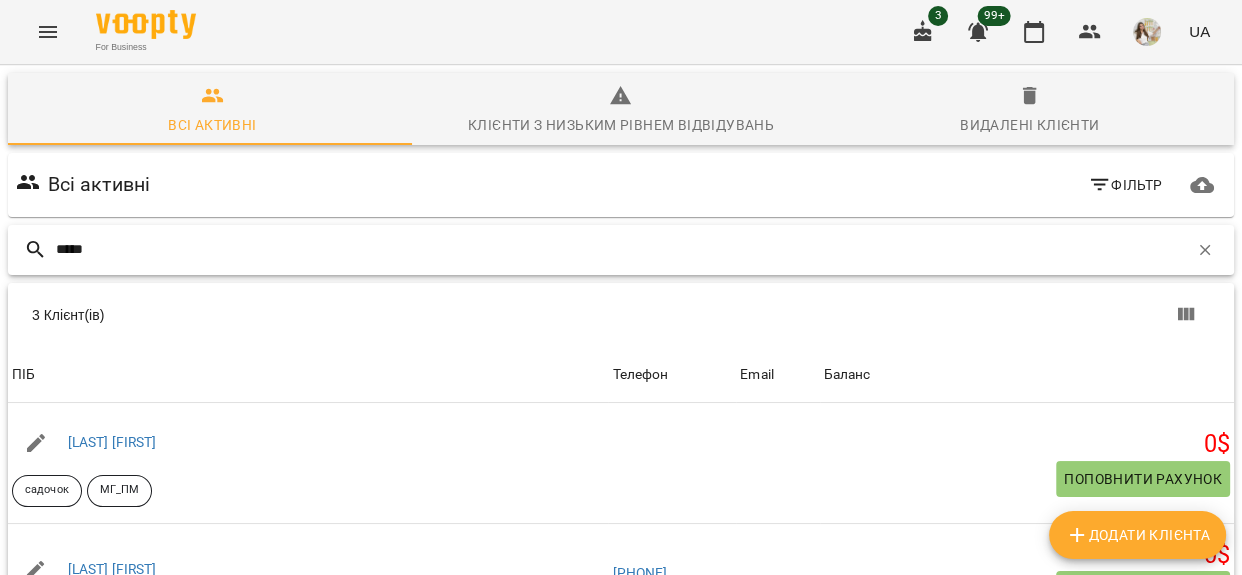 drag, startPoint x: 115, startPoint y: 250, endPoint x: 30, endPoint y: 258, distance: 85.37564 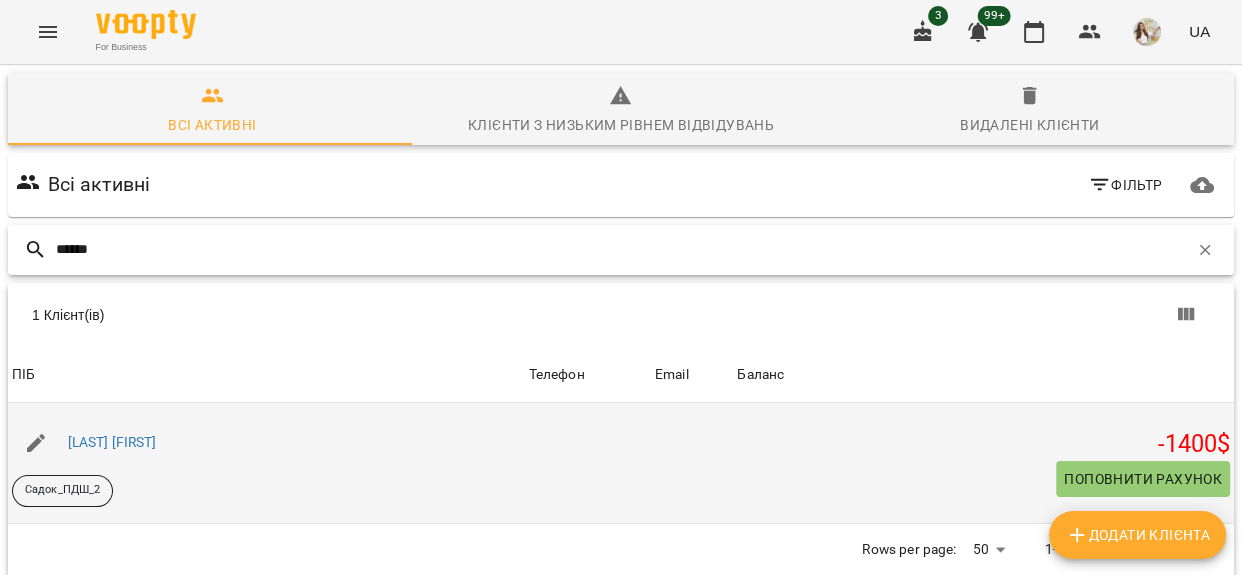 type on "******" 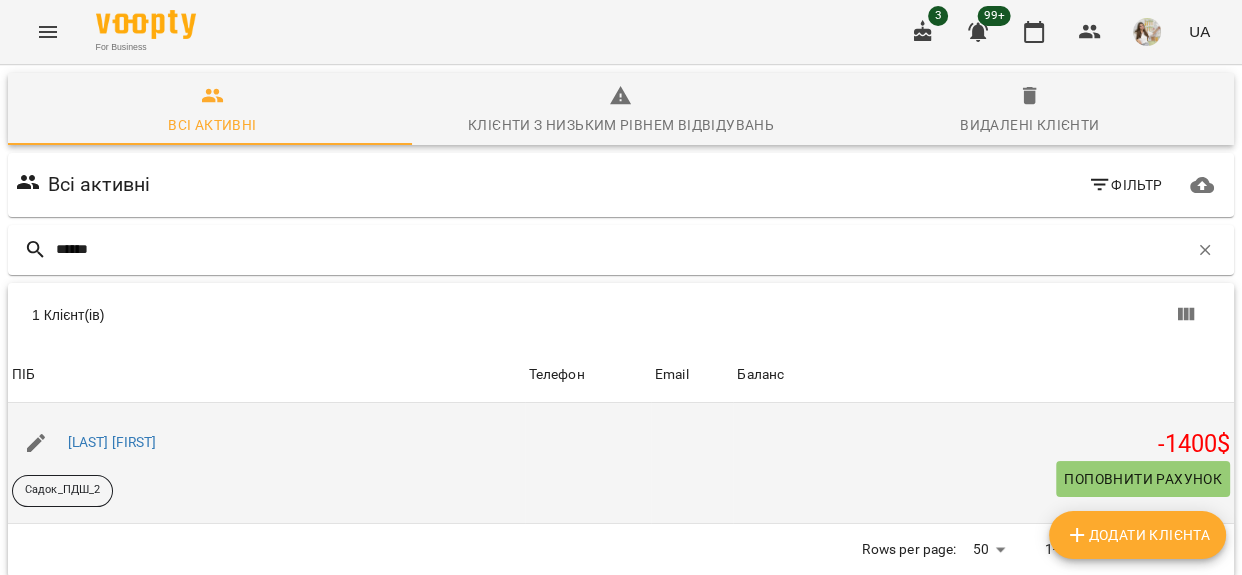 click on "Поповнити рахунок" at bounding box center (1143, 479) 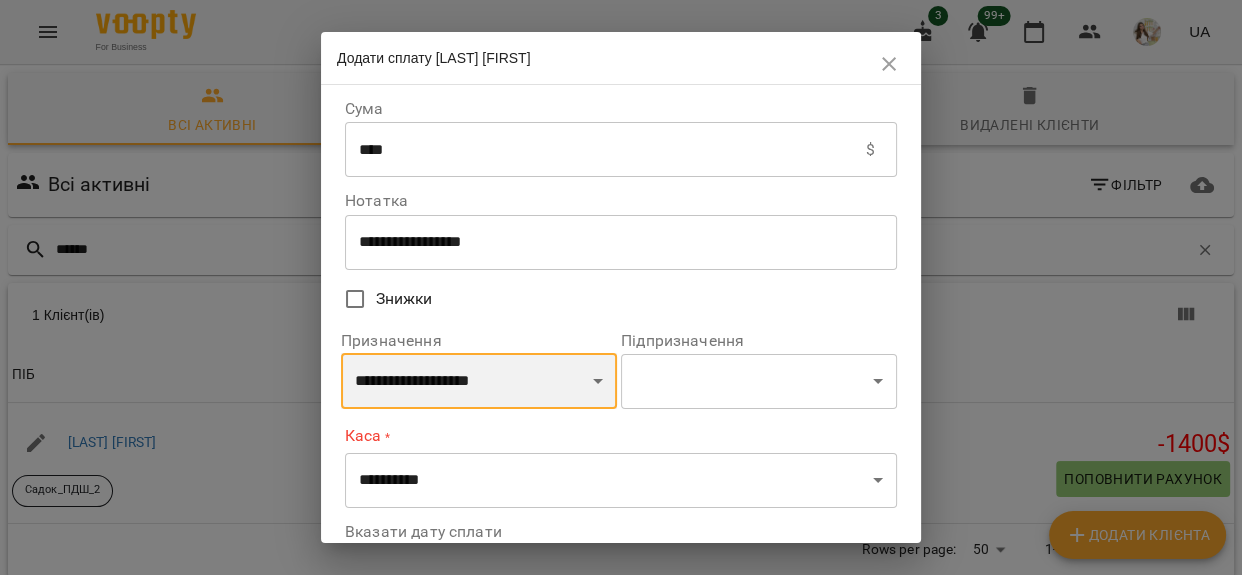 click on "**********" at bounding box center (479, 381) 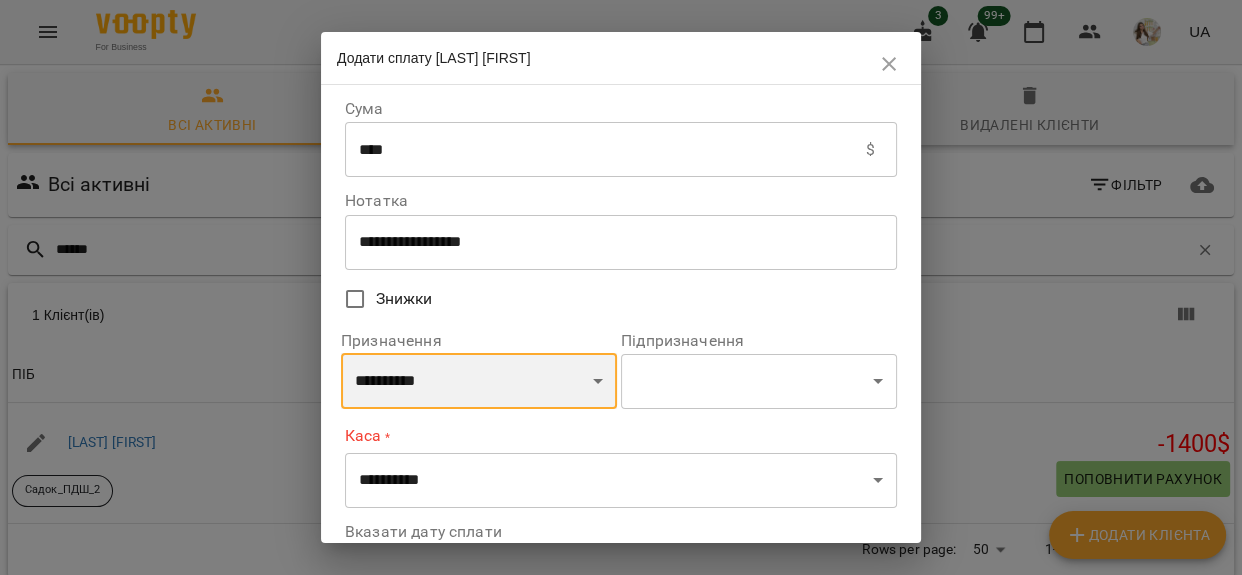 click on "**********" at bounding box center (479, 381) 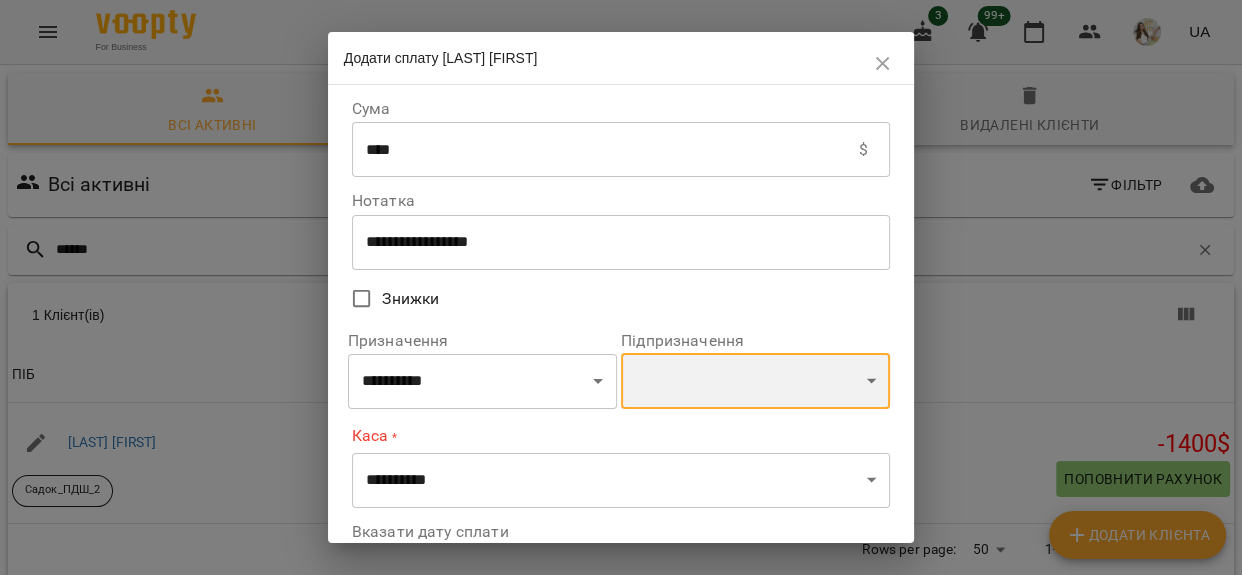 click on "**********" at bounding box center [755, 381] 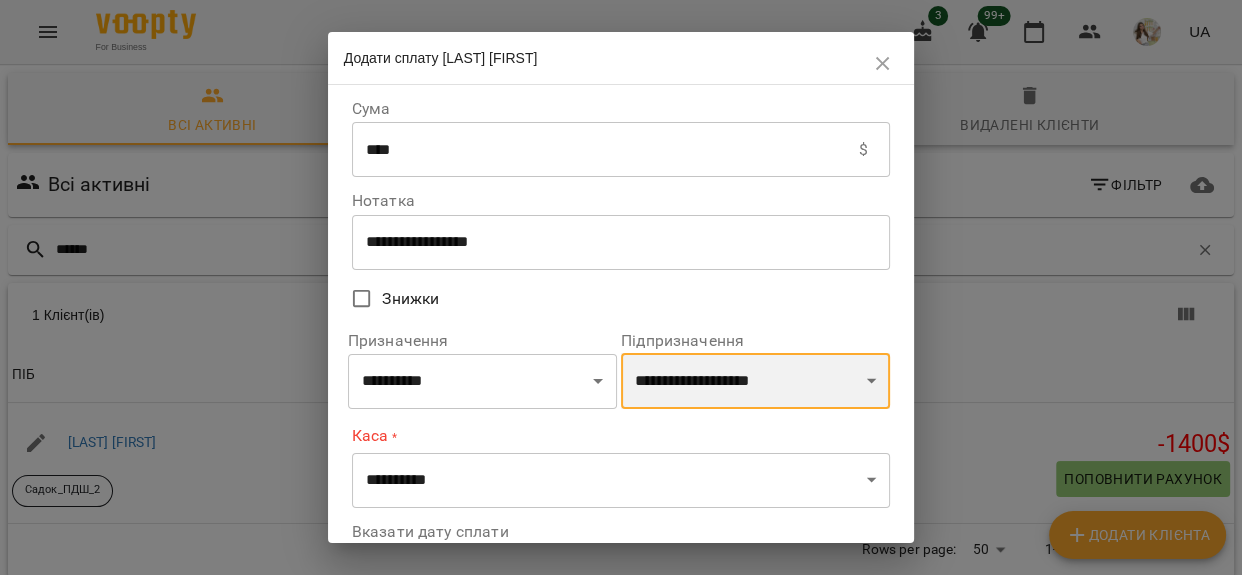 click on "**********" at bounding box center (755, 381) 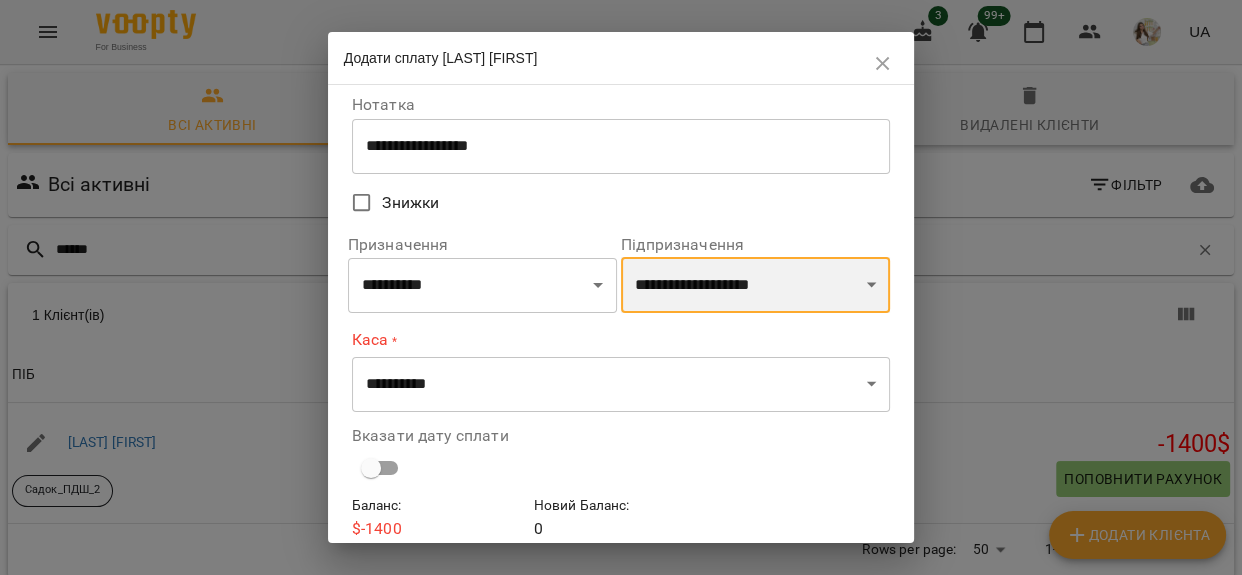 scroll, scrollTop: 179, scrollLeft: 0, axis: vertical 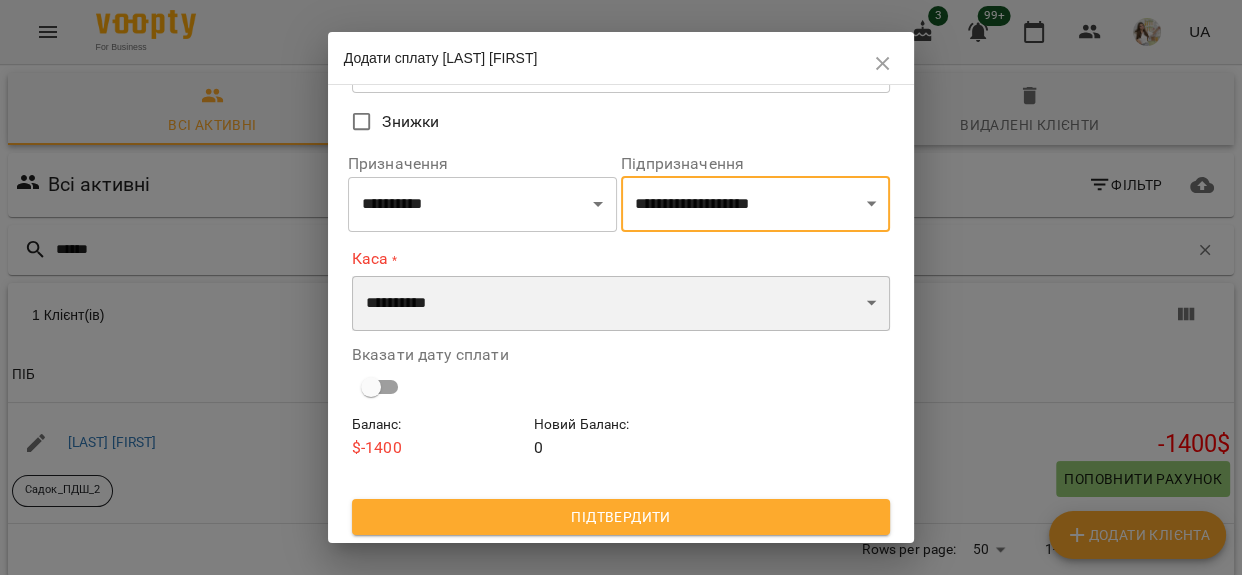click on "**********" at bounding box center (621, 304) 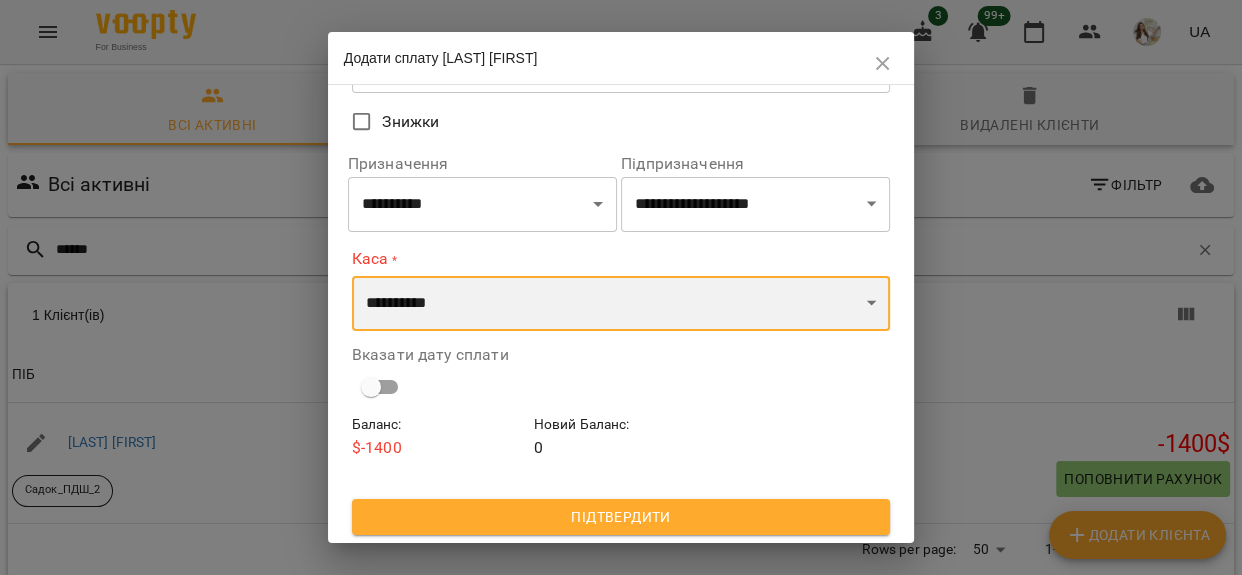 select on "**********" 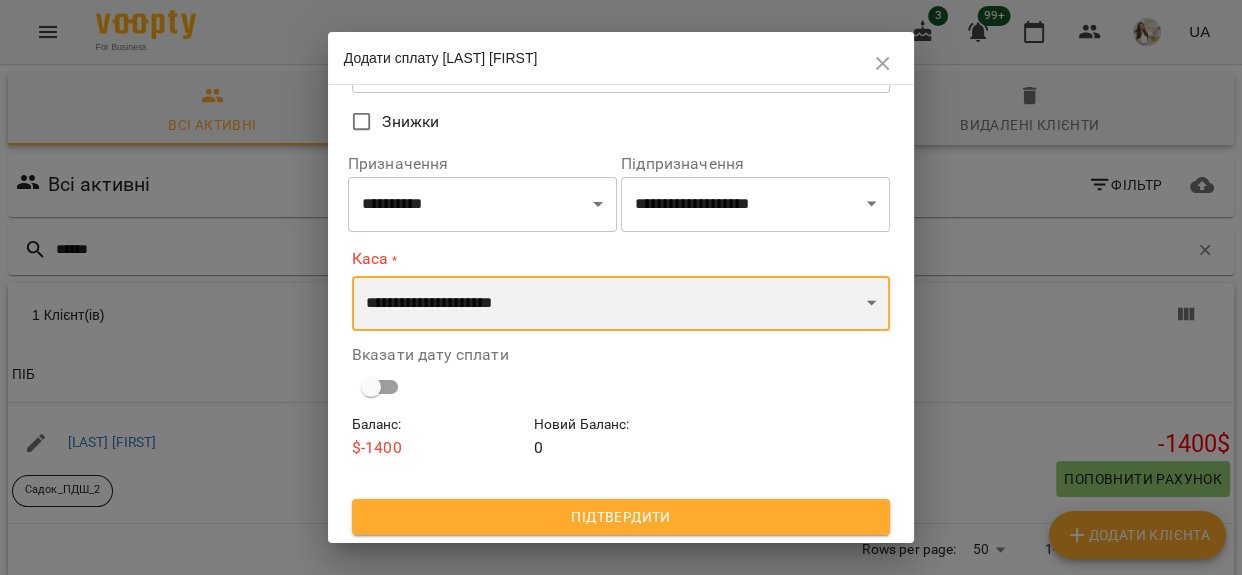 click on "**********" at bounding box center (621, 304) 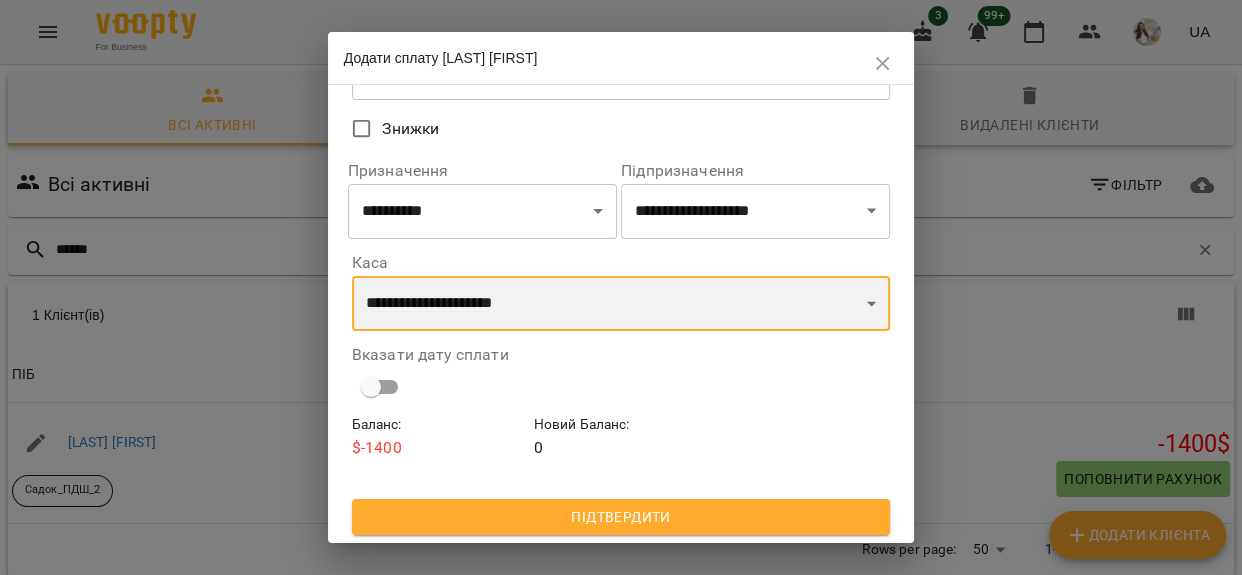 scroll, scrollTop: 172, scrollLeft: 0, axis: vertical 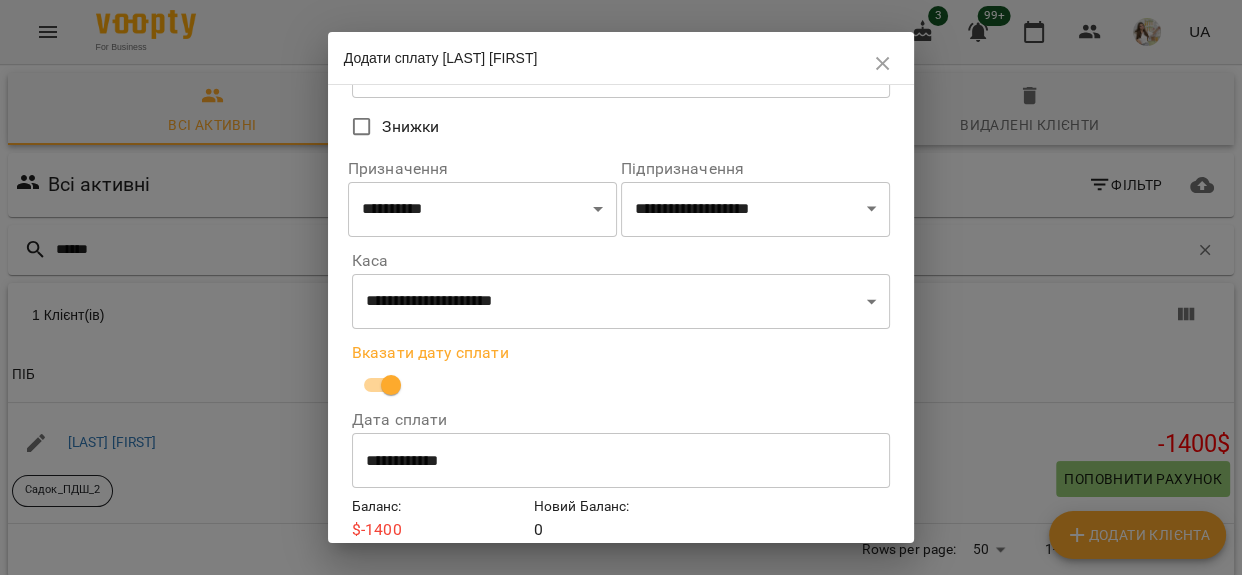 click on "**********" at bounding box center [621, 461] 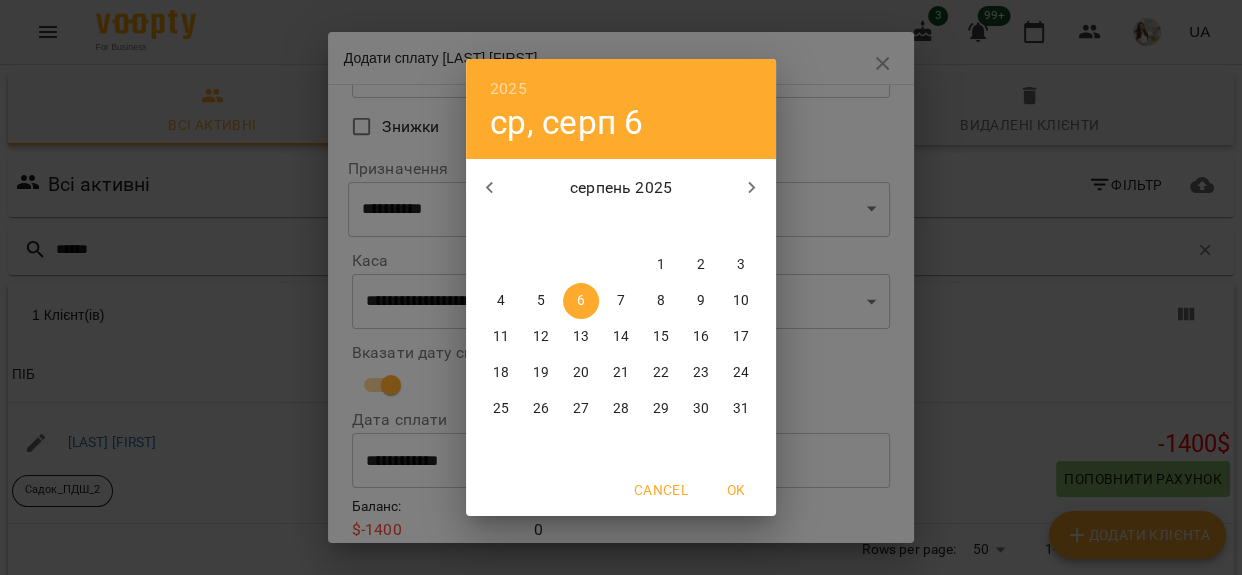 click on "6" at bounding box center [581, 301] 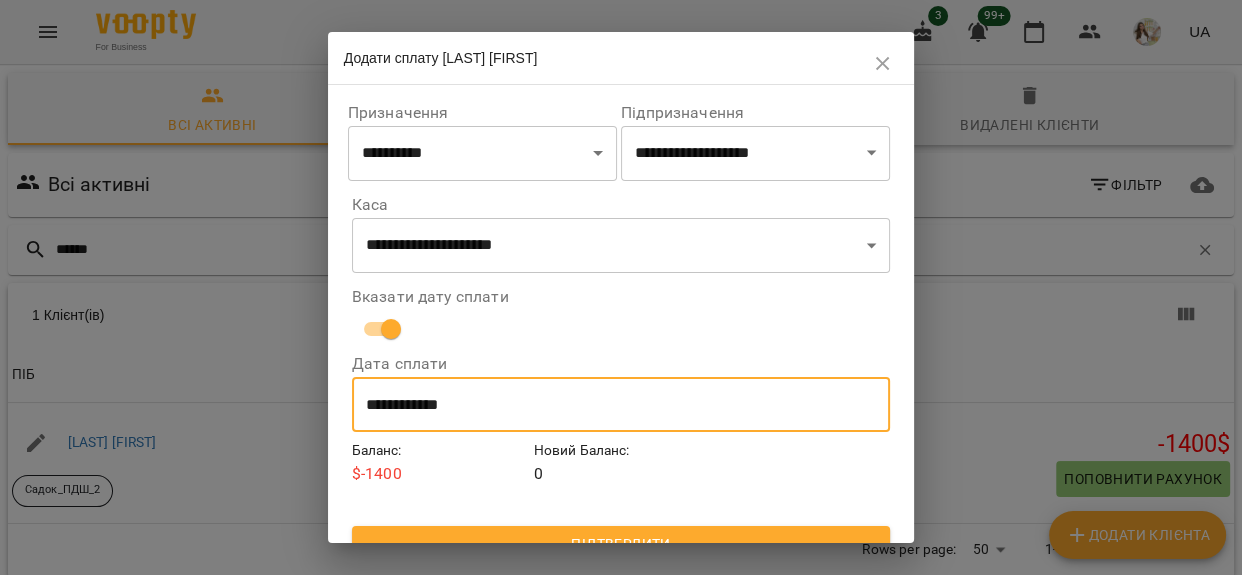 scroll, scrollTop: 256, scrollLeft: 0, axis: vertical 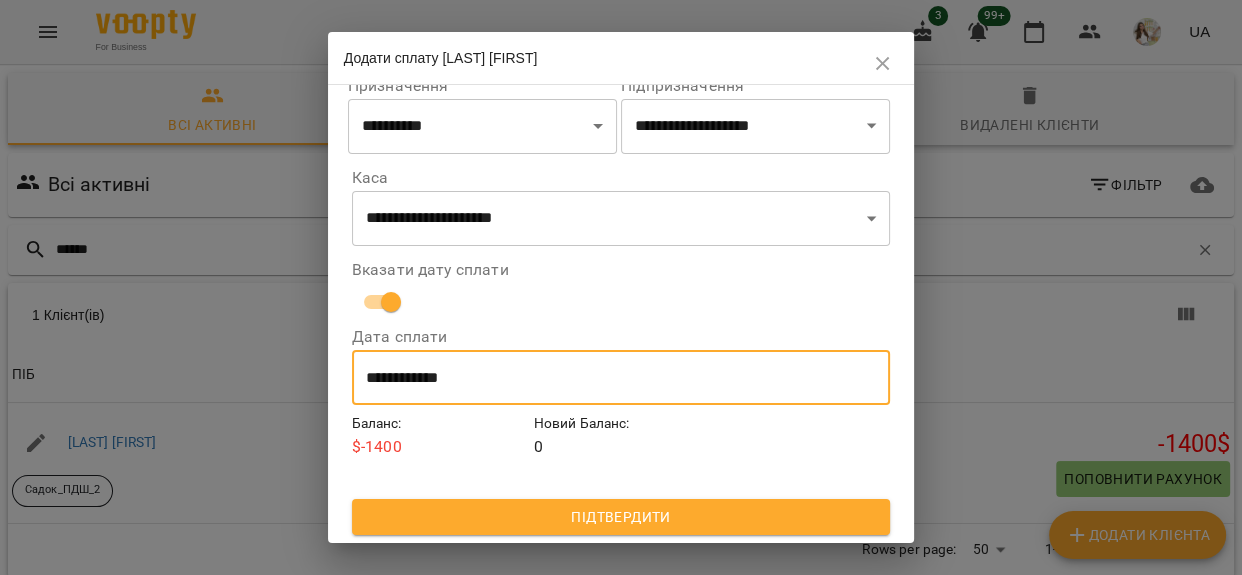 click on "Підтвердити" at bounding box center [621, 517] 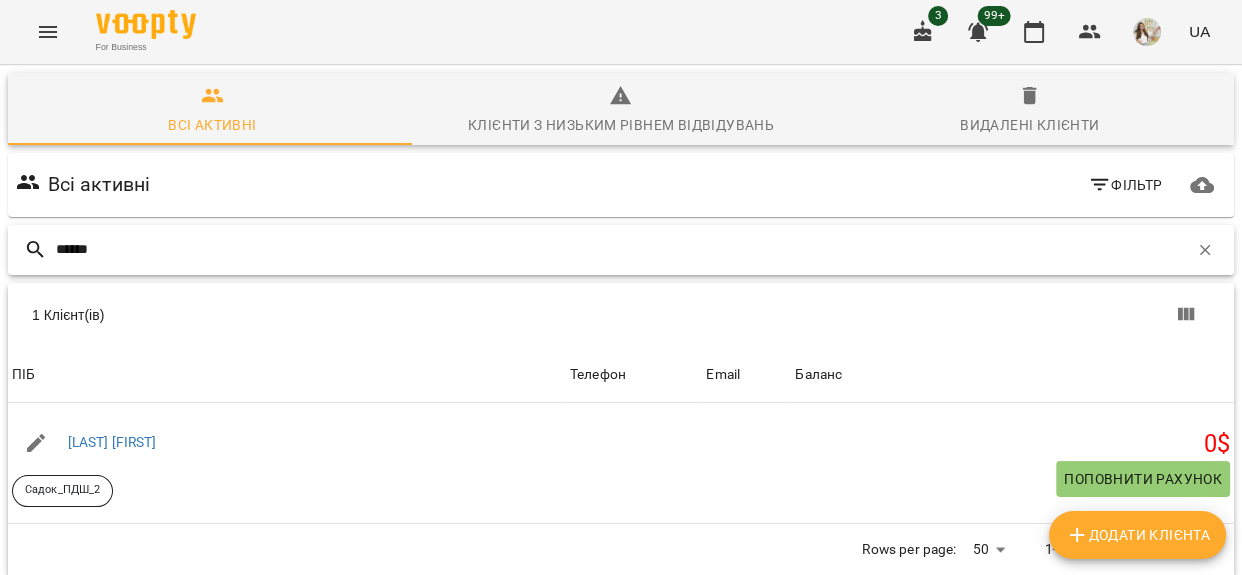 drag, startPoint x: 115, startPoint y: 249, endPoint x: 0, endPoint y: 267, distance: 116.40017 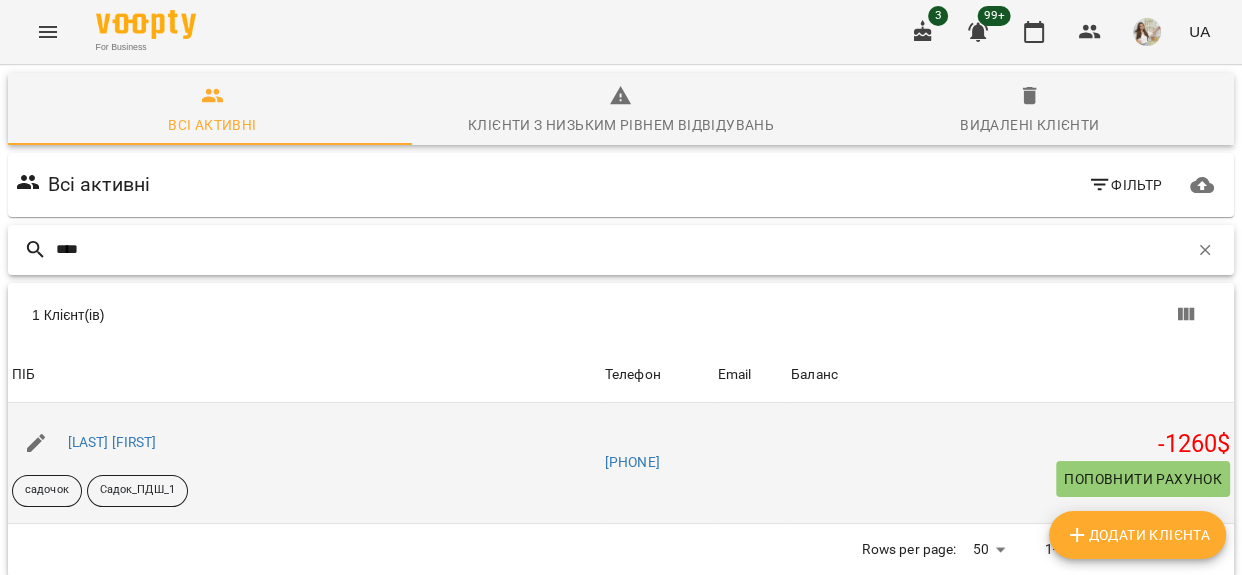 type on "****" 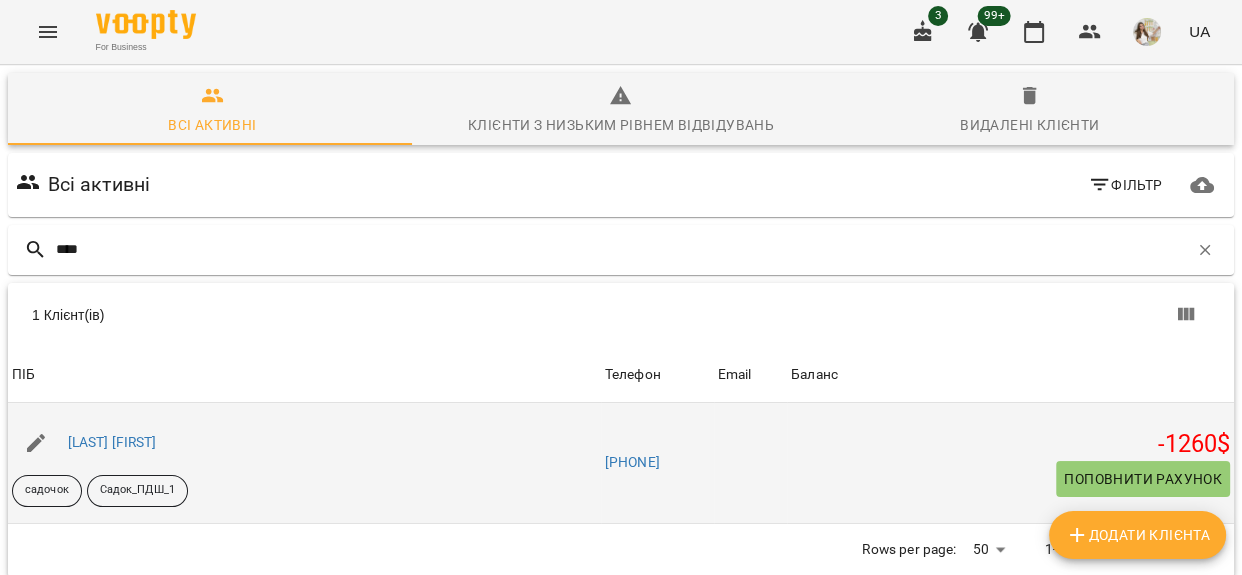 click on "Поповнити рахунок" at bounding box center [1143, 479] 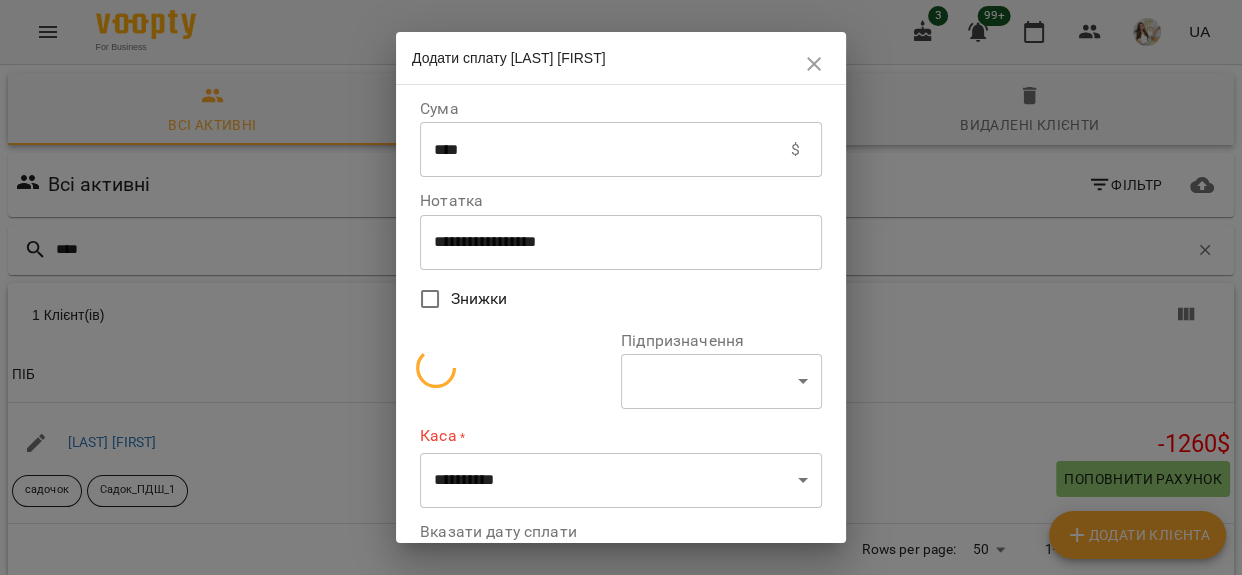select on "**********" 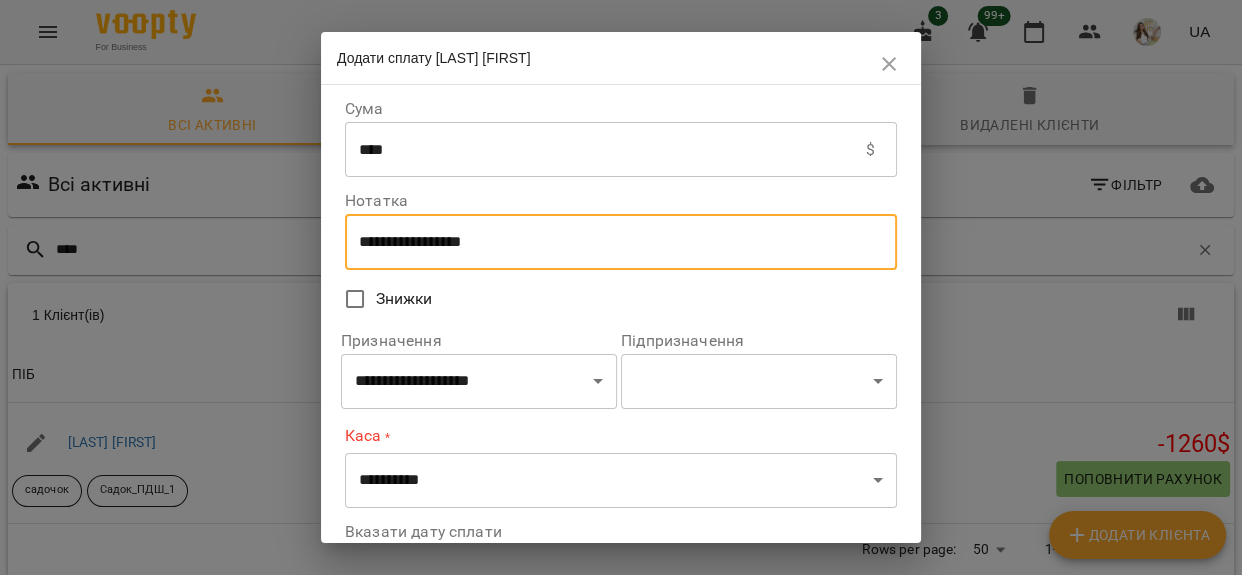 drag, startPoint x: 511, startPoint y: 252, endPoint x: 273, endPoint y: 270, distance: 238.6797 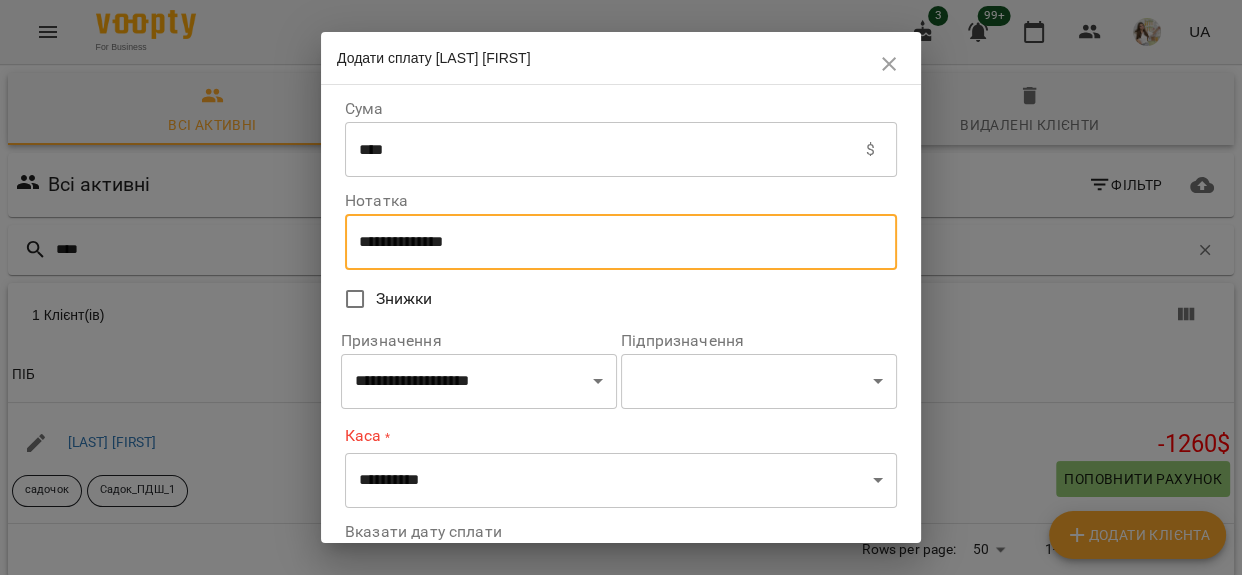 type on "**********" 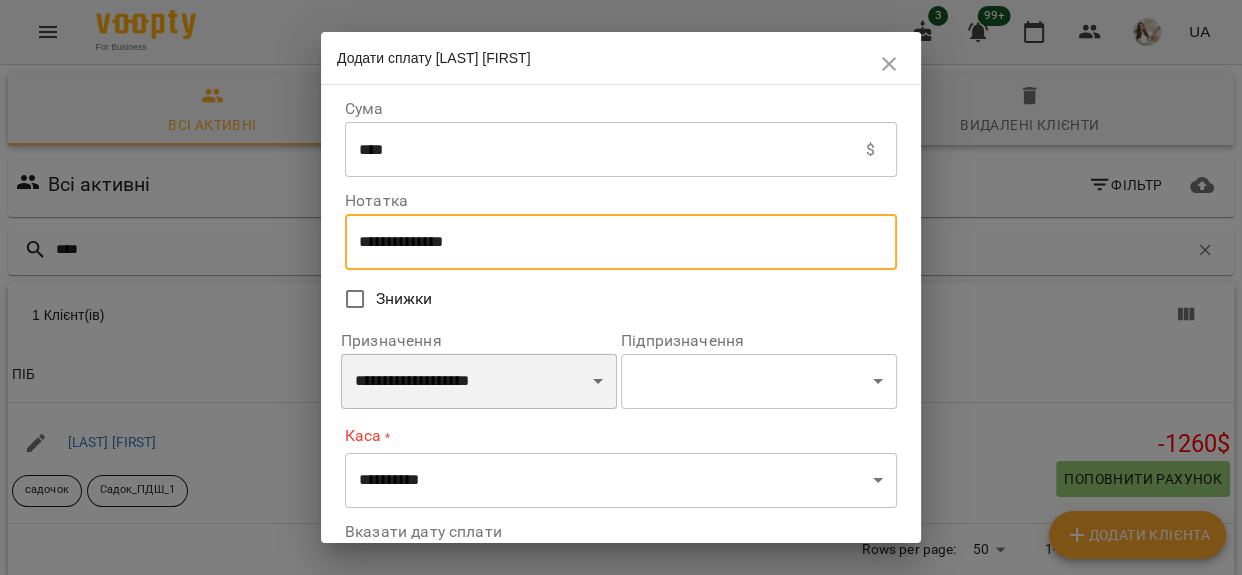 click on "**********" at bounding box center (479, 381) 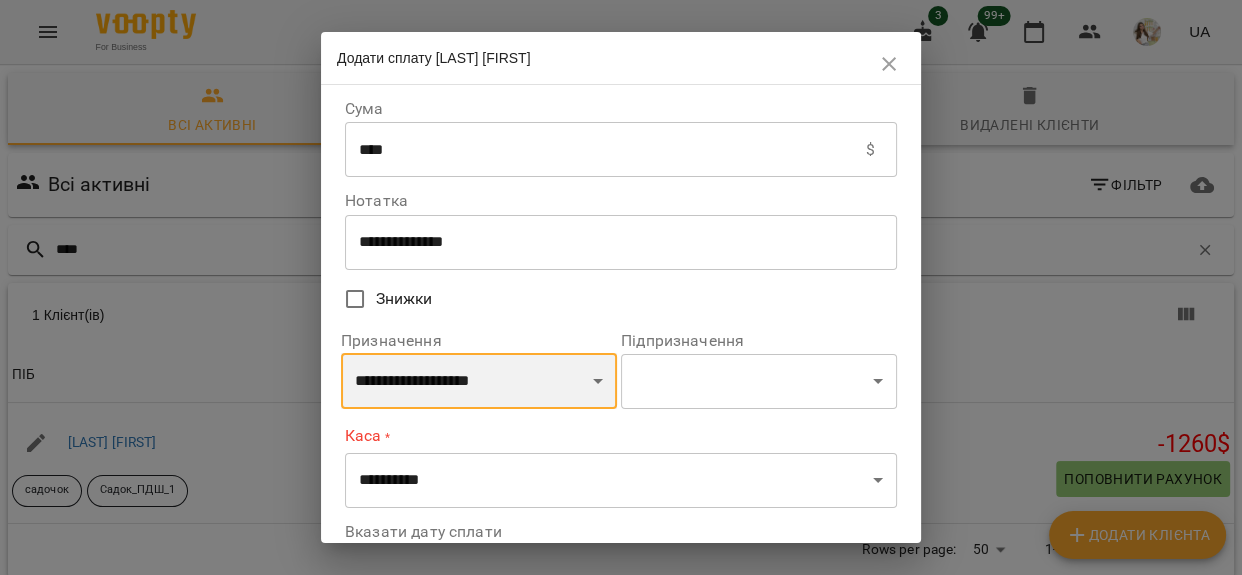 select on "*********" 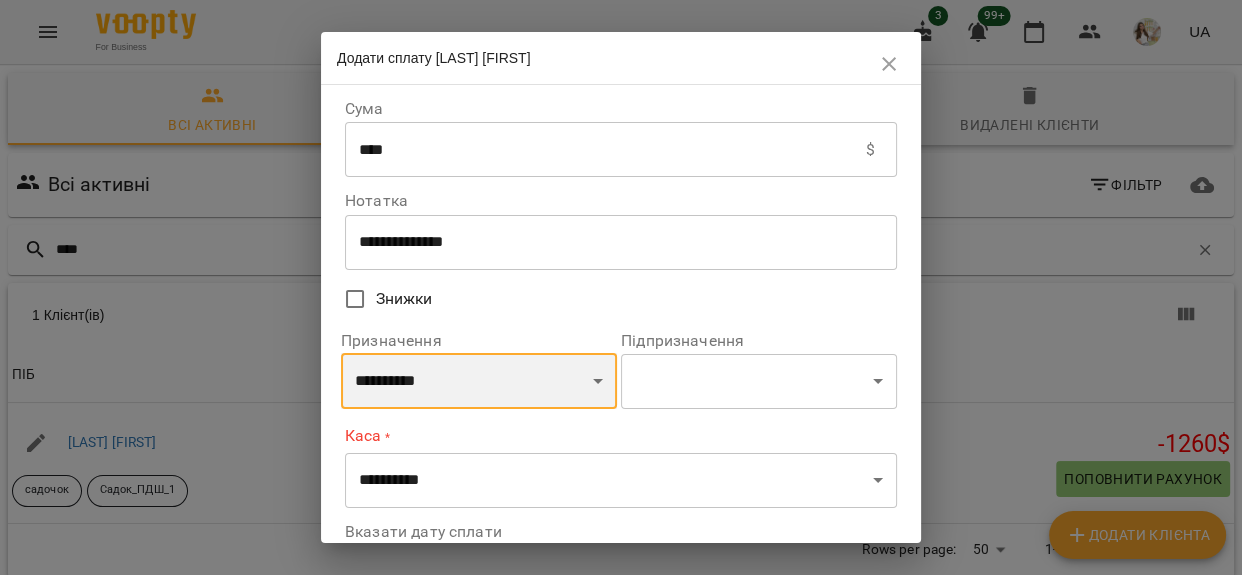 click on "**********" at bounding box center [479, 381] 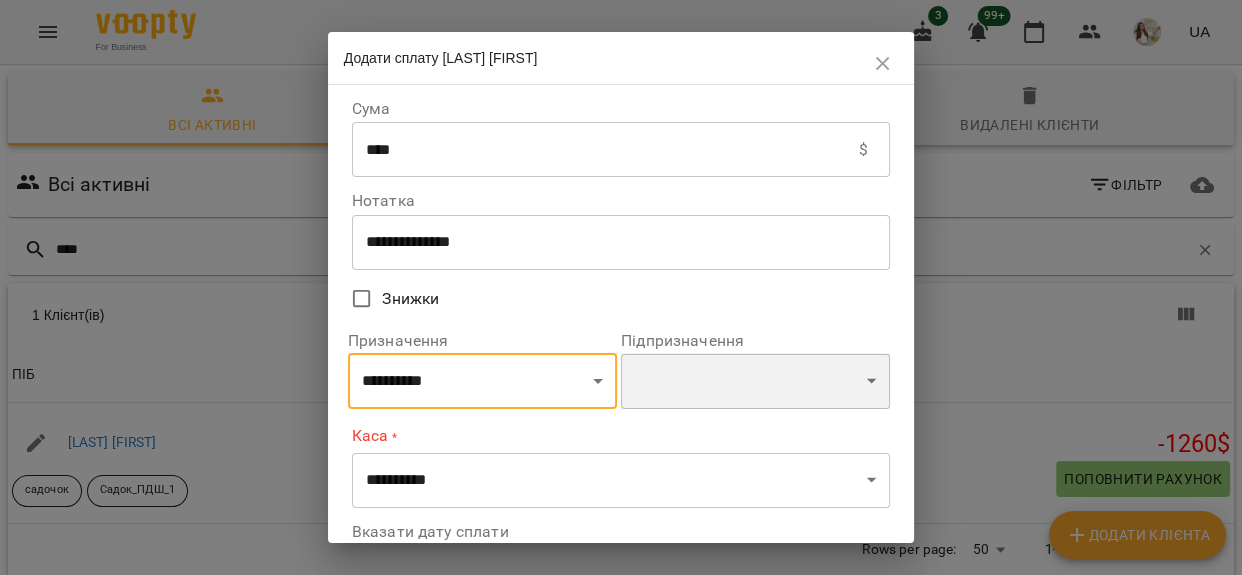 click on "**********" at bounding box center [755, 381] 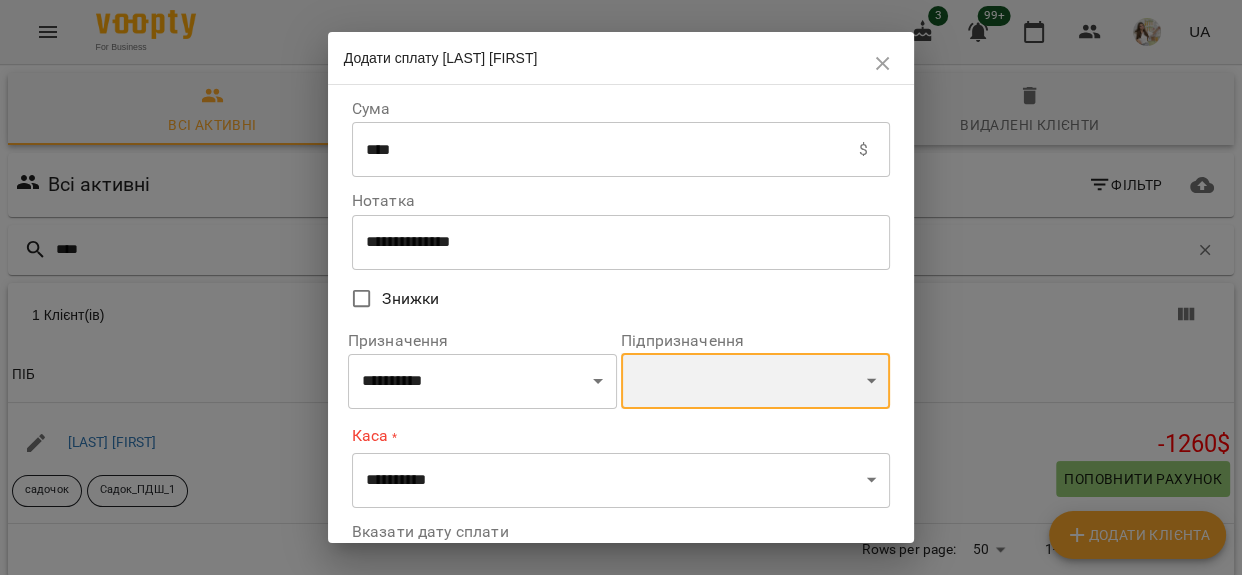select on "**********" 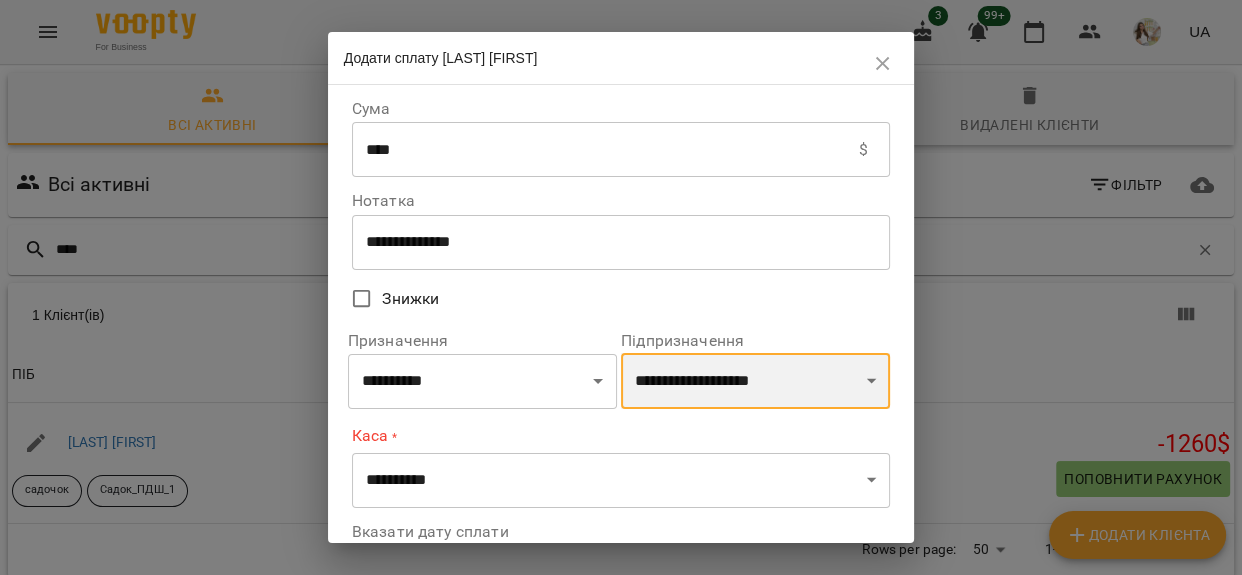 click on "**********" at bounding box center (755, 381) 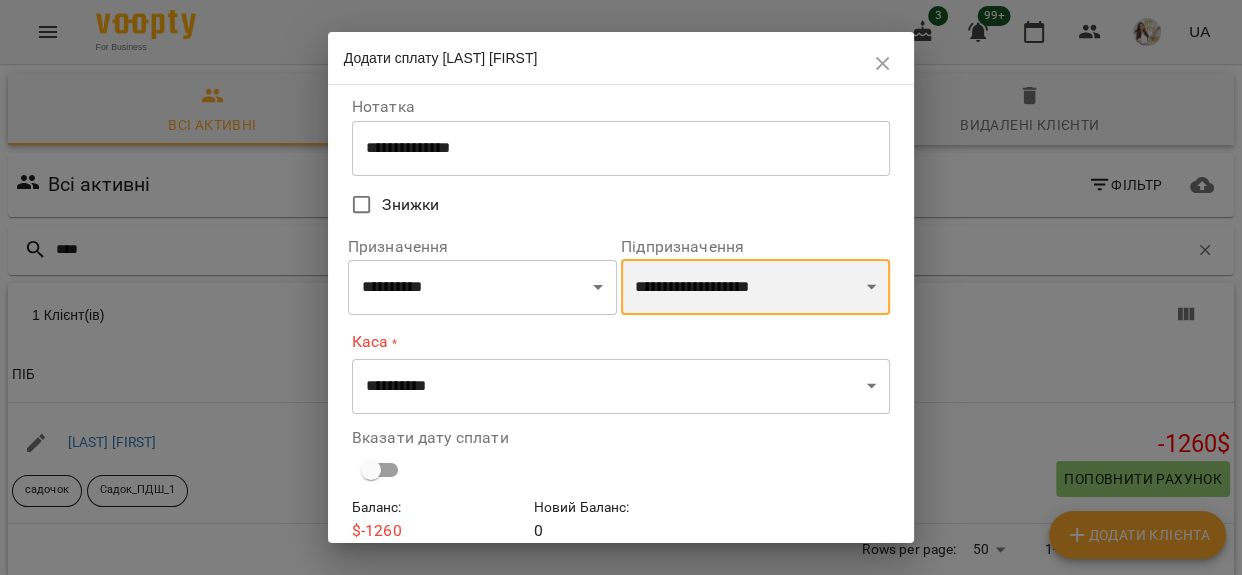 scroll, scrollTop: 179, scrollLeft: 0, axis: vertical 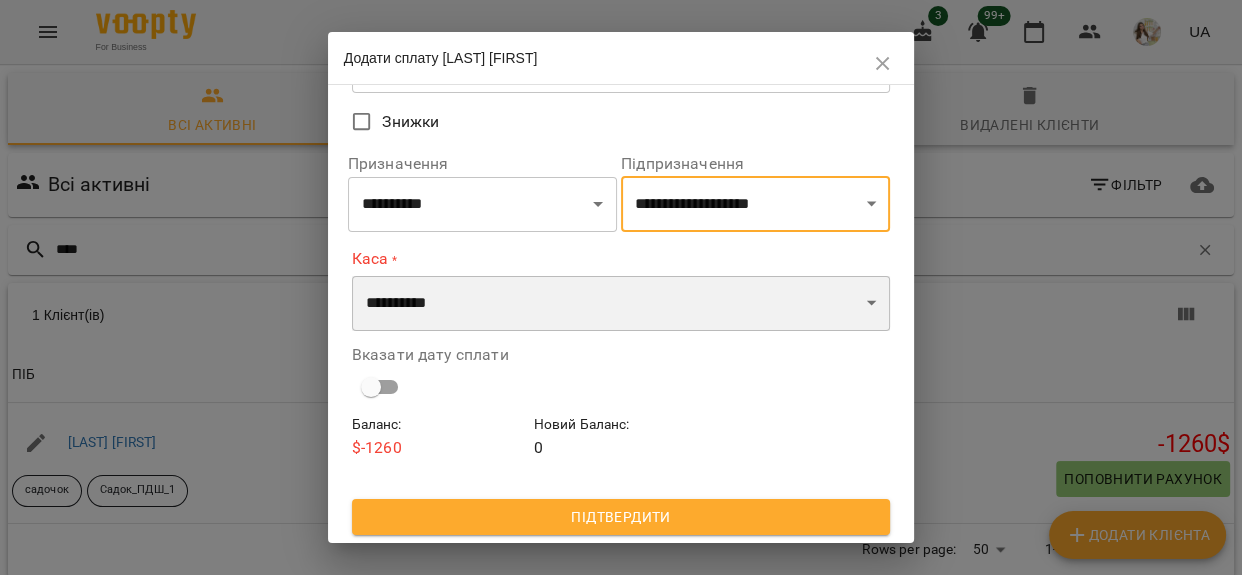 click on "**********" at bounding box center [621, 304] 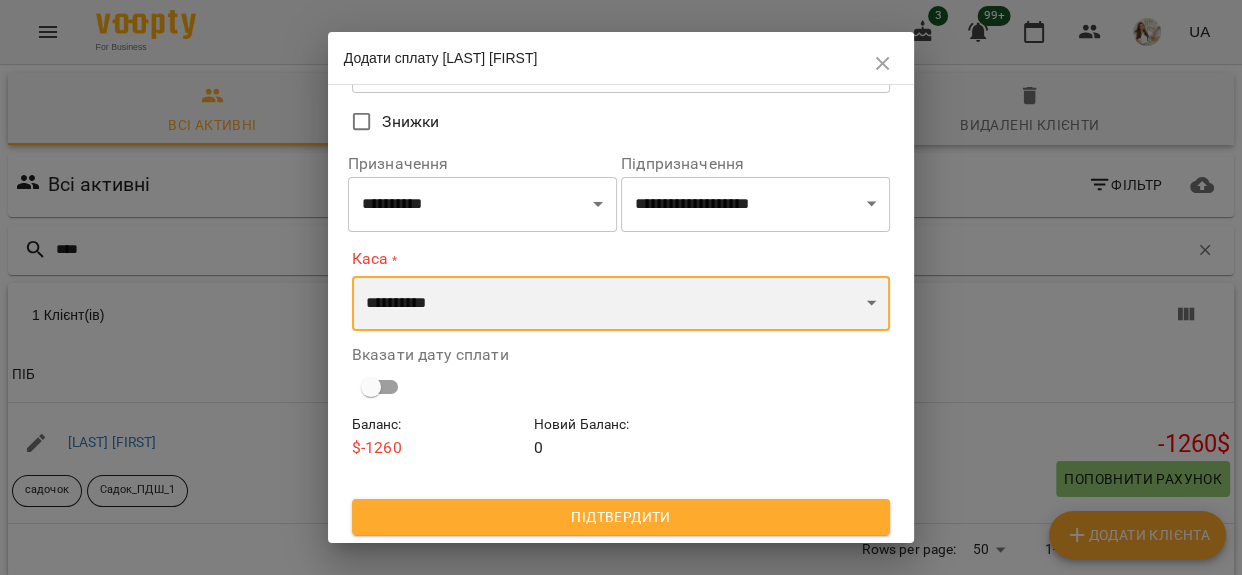 select on "**********" 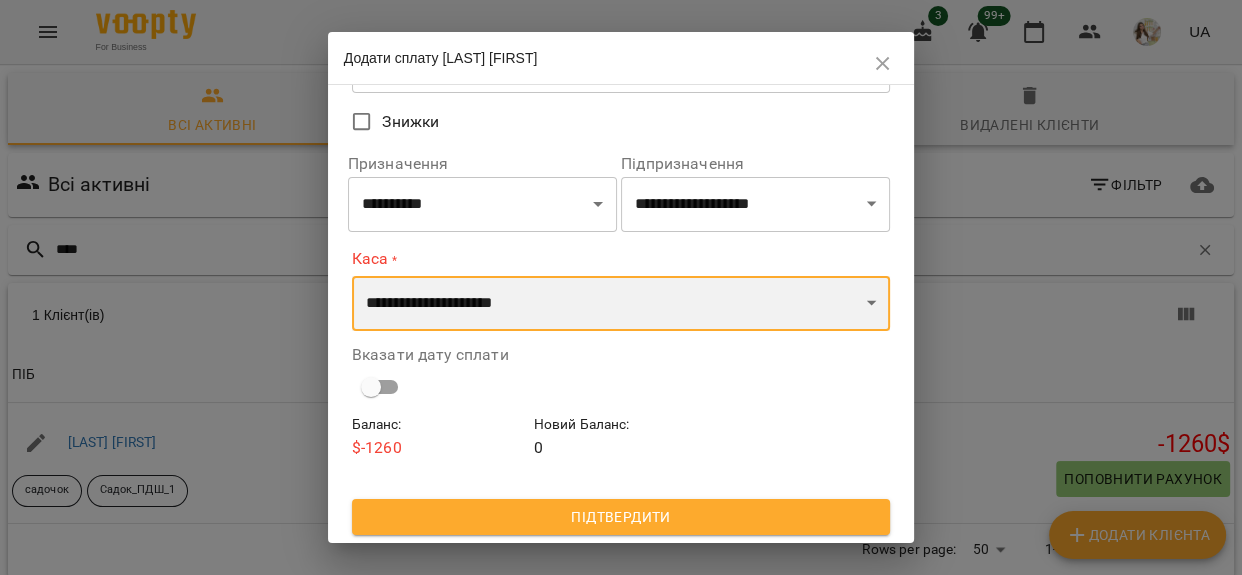 click on "**********" at bounding box center [621, 304] 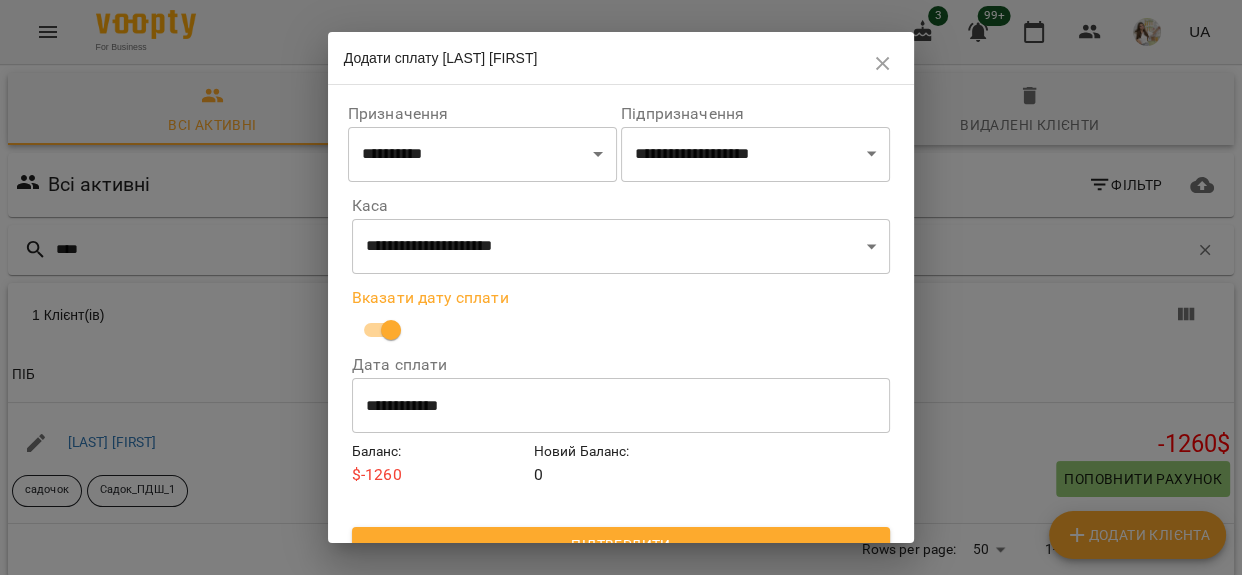 scroll, scrollTop: 256, scrollLeft: 0, axis: vertical 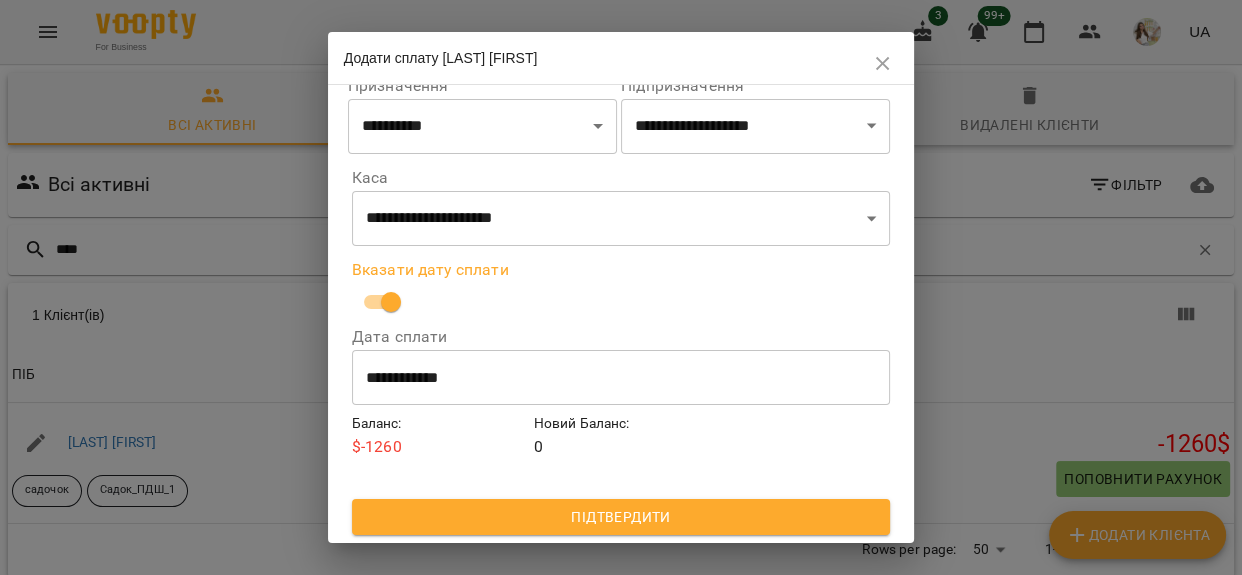 click on "Підтвердити" at bounding box center [621, 517] 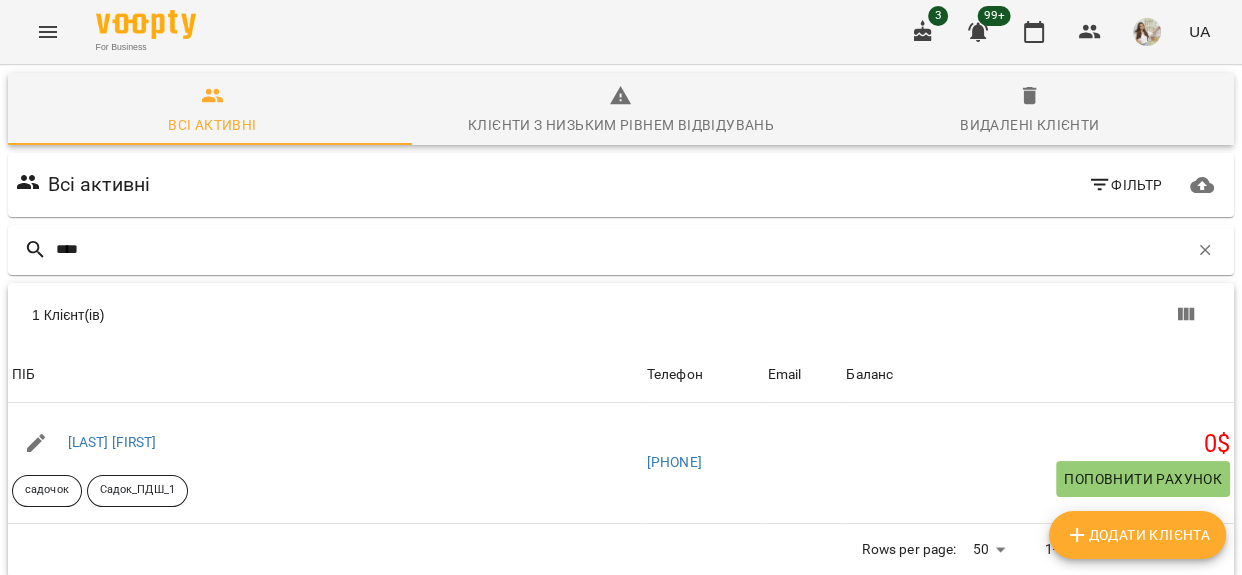 click at bounding box center [1147, 32] 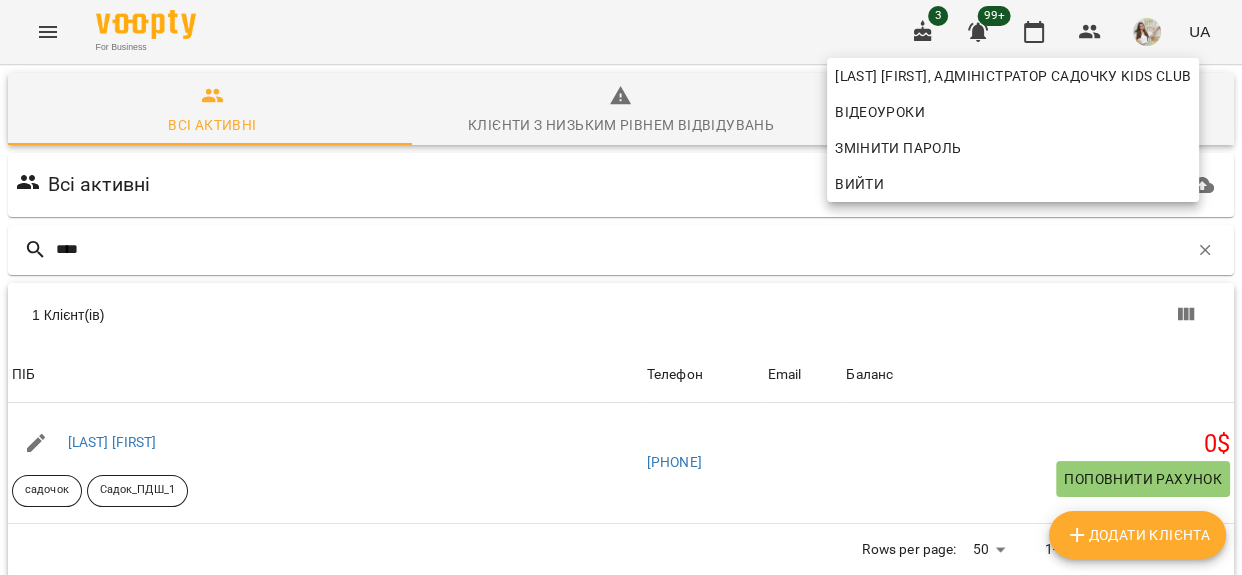 click at bounding box center [621, 287] 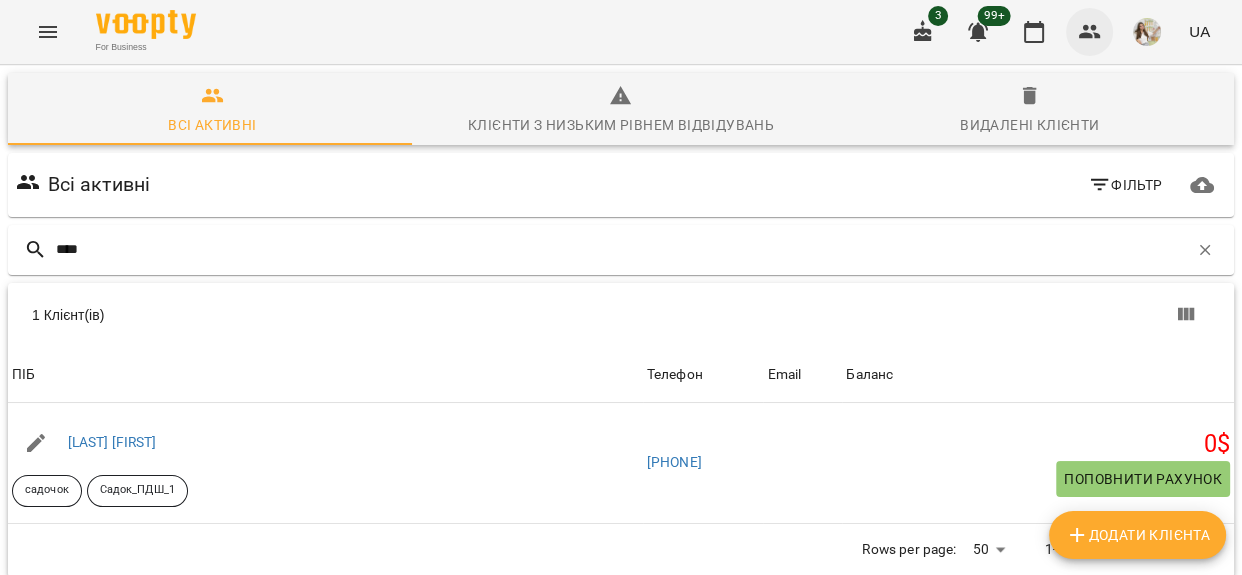 click 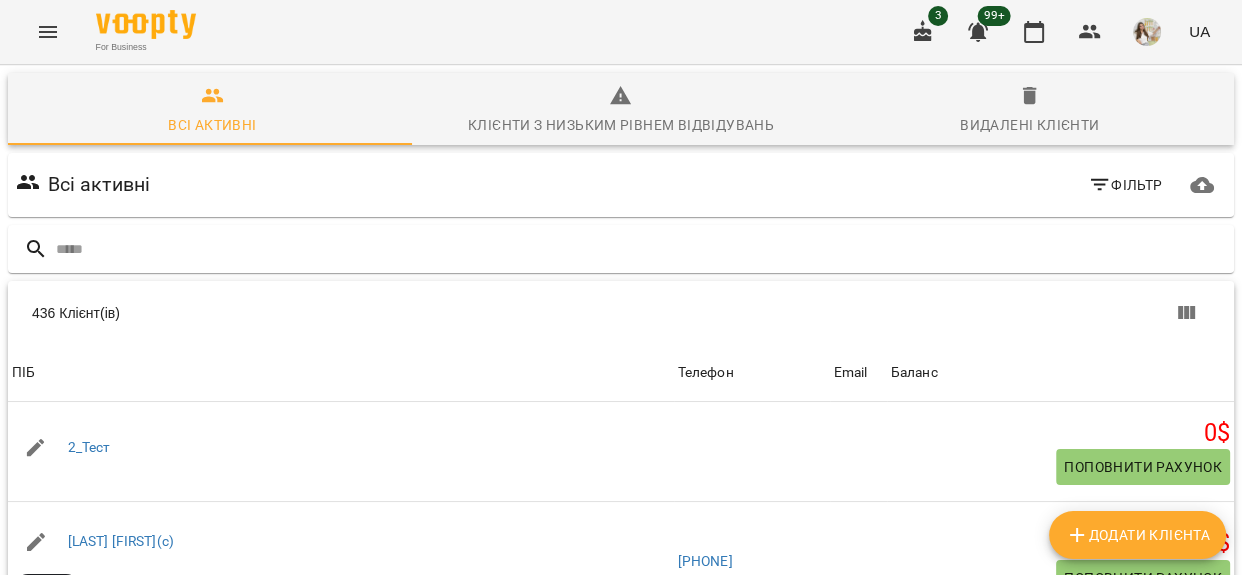 click at bounding box center [1147, 32] 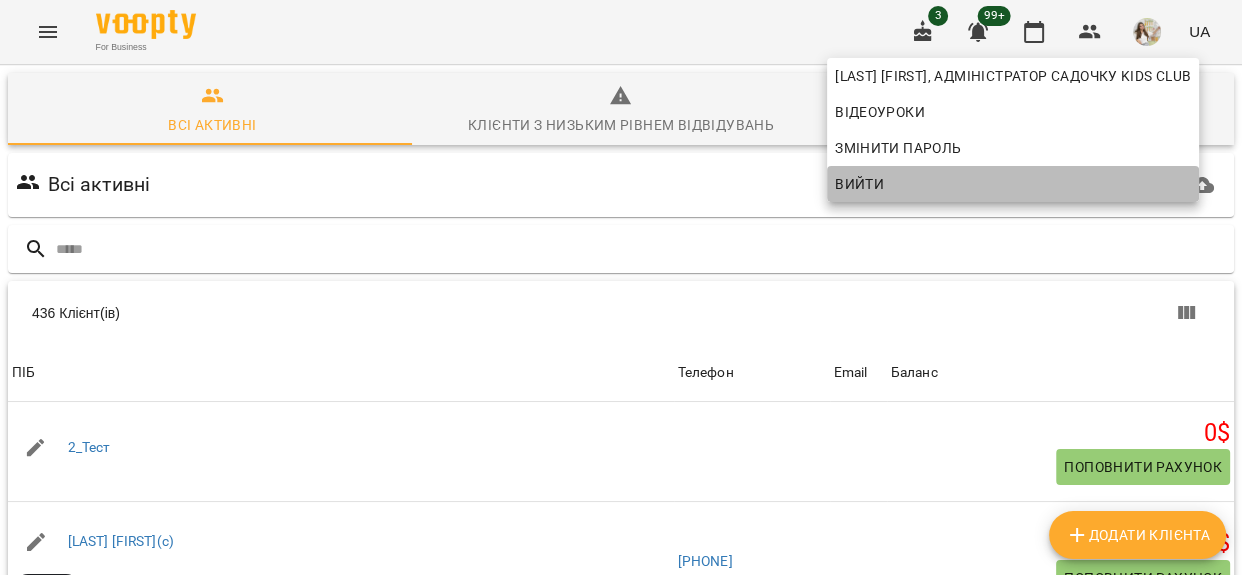 click on "Вийти" at bounding box center [1013, 184] 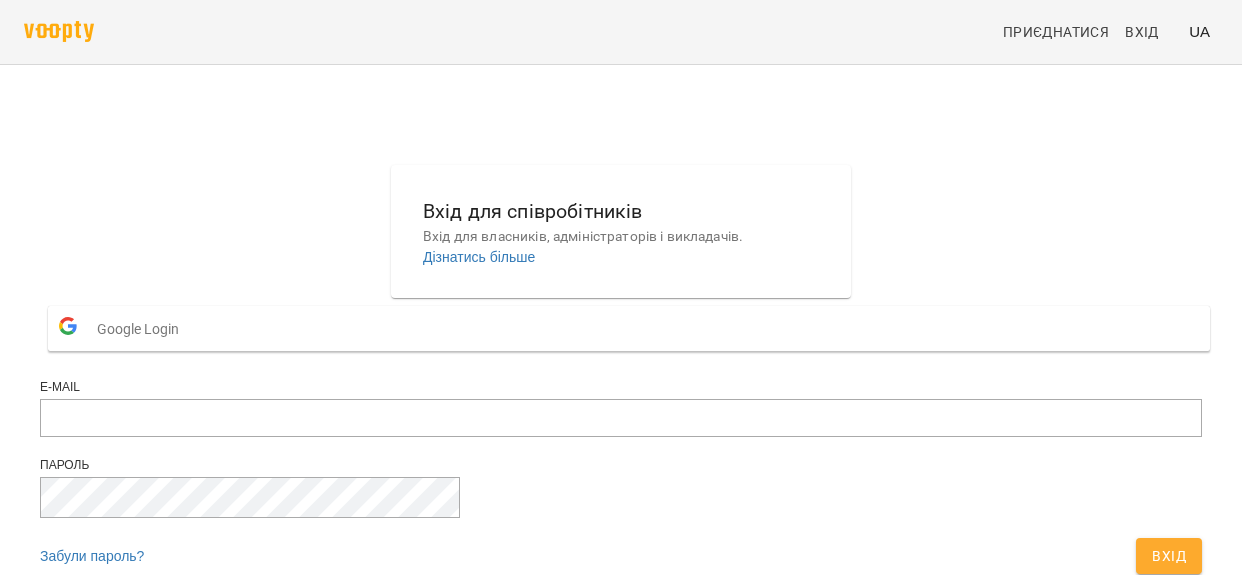 scroll, scrollTop: 0, scrollLeft: 0, axis: both 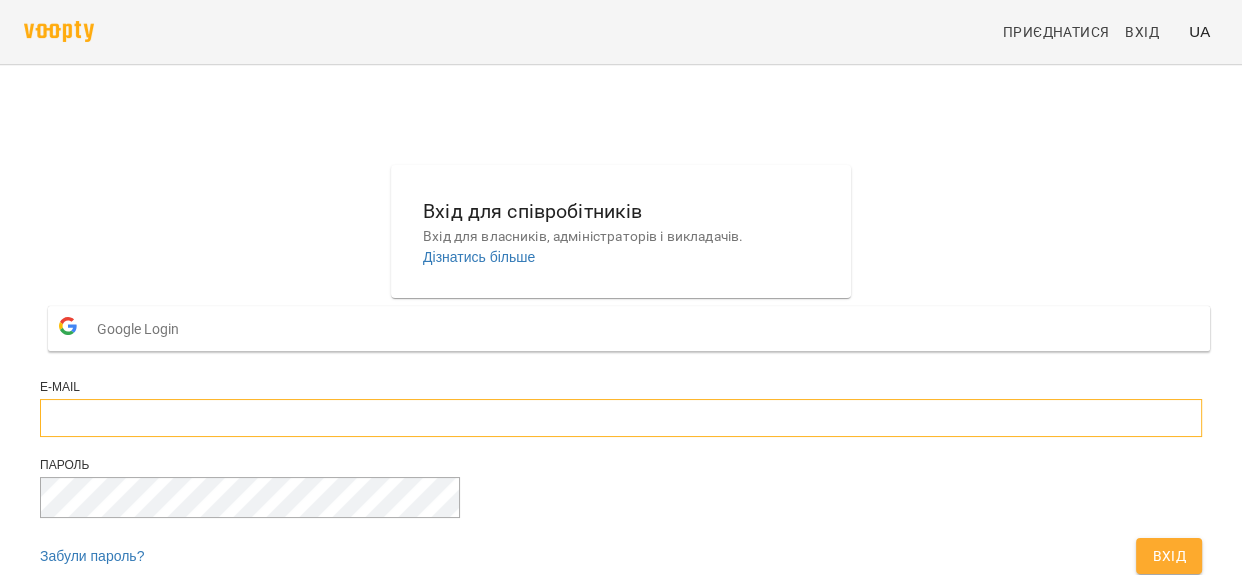 type on "**********" 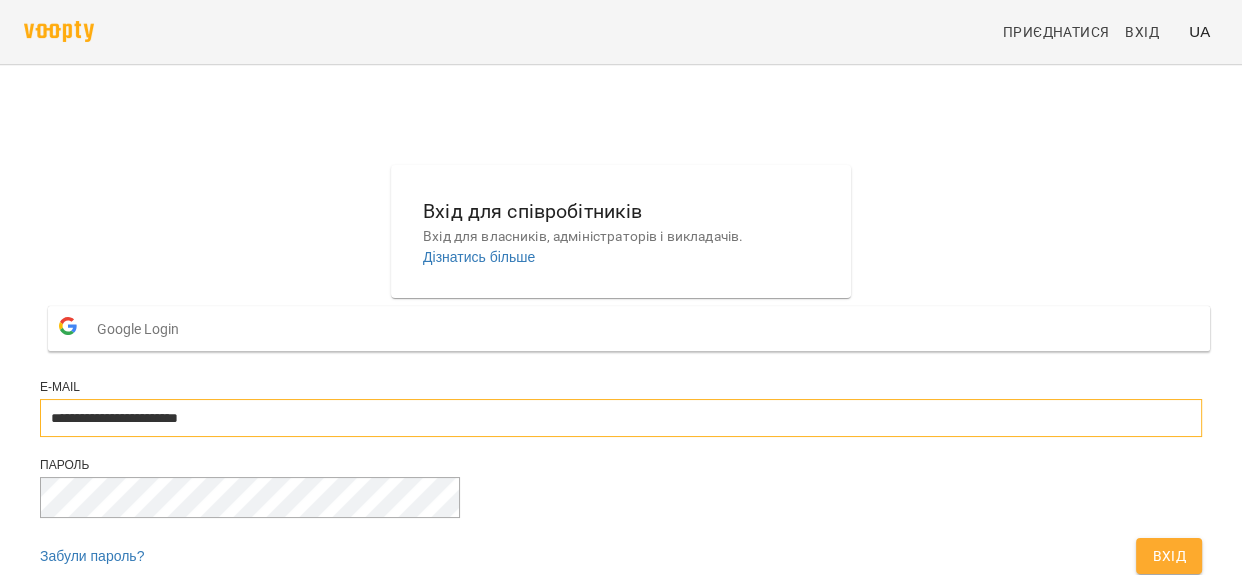 click on "**********" at bounding box center (621, 418) 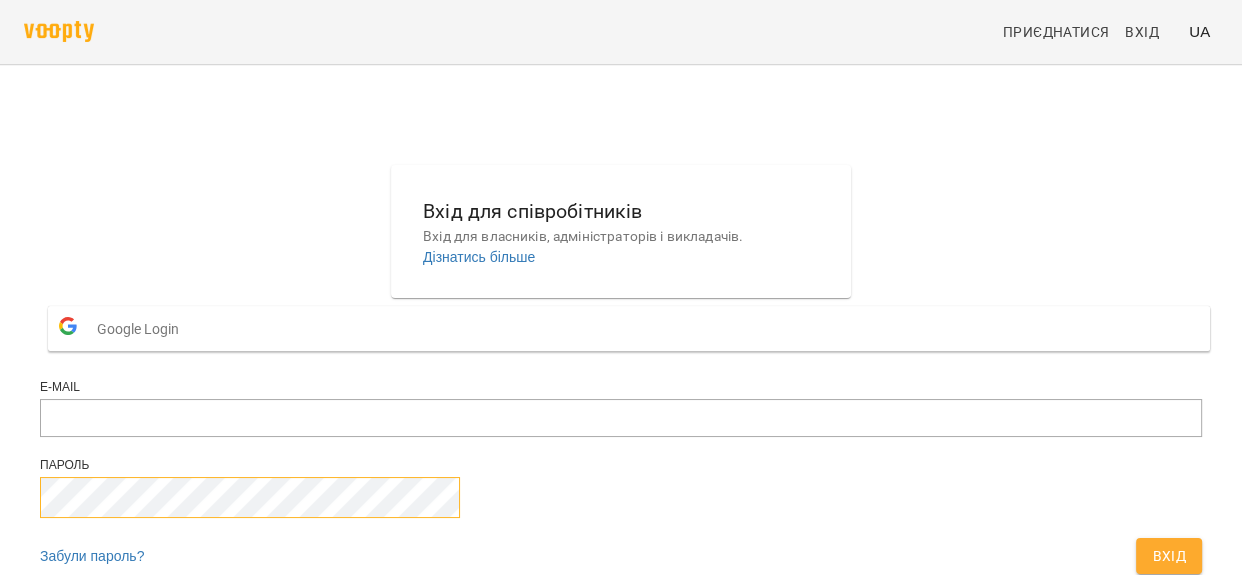 click on "Вхід для співробітників Вхід для власників, адміністраторів і викладачів. Дізнатись більше Google Login E-mail Пароль Забули пароль? Вхід" at bounding box center [621, 374] 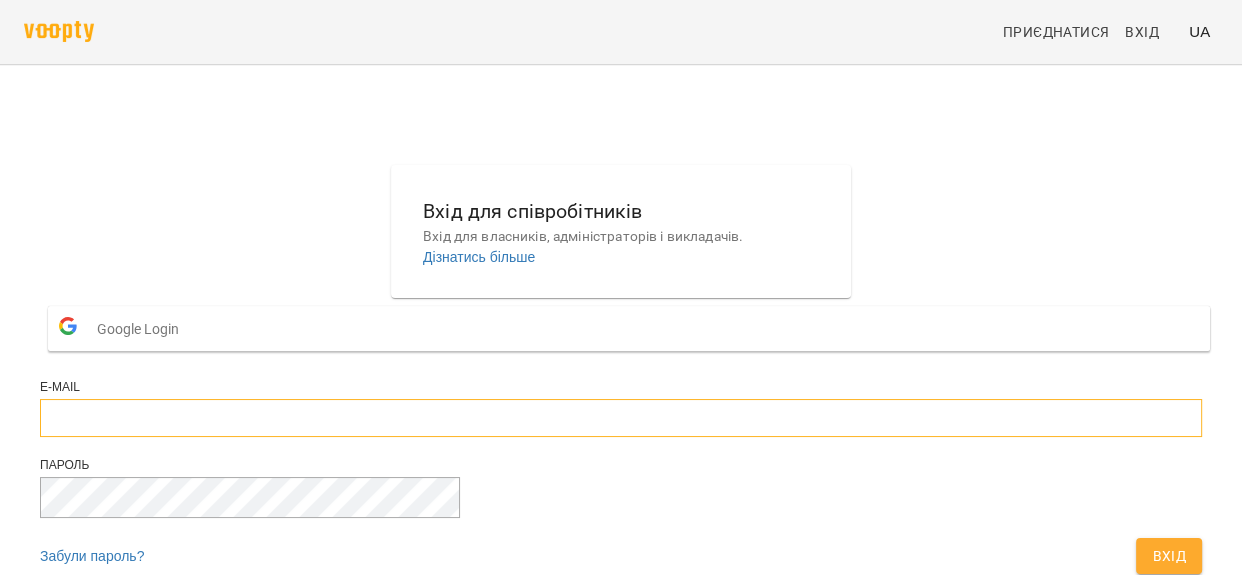 drag, startPoint x: 425, startPoint y: 473, endPoint x: 431, endPoint y: 459, distance: 15.231546 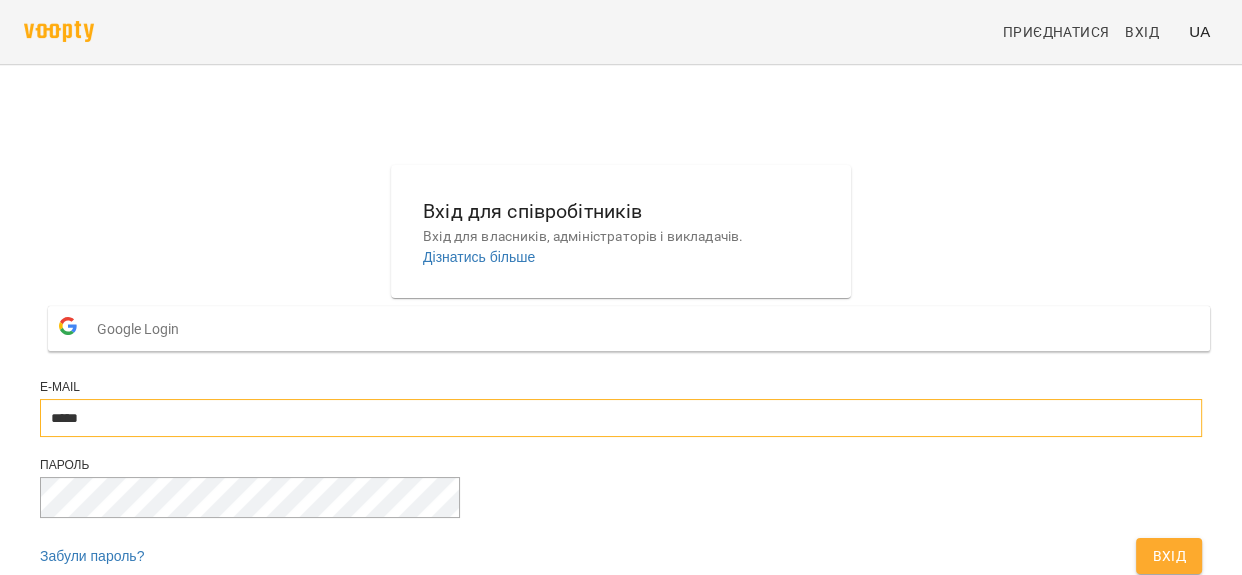 type on "**********" 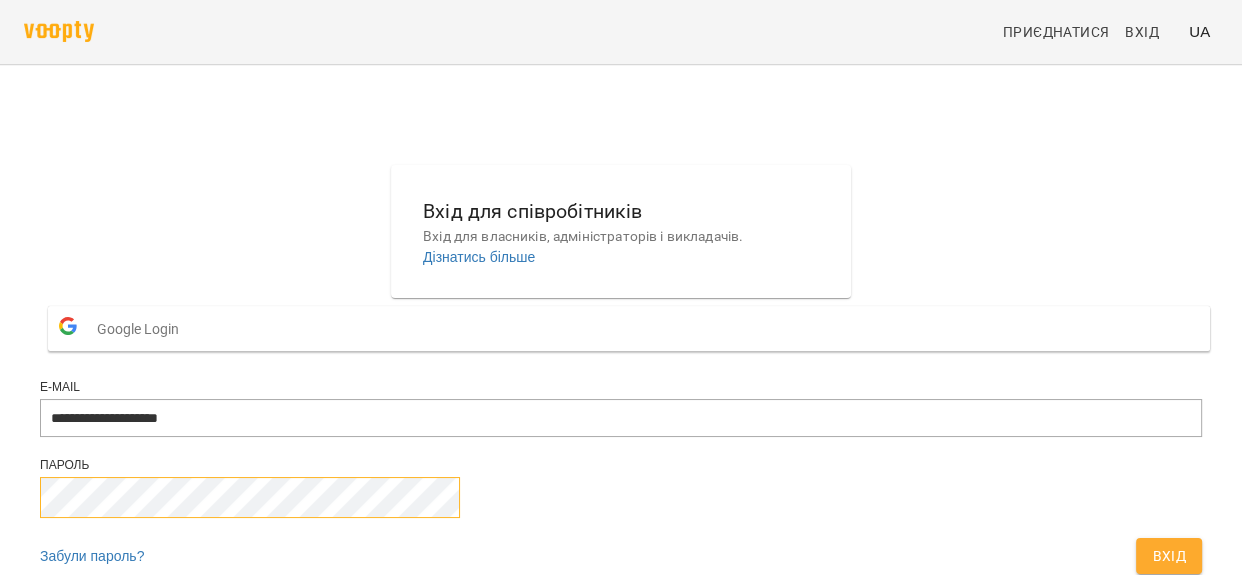 scroll, scrollTop: 133, scrollLeft: 0, axis: vertical 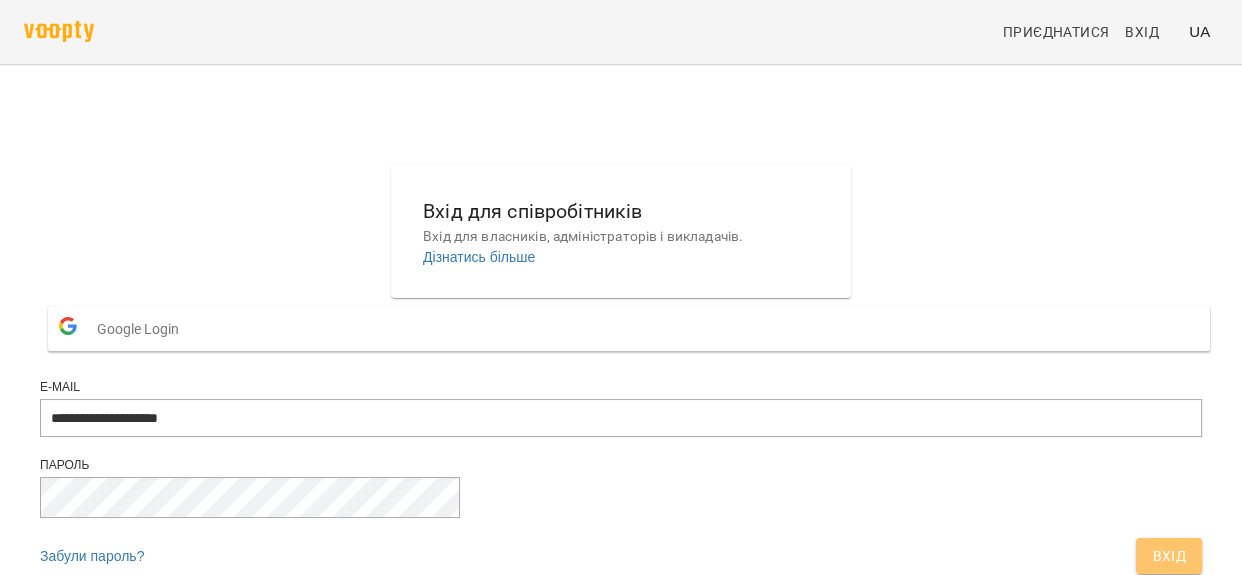 click on "Вхід" at bounding box center (1169, 556) 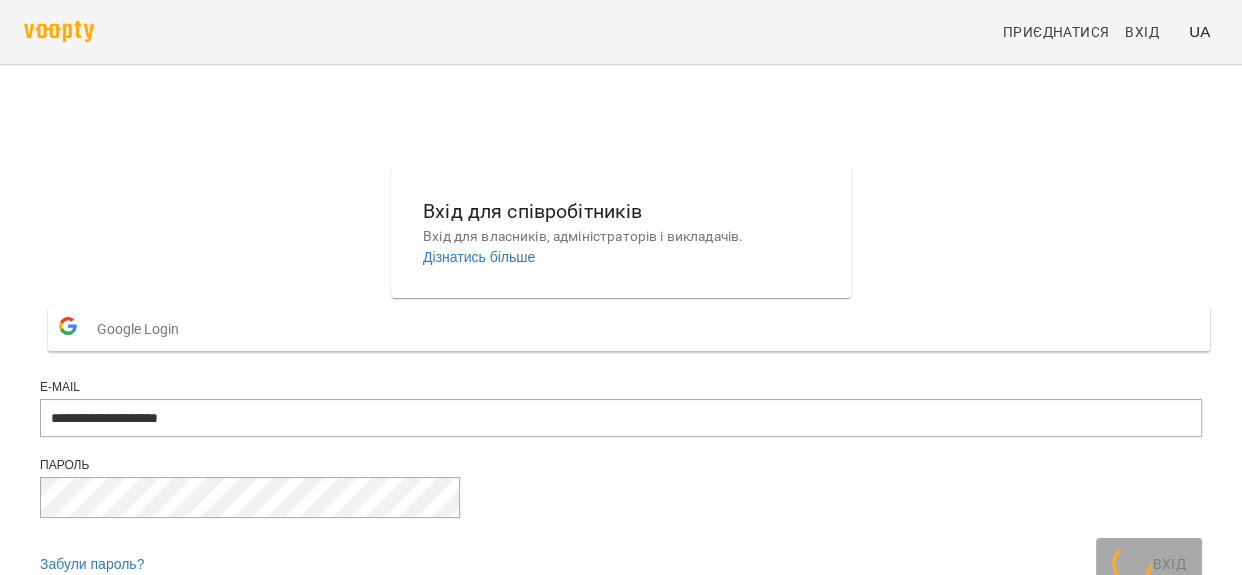 click on "Вхід" at bounding box center [1149, 564] 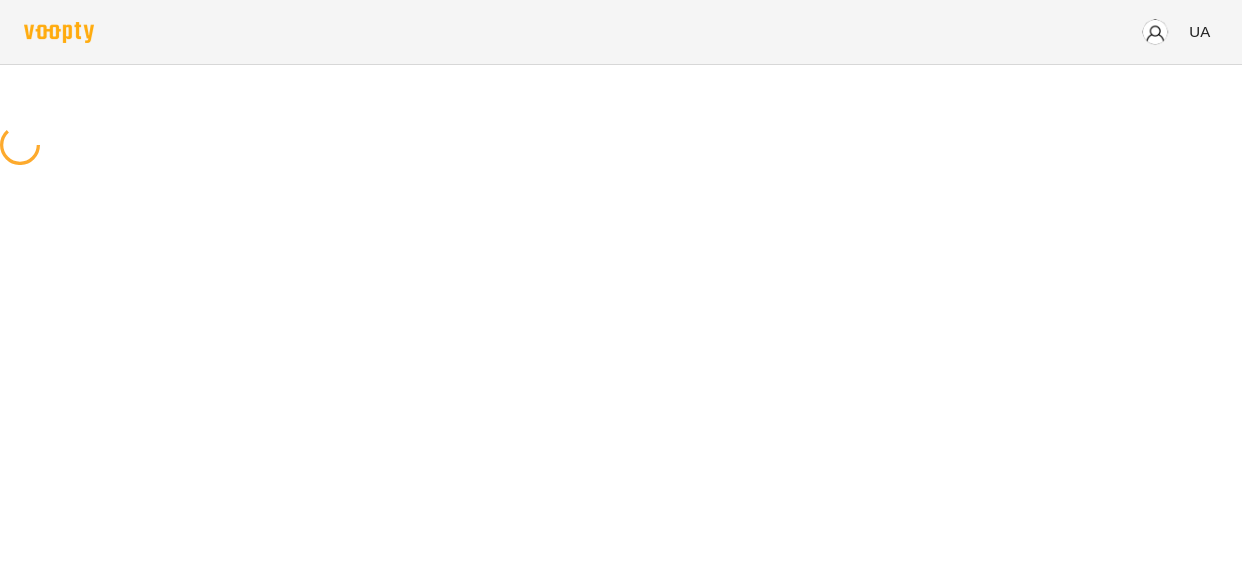 scroll, scrollTop: 0, scrollLeft: 0, axis: both 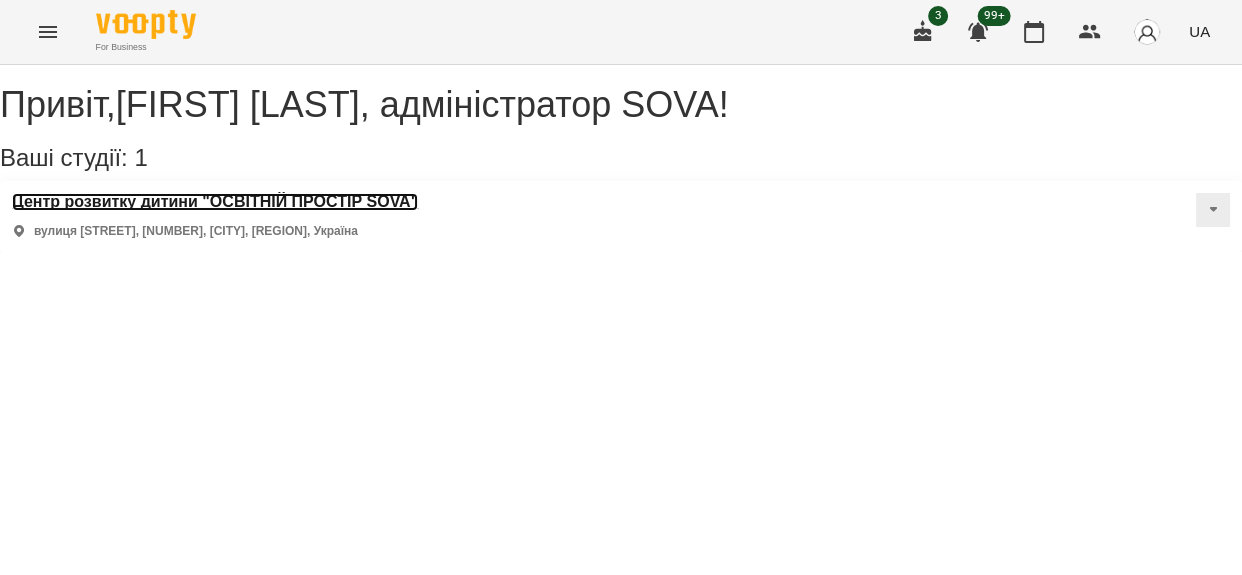 click on "Центр розвитку дитини "ОСВІТНІЙ ПРОСТІР SOVA"" at bounding box center (215, 202) 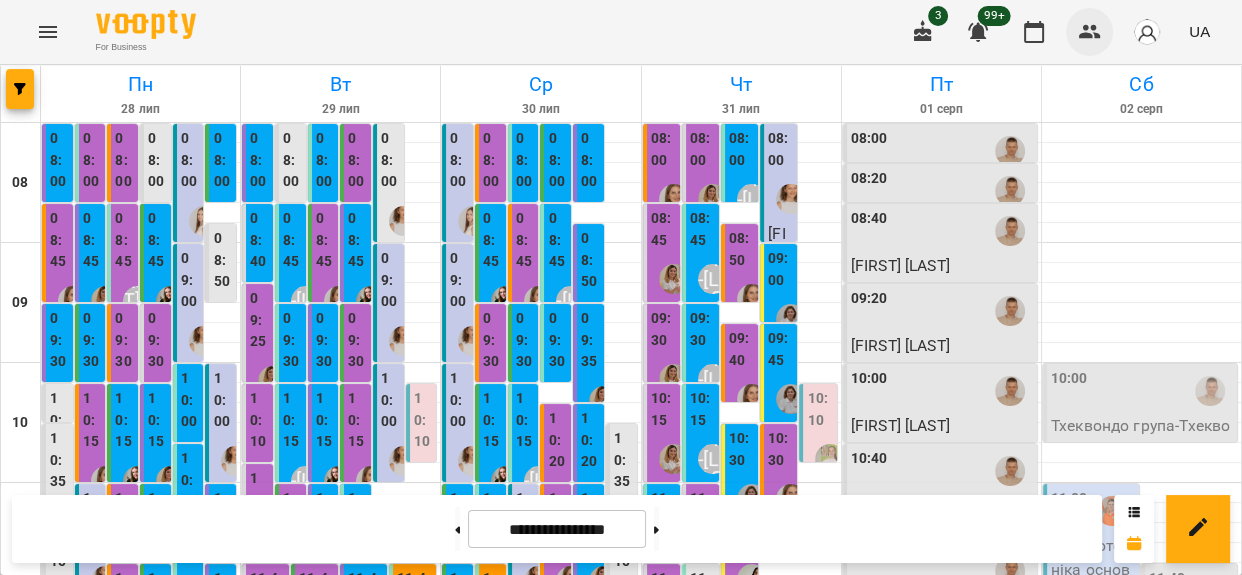 click at bounding box center [1090, 32] 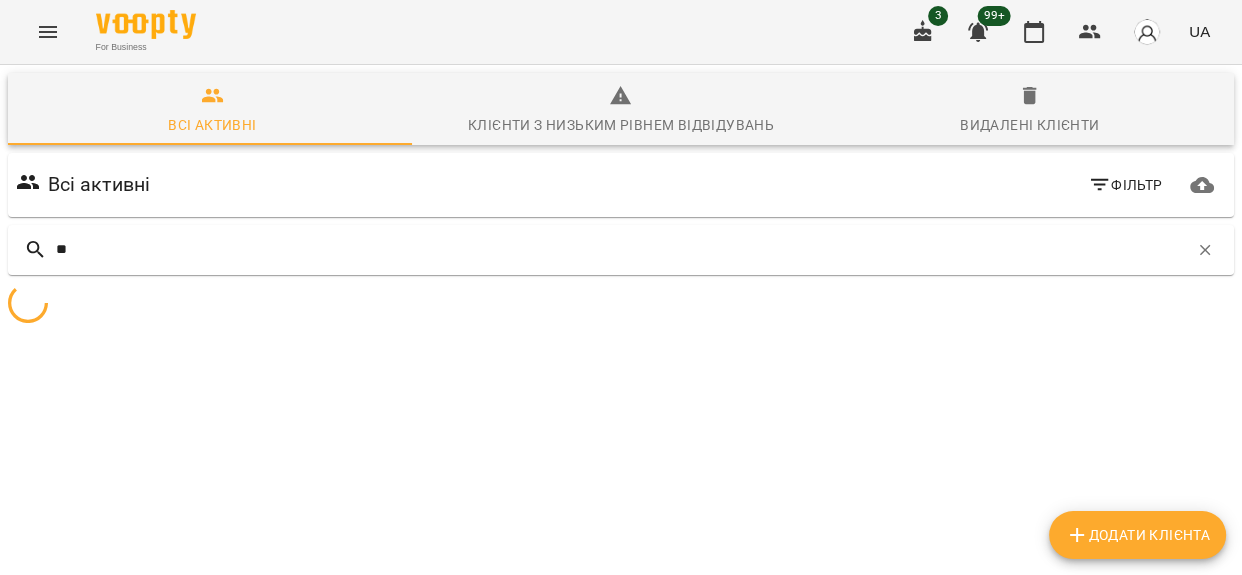 type on "*" 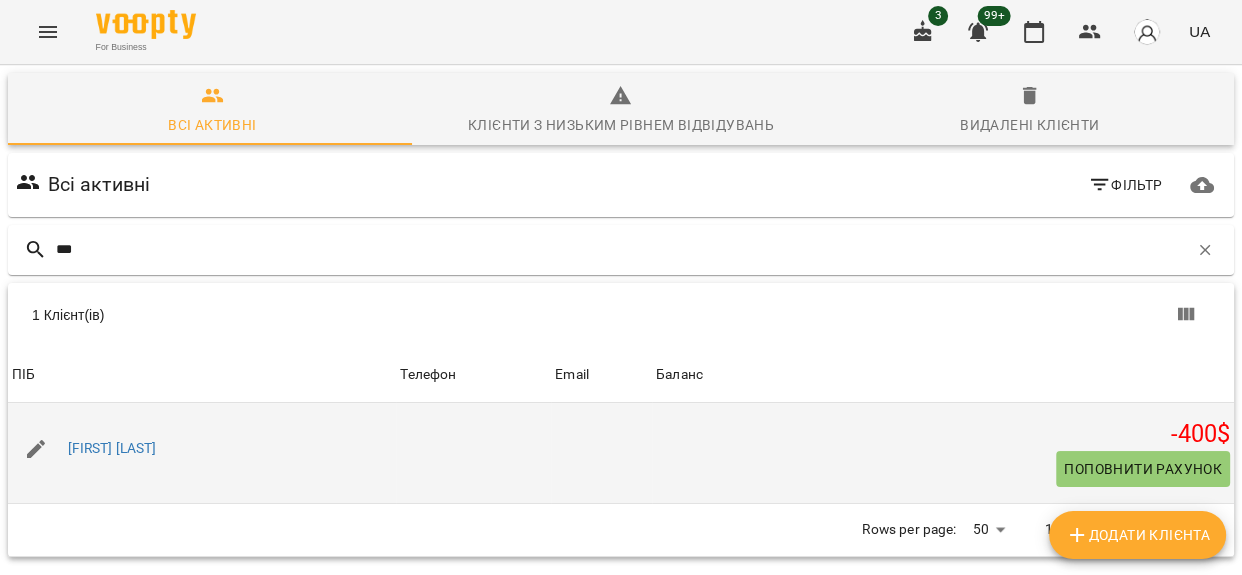 type on "***" 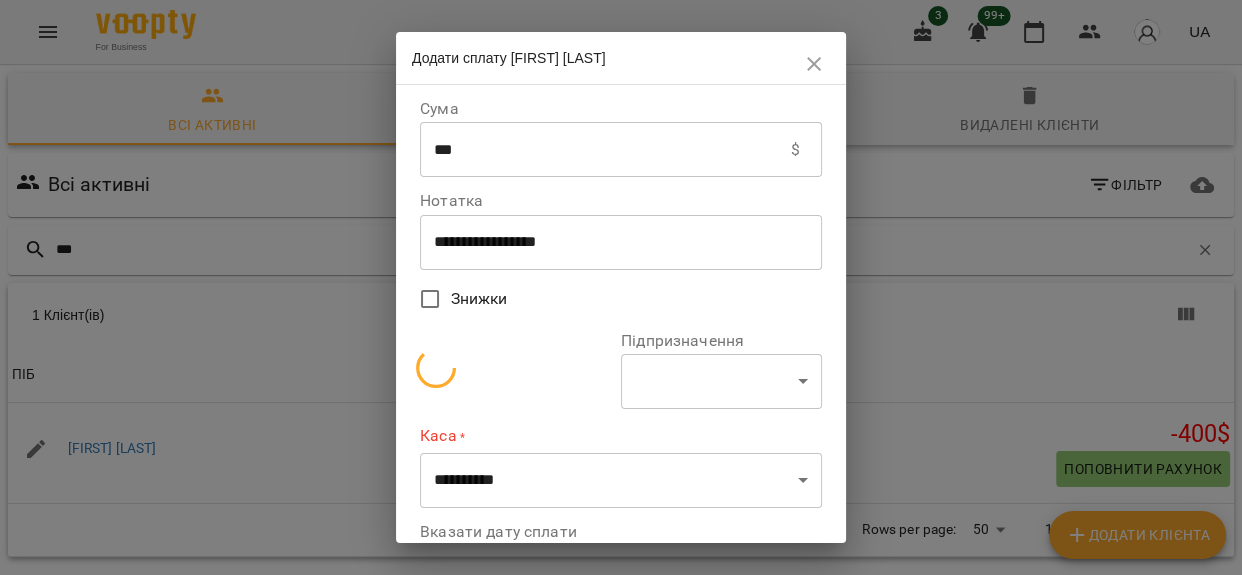 select on "**********" 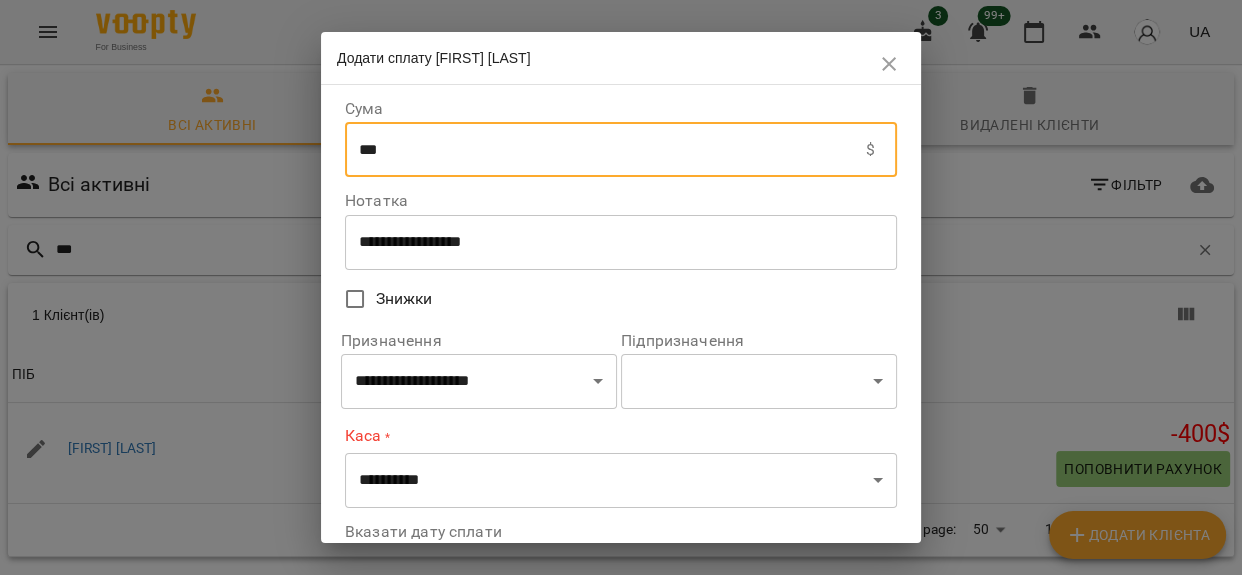 drag, startPoint x: 397, startPoint y: 159, endPoint x: 297, endPoint y: 156, distance: 100.04499 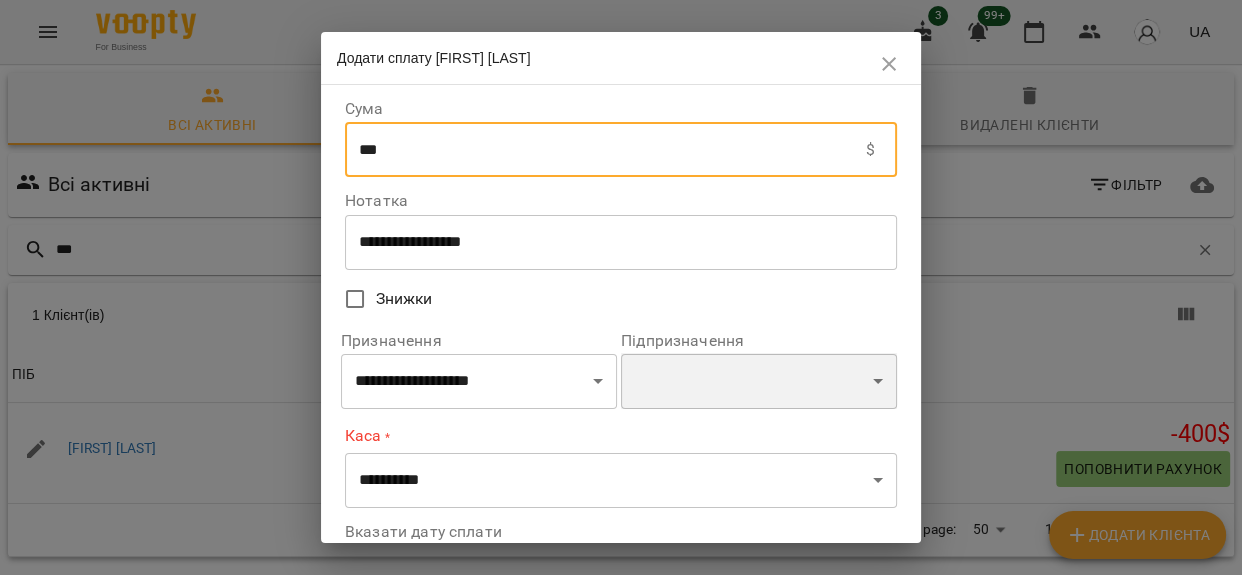 click on "**********" at bounding box center [759, 381] 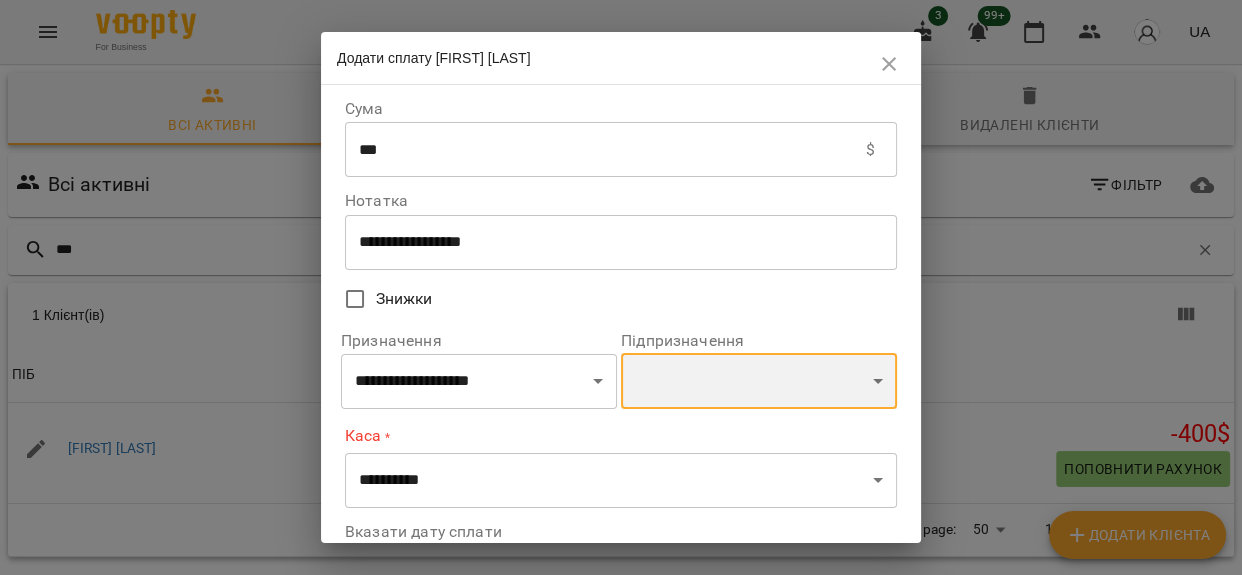 select on "**********" 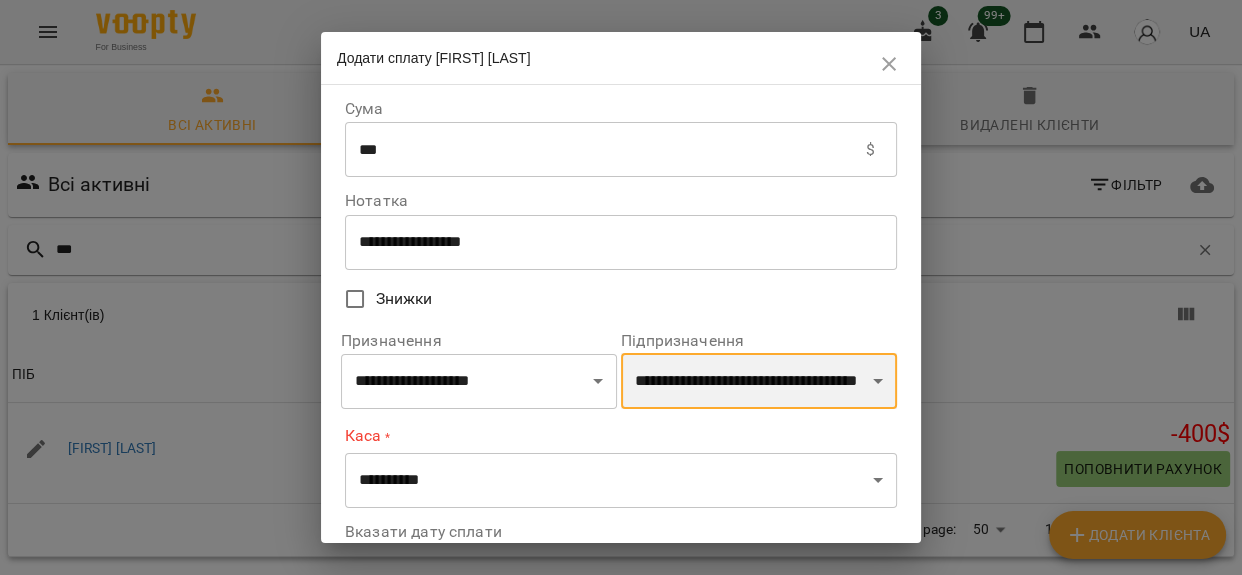 click on "**********" at bounding box center [759, 381] 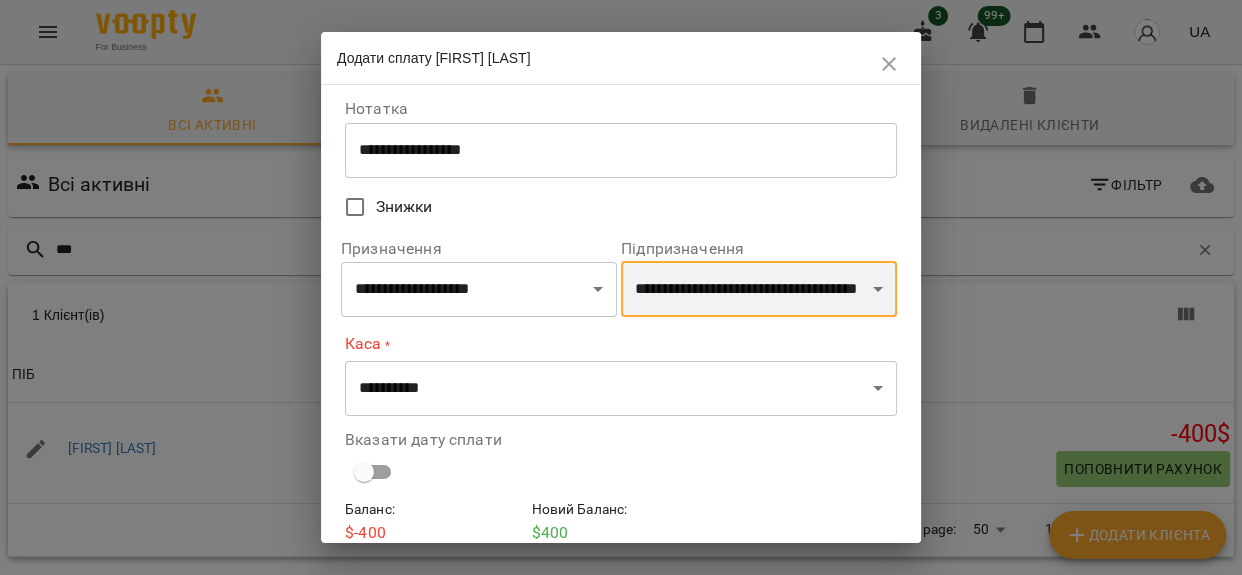 scroll, scrollTop: 179, scrollLeft: 0, axis: vertical 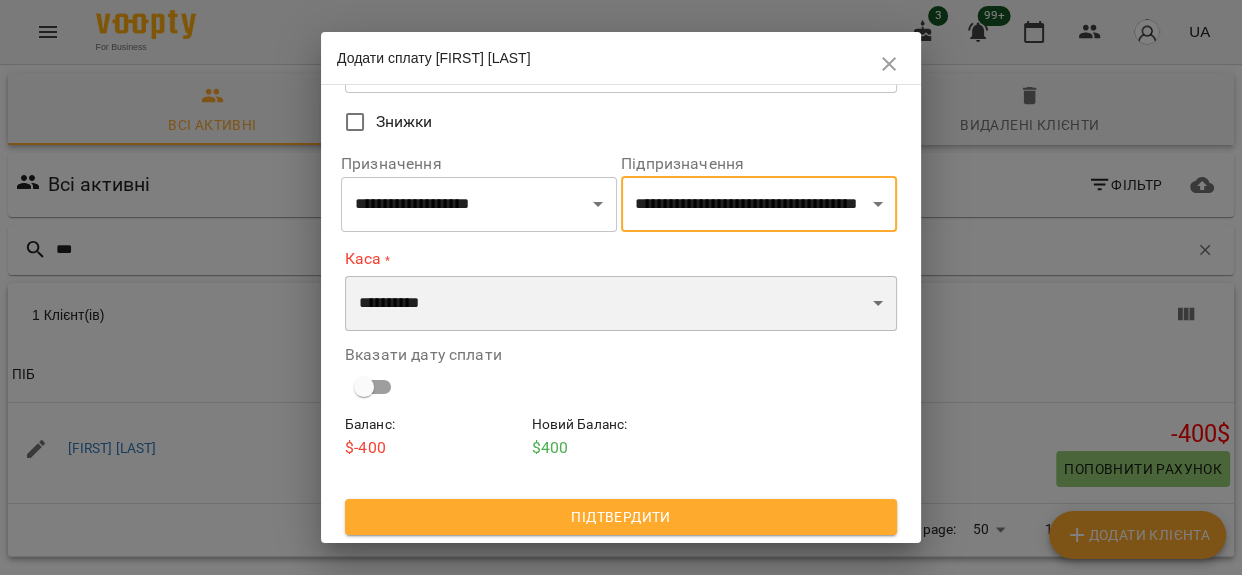 click on "**********" at bounding box center (621, 304) 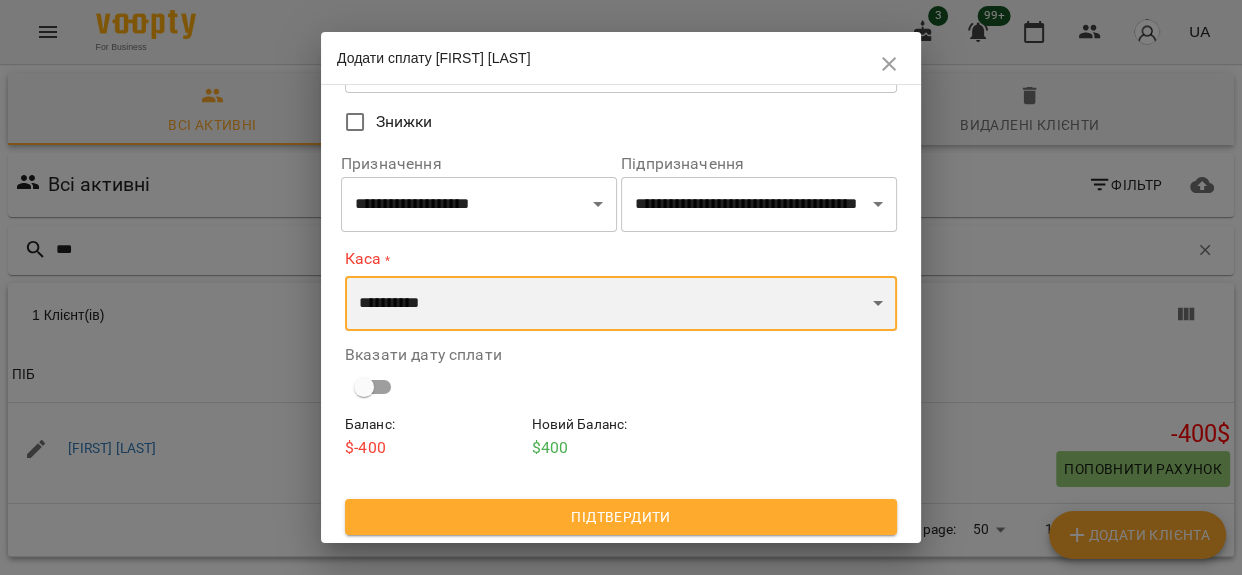 select on "**********" 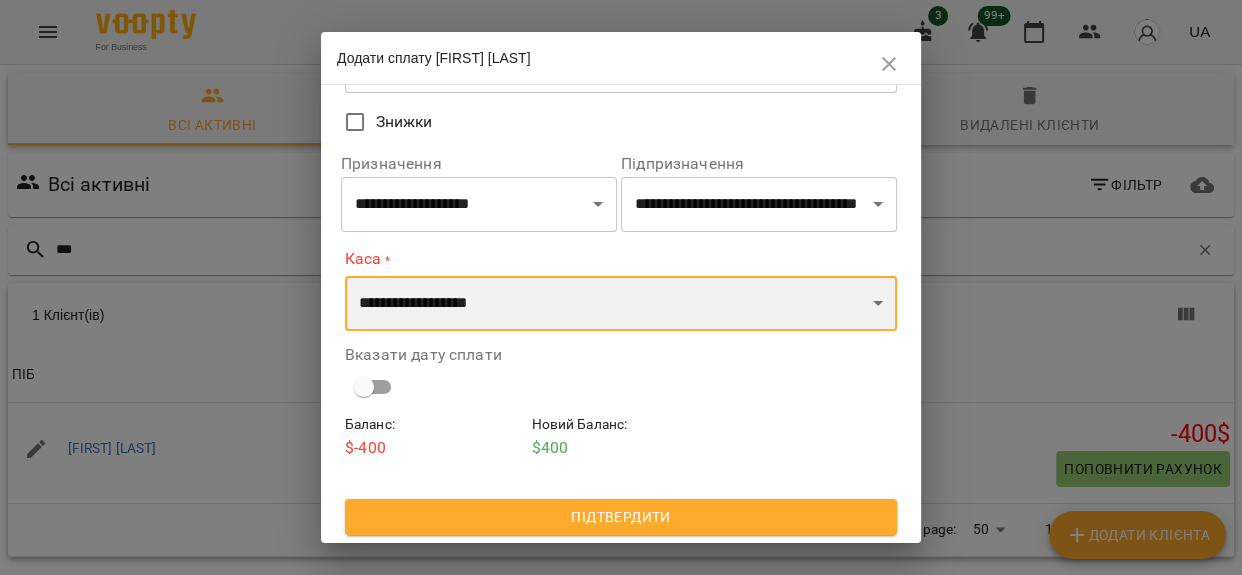 click on "**********" at bounding box center (621, 304) 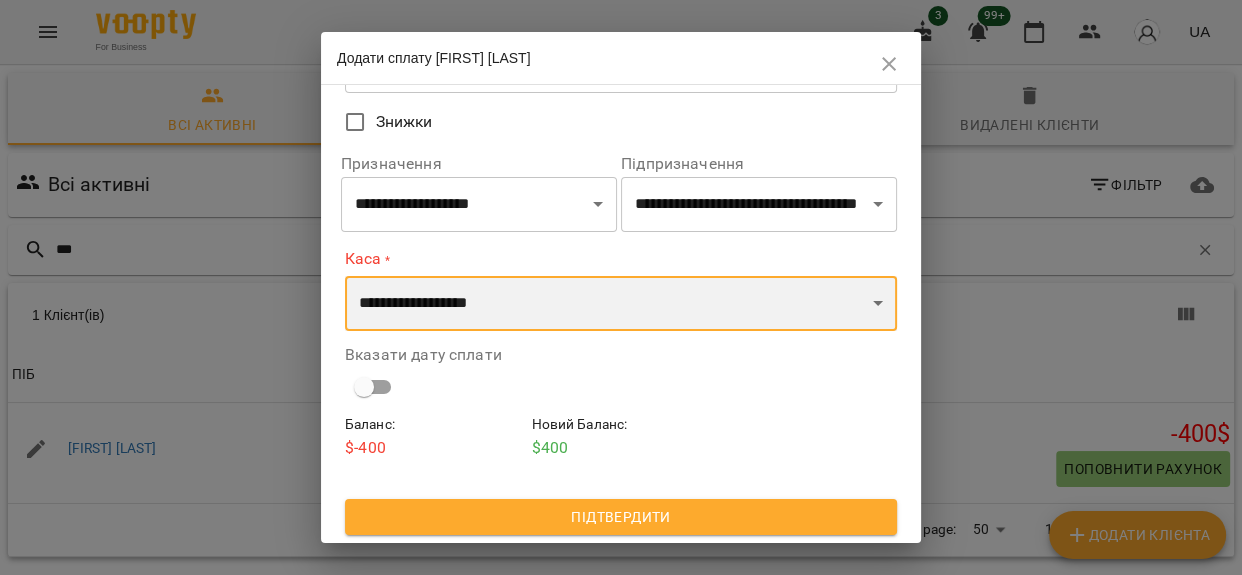 scroll, scrollTop: 172, scrollLeft: 0, axis: vertical 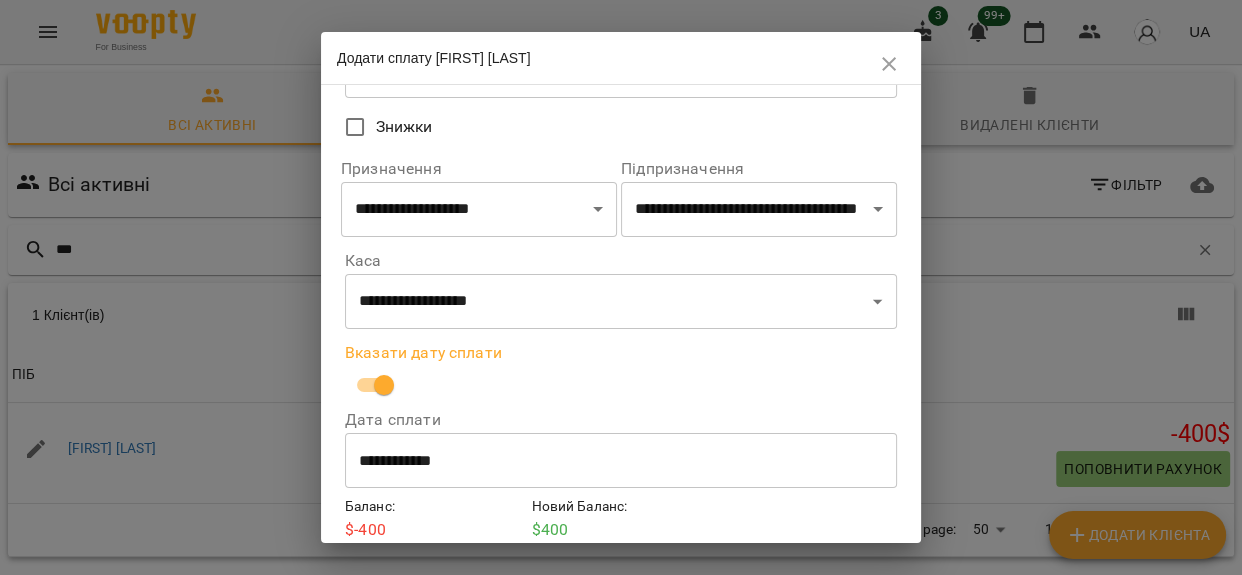 click on "**********" at bounding box center (621, 461) 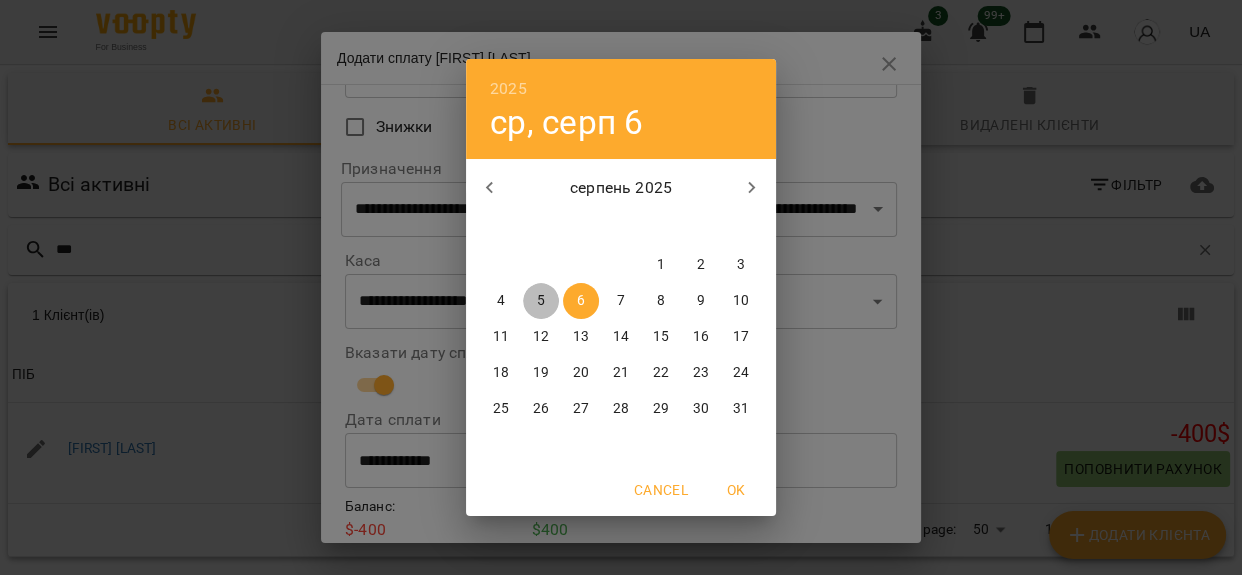 click on "5" at bounding box center [541, 301] 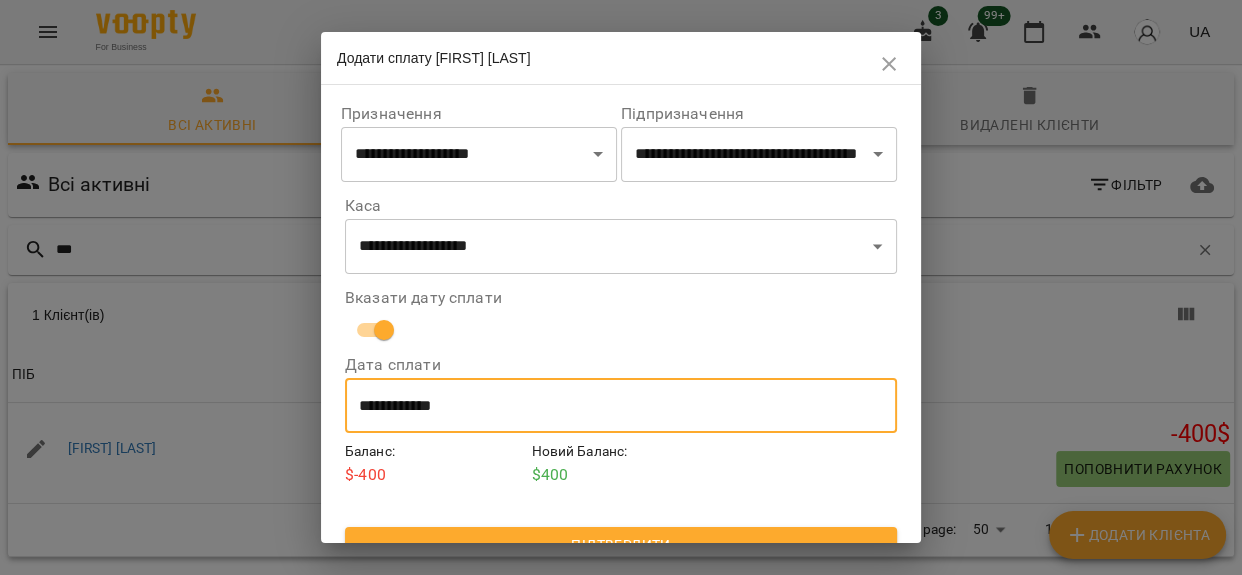 scroll, scrollTop: 256, scrollLeft: 0, axis: vertical 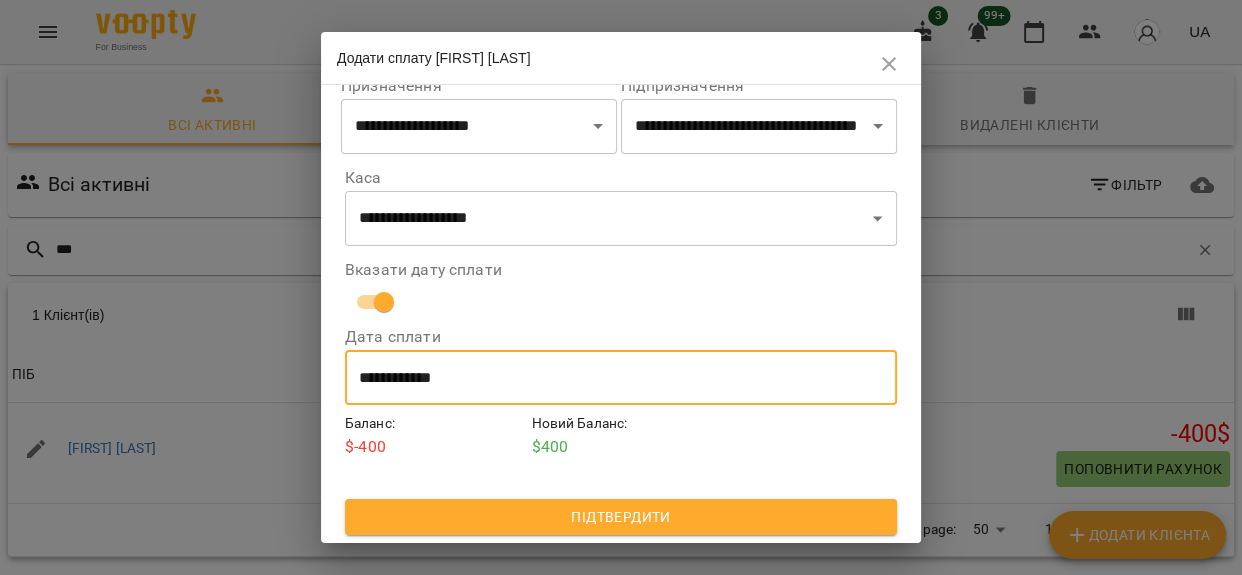 click on "Підтвердити" at bounding box center (621, 517) 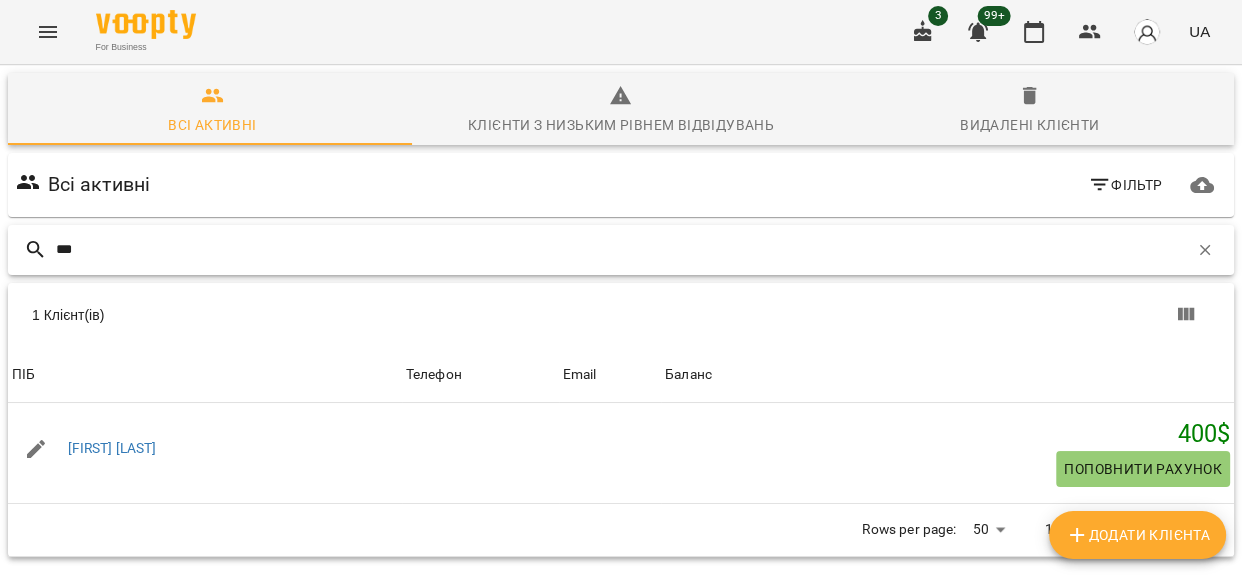 drag, startPoint x: 80, startPoint y: 252, endPoint x: 7, endPoint y: 260, distance: 73.43705 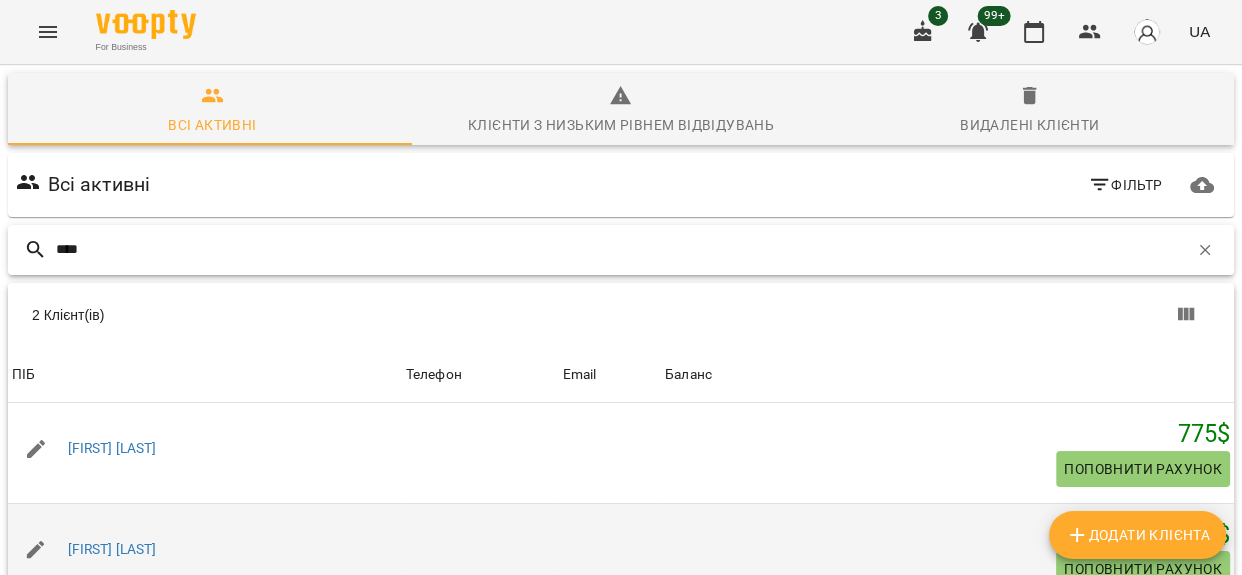 scroll, scrollTop: 151, scrollLeft: 0, axis: vertical 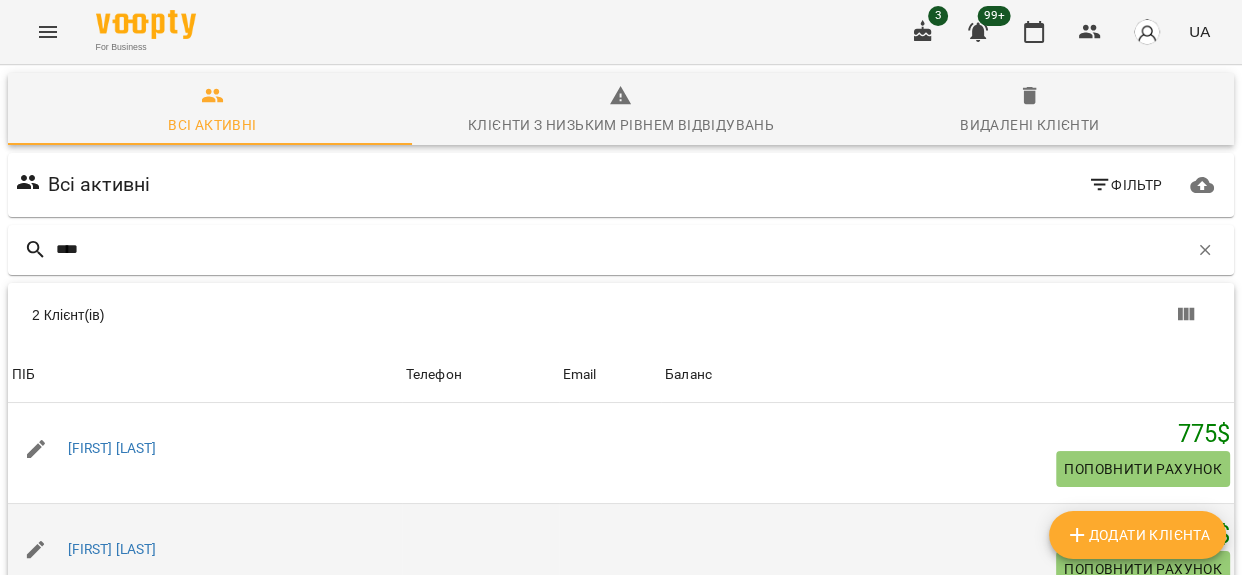 click on "Поповнити рахунок" at bounding box center (1143, 569) 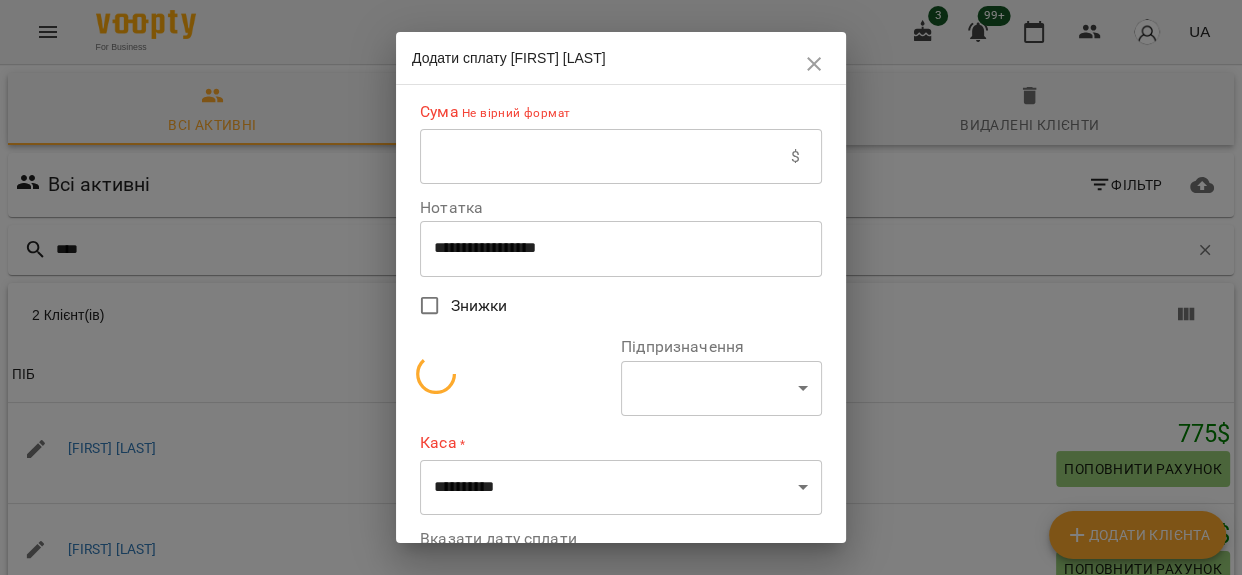 select on "**********" 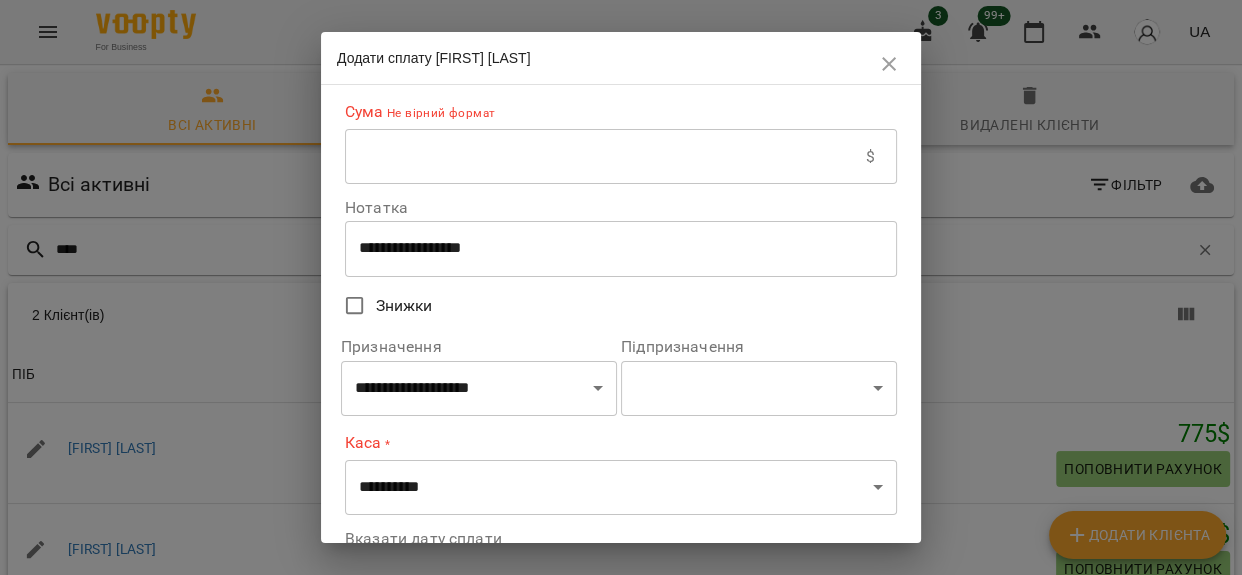click at bounding box center (605, 157) 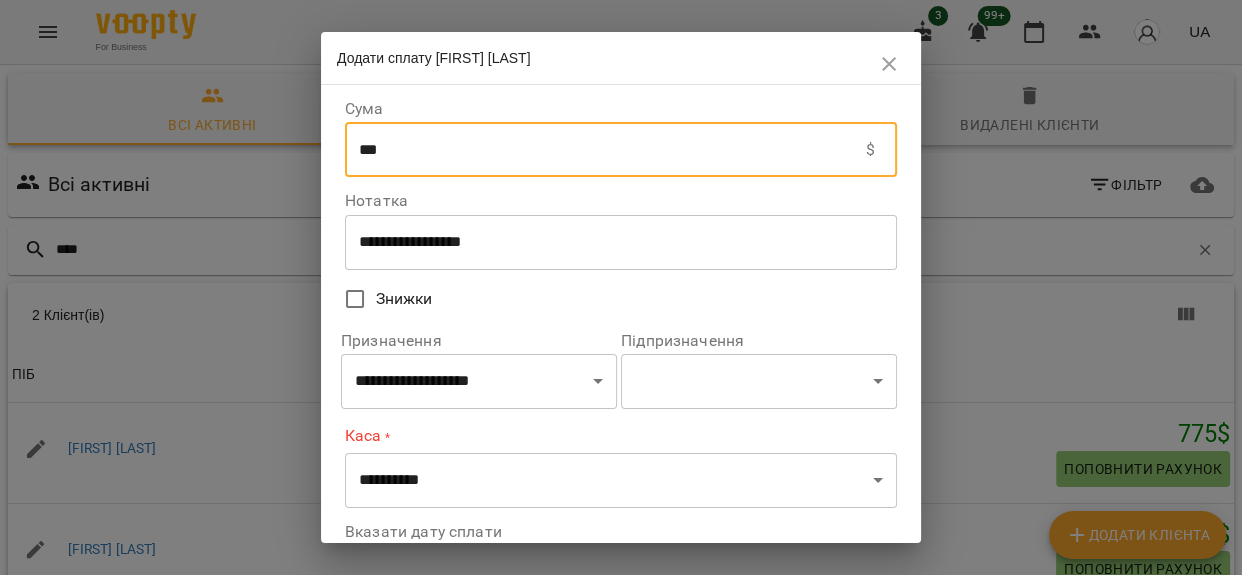 type on "***" 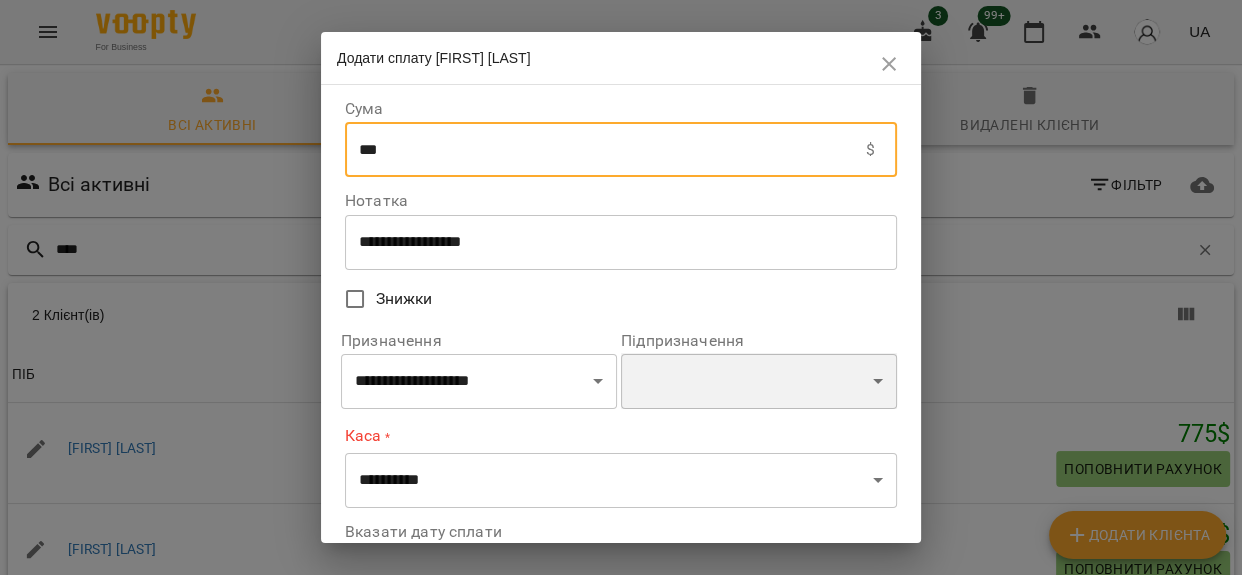 click on "**********" at bounding box center [759, 381] 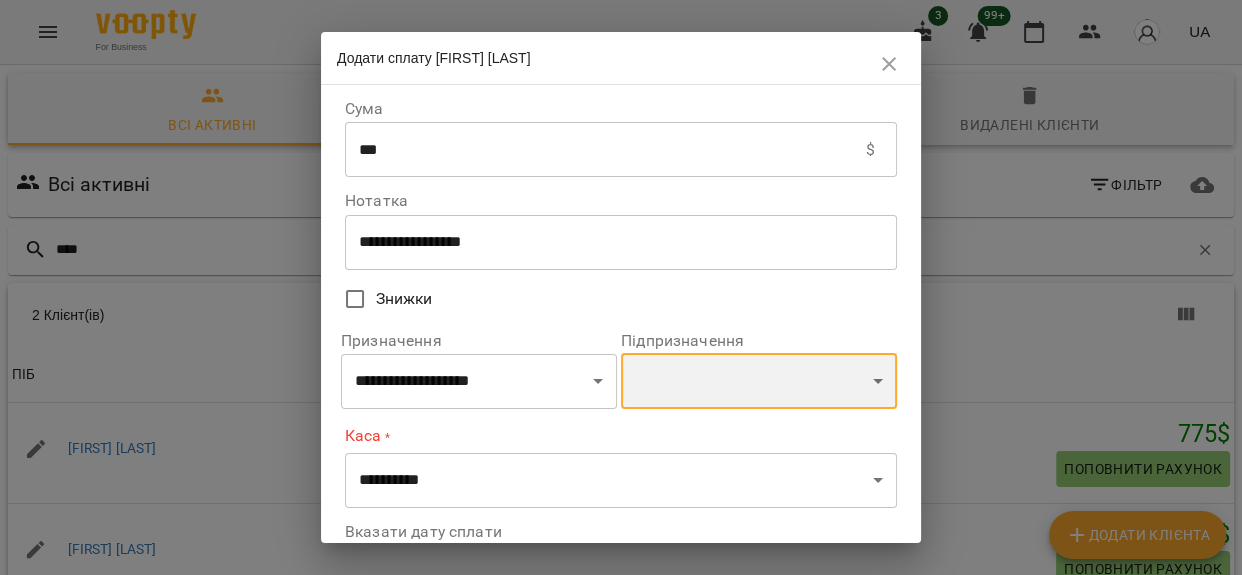 select on "**********" 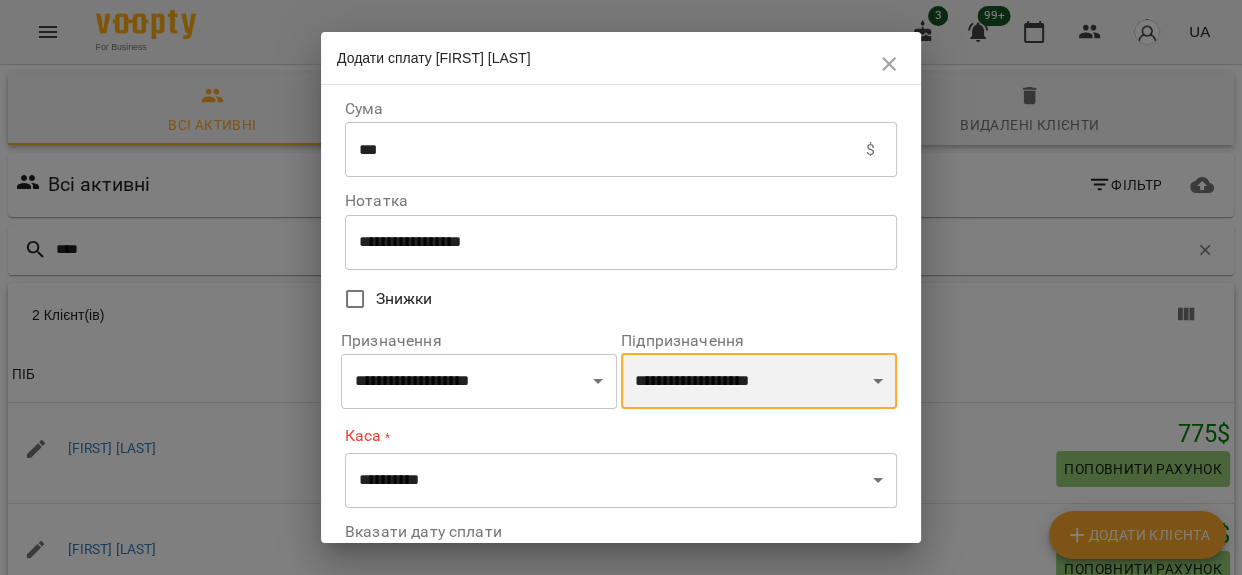 click on "**********" at bounding box center [759, 381] 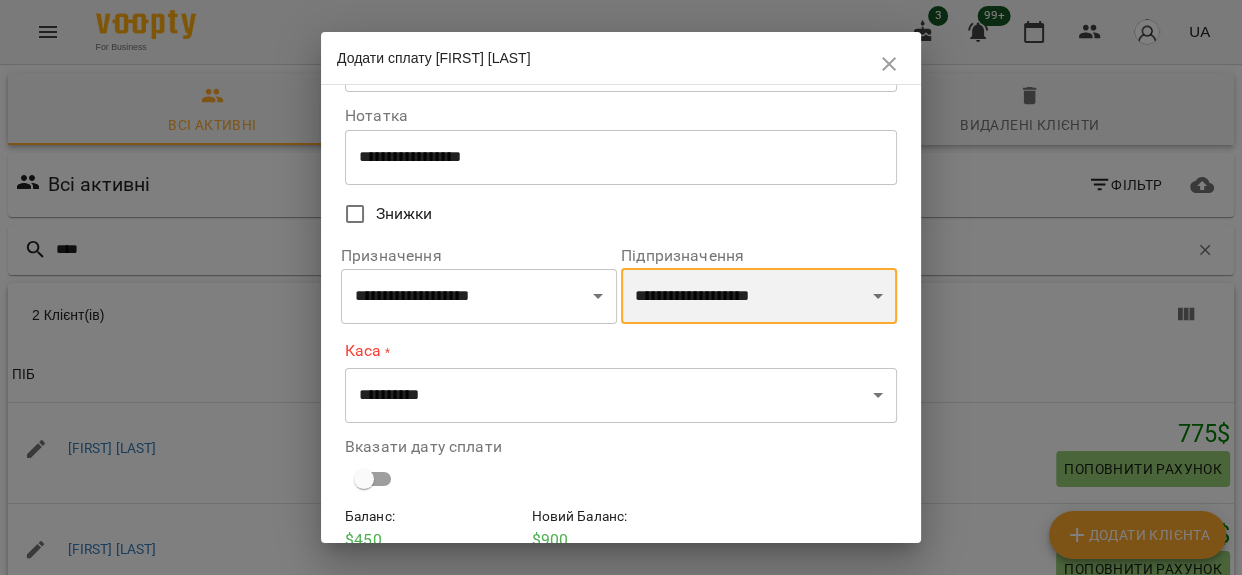 scroll, scrollTop: 179, scrollLeft: 0, axis: vertical 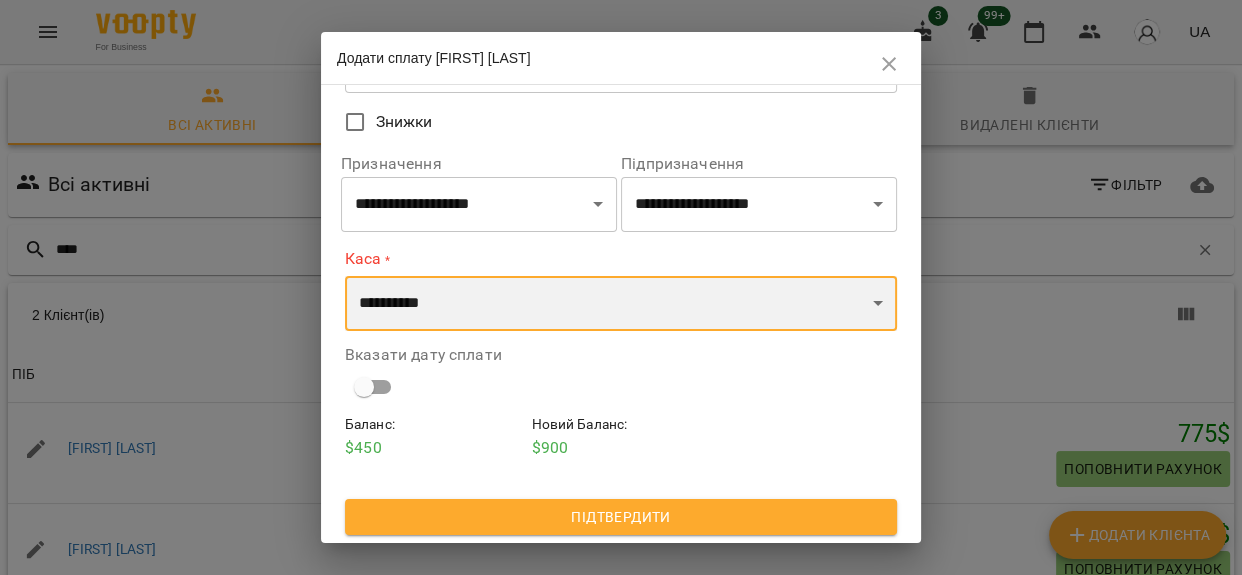 click on "**********" at bounding box center [621, 304] 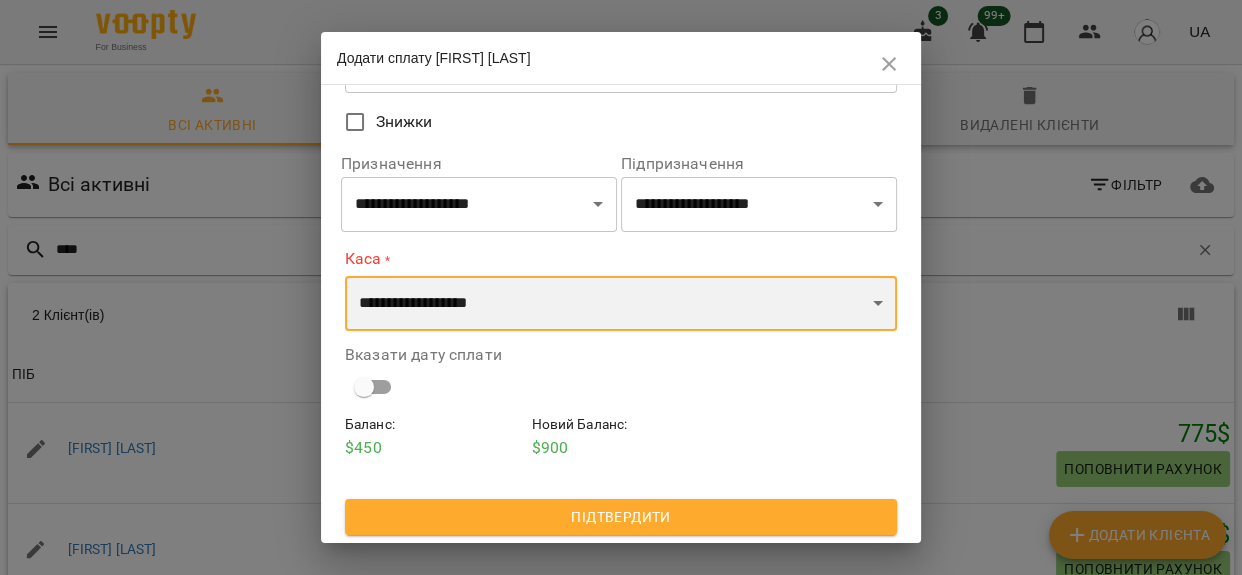 click on "**********" at bounding box center [621, 304] 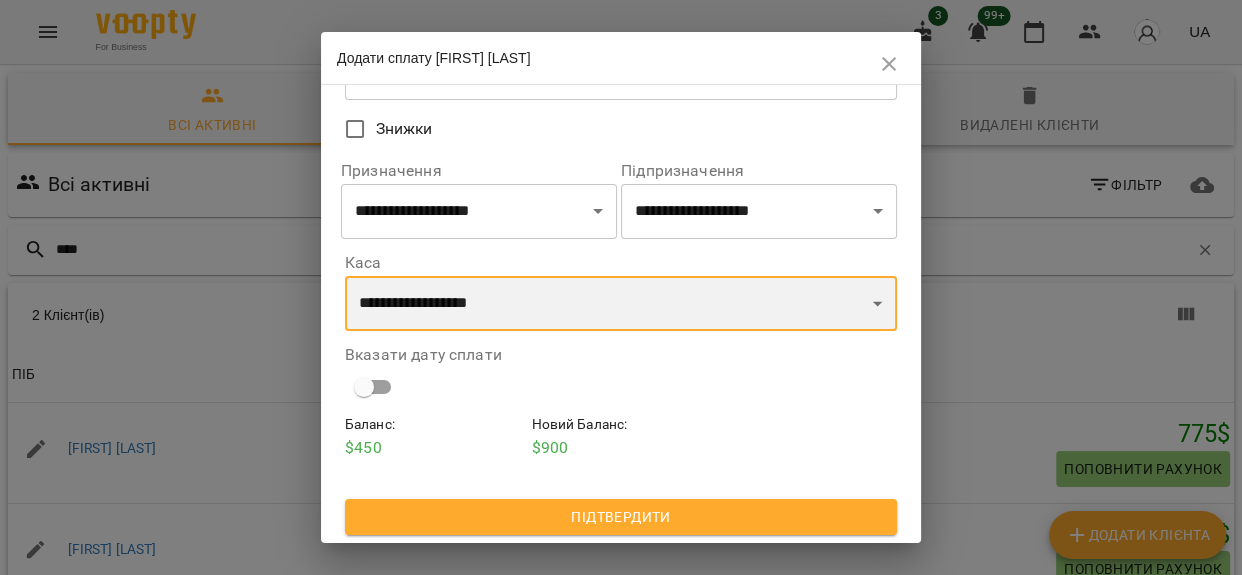 scroll, scrollTop: 172, scrollLeft: 0, axis: vertical 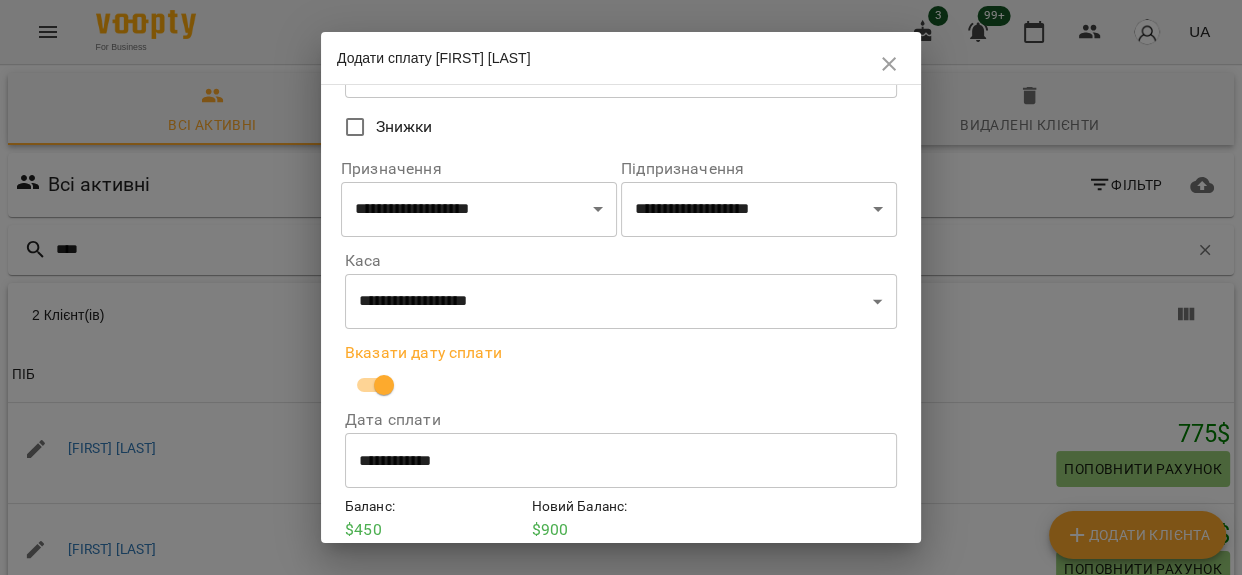 click on "**********" at bounding box center (621, 461) 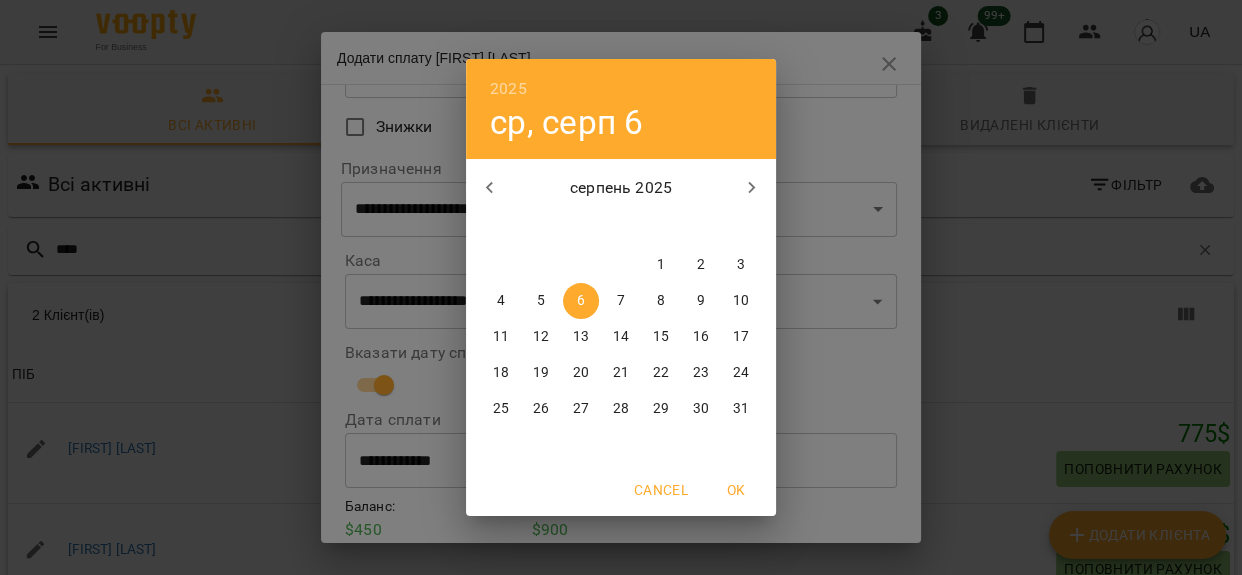 click on "5" at bounding box center (541, 301) 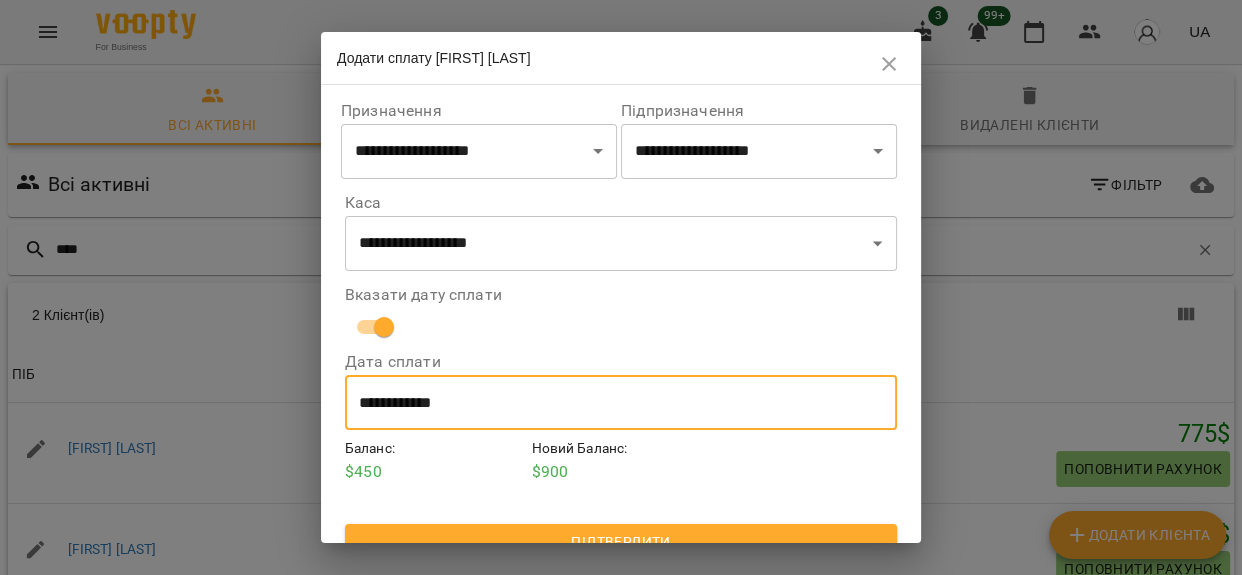 scroll, scrollTop: 256, scrollLeft: 0, axis: vertical 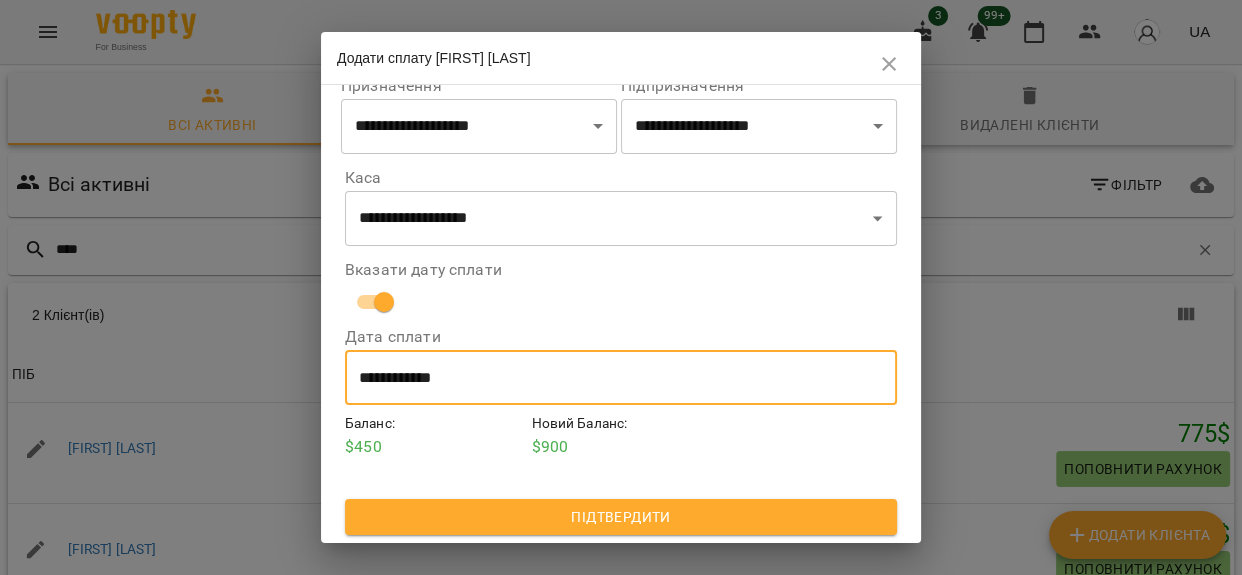 click on "Підтвердити" at bounding box center (621, 517) 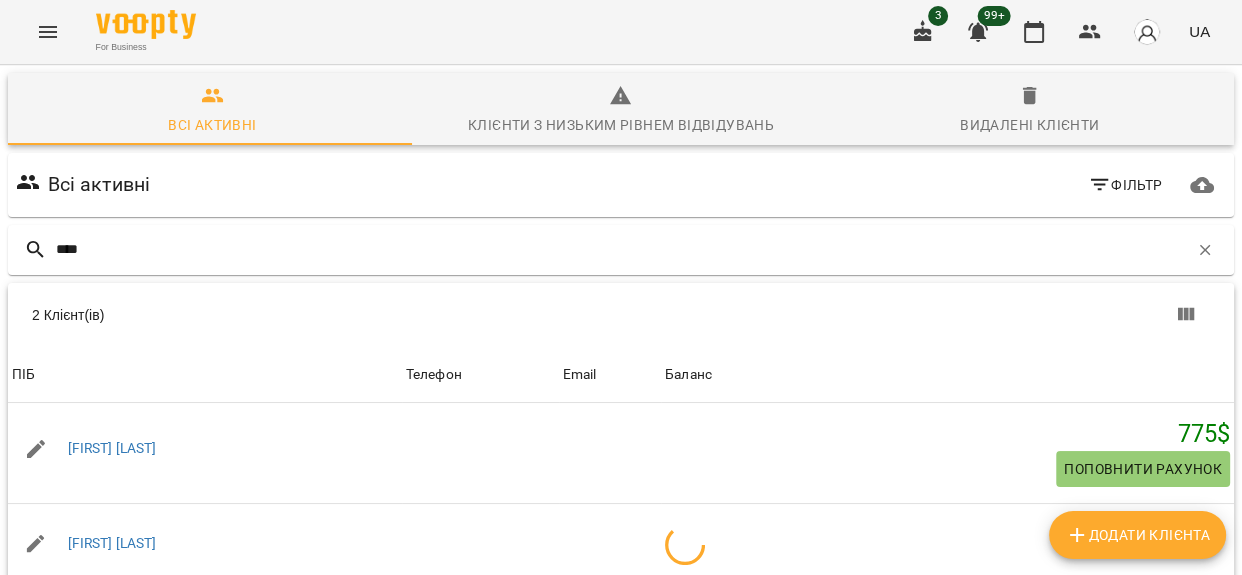 scroll, scrollTop: 151, scrollLeft: 0, axis: vertical 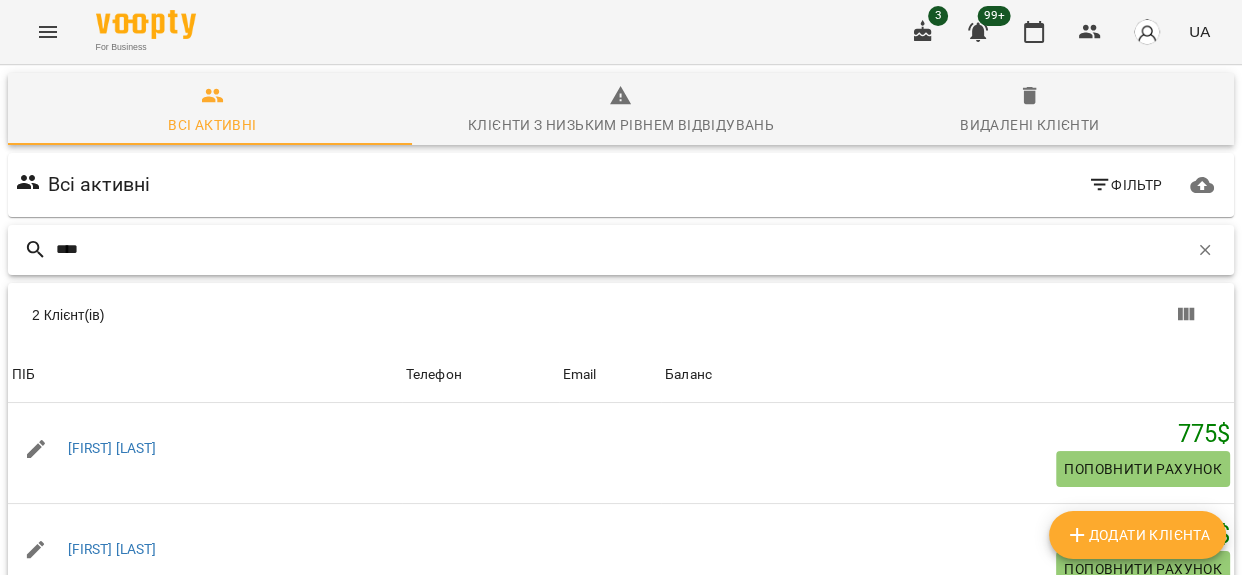 drag, startPoint x: 96, startPoint y: 97, endPoint x: 0, endPoint y: 98, distance: 96.00521 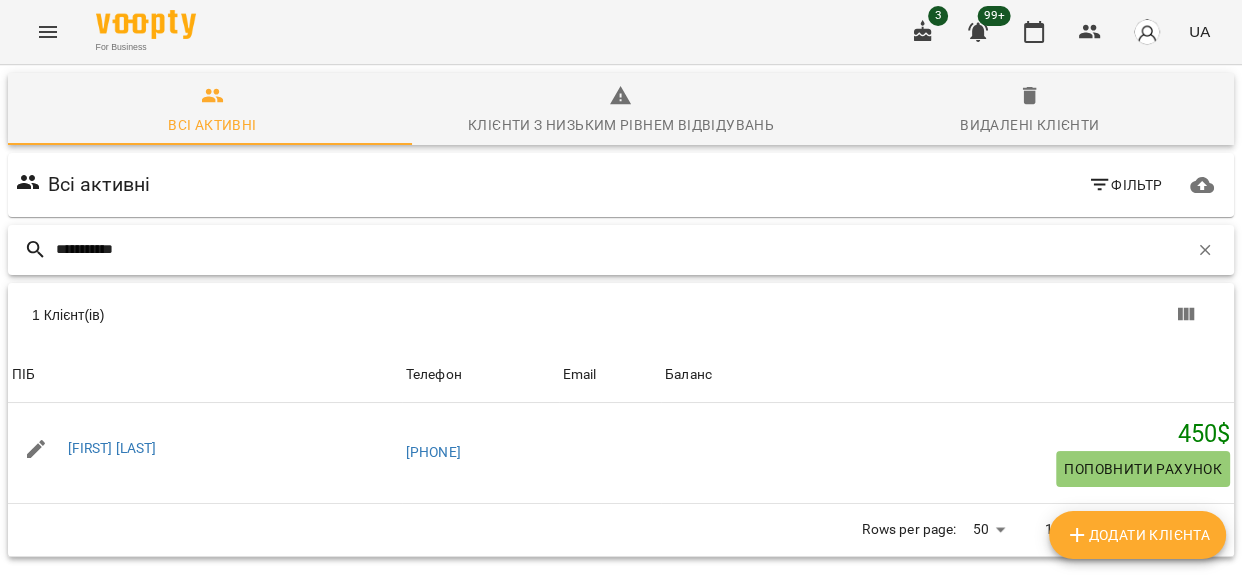 scroll, scrollTop: 88, scrollLeft: 0, axis: vertical 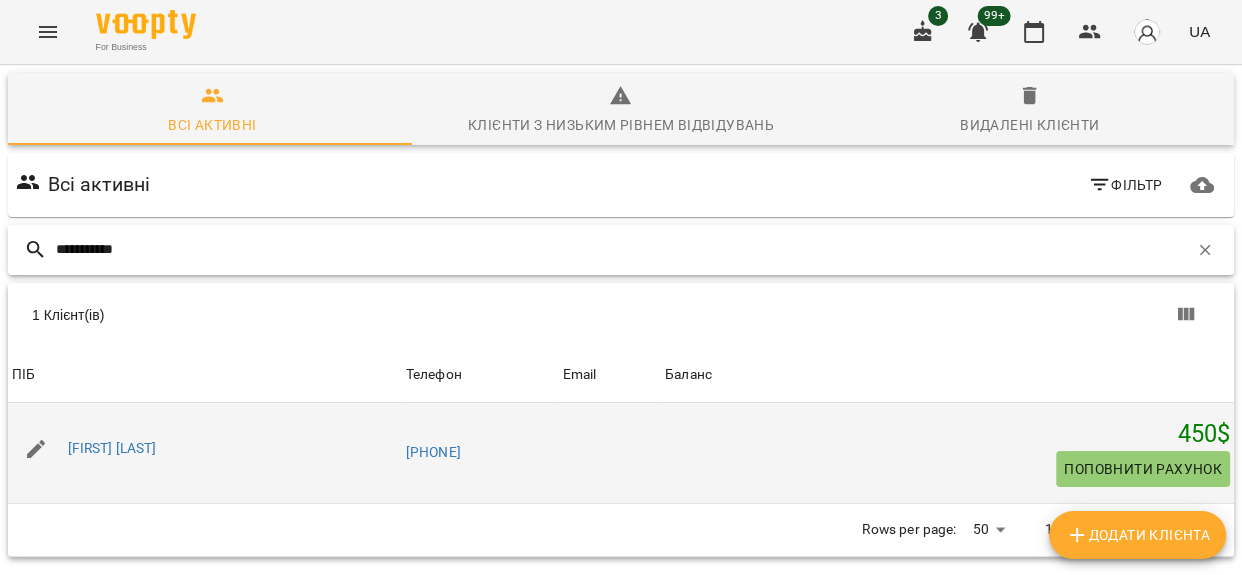 type on "**********" 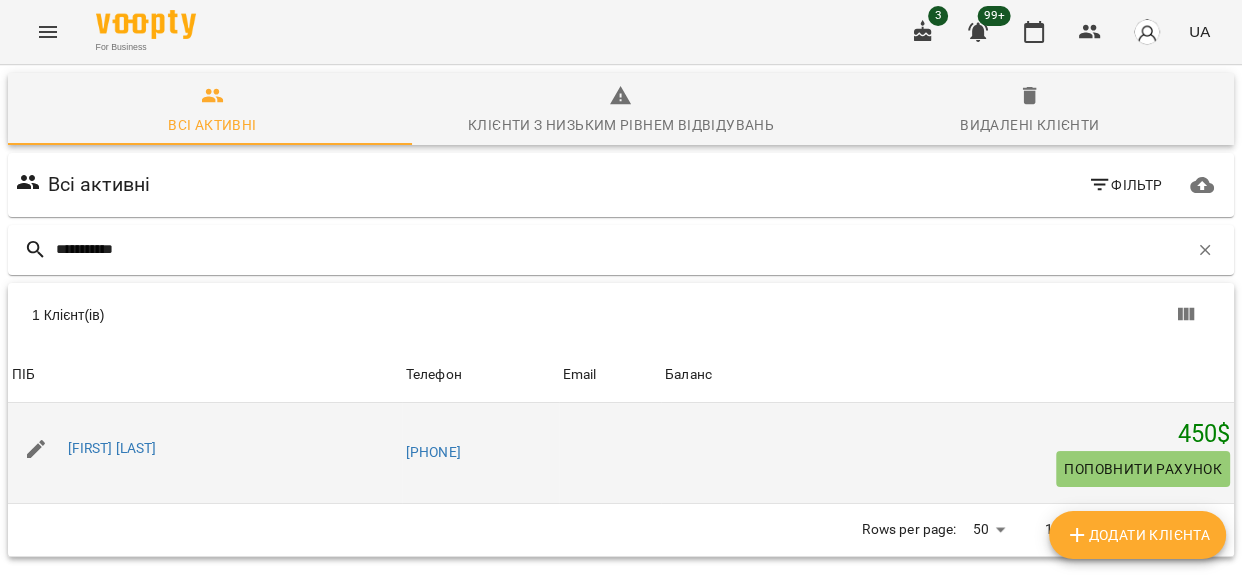click on "Поповнити рахунок" at bounding box center [1143, 469] 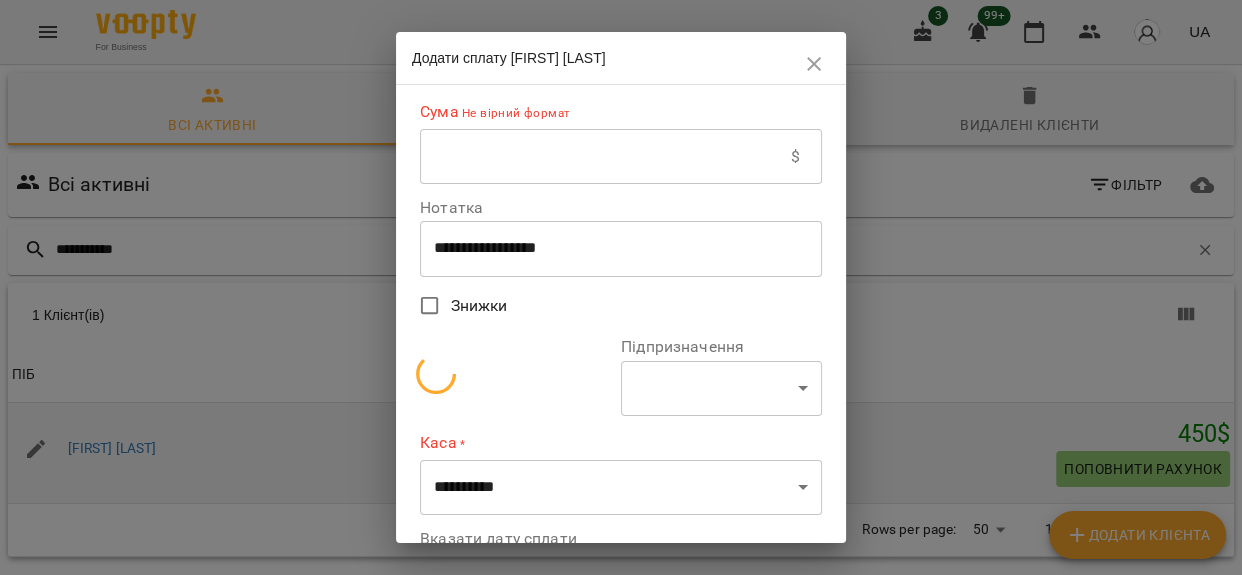select on "**********" 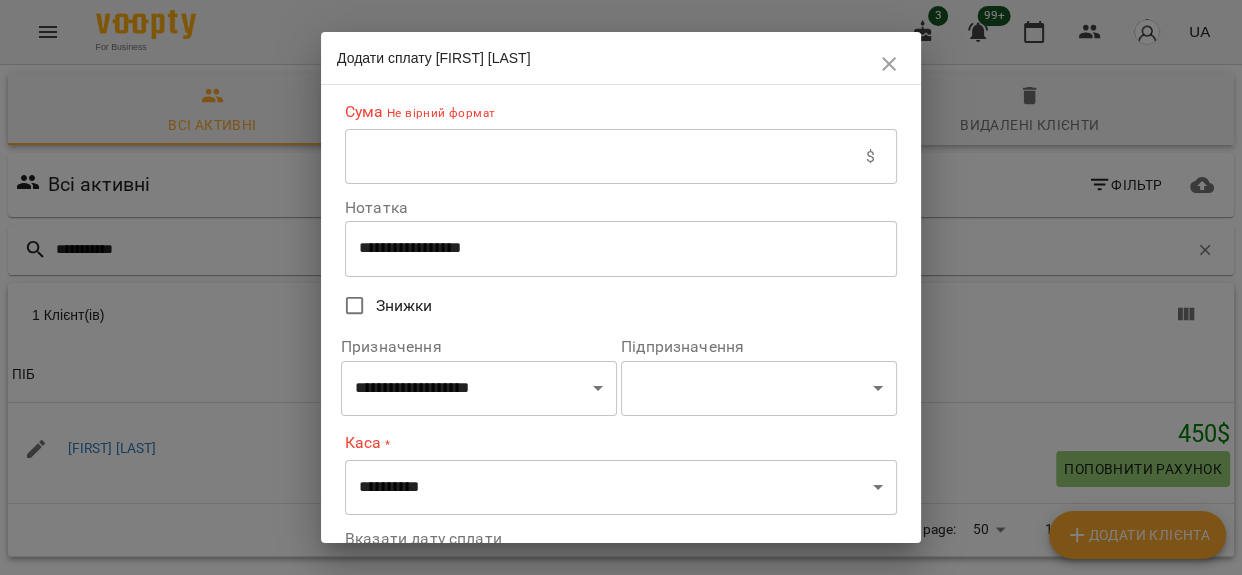 click at bounding box center [605, 157] 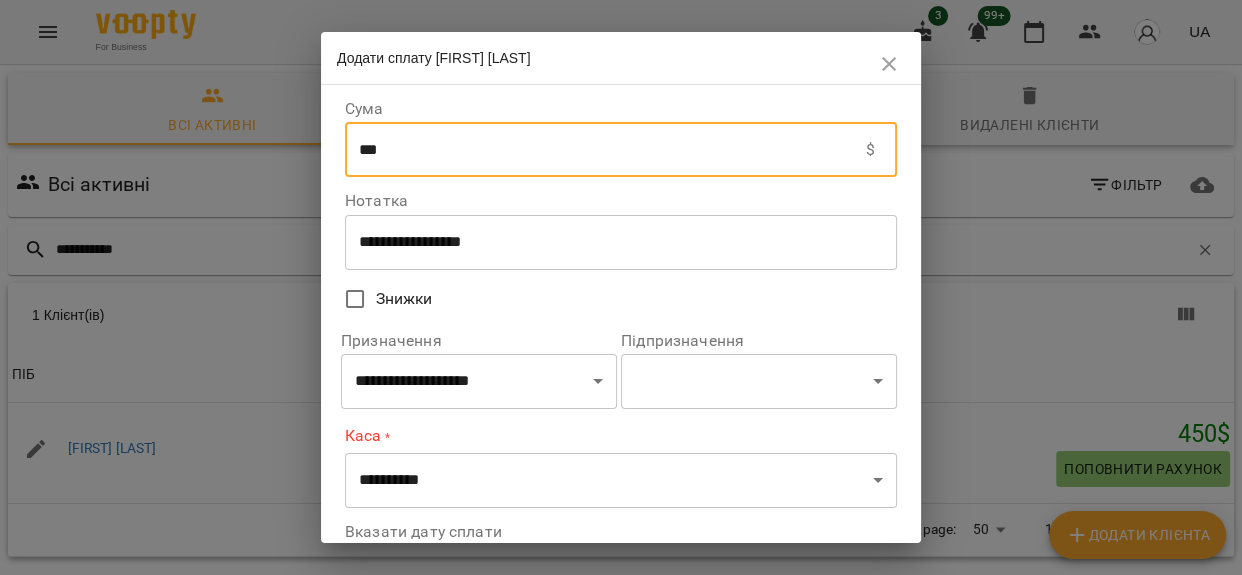 type on "***" 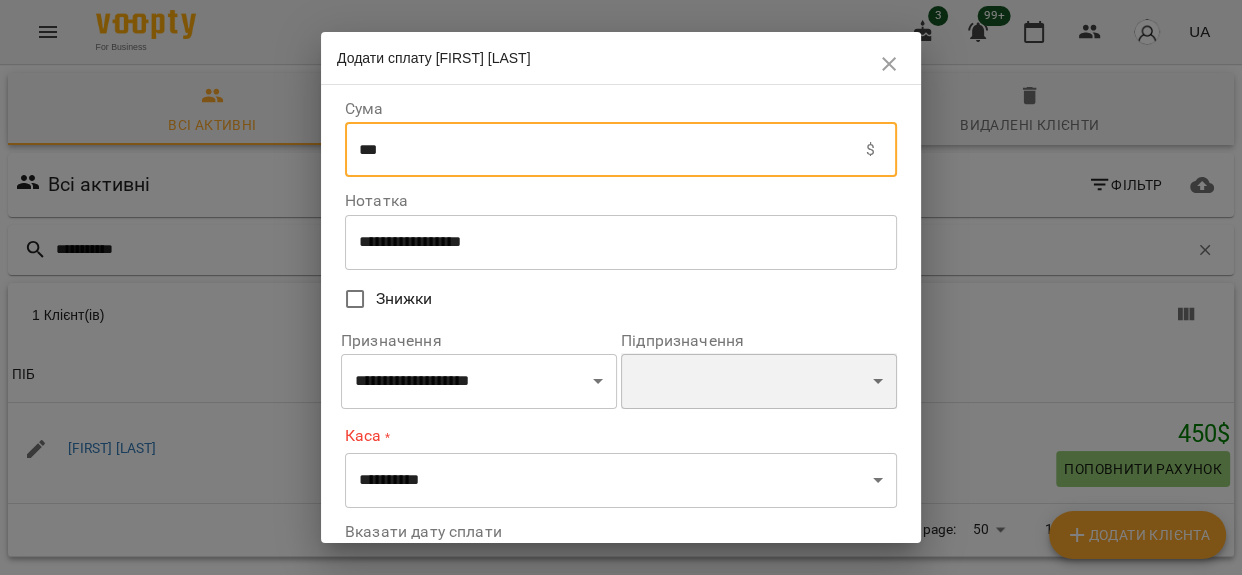 click on "**********" at bounding box center [759, 381] 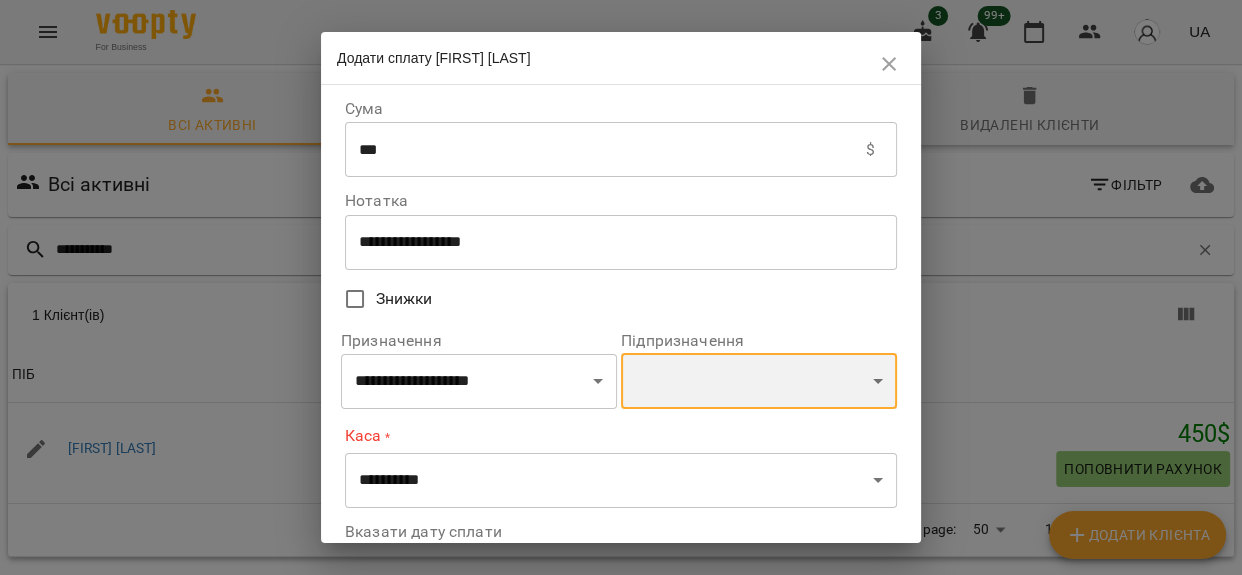 select on "**********" 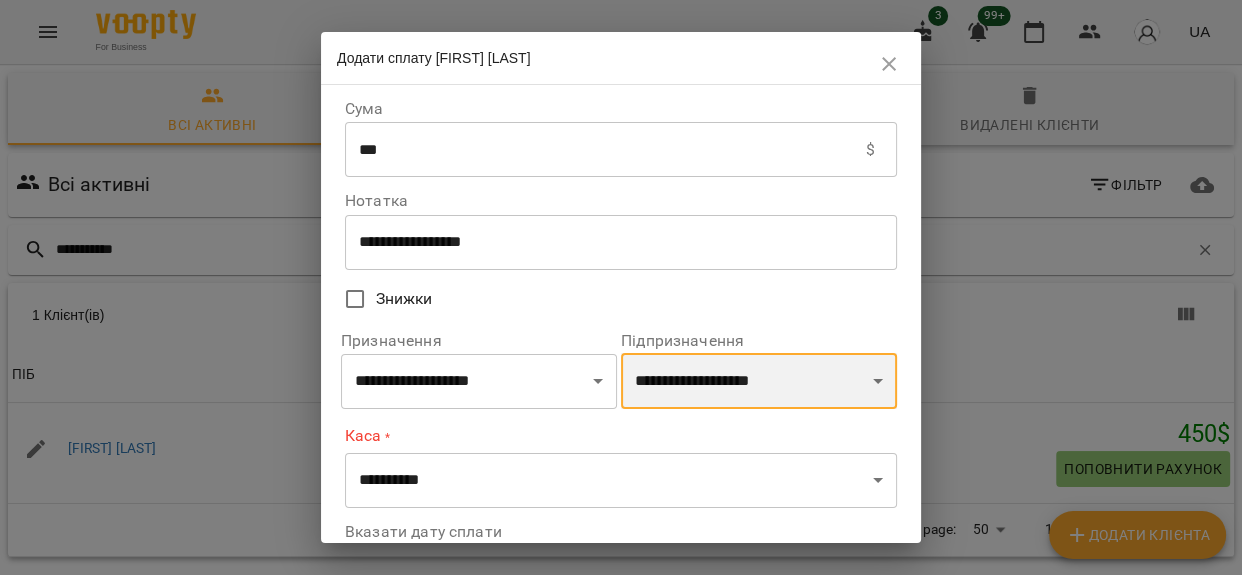 click on "**********" at bounding box center [759, 381] 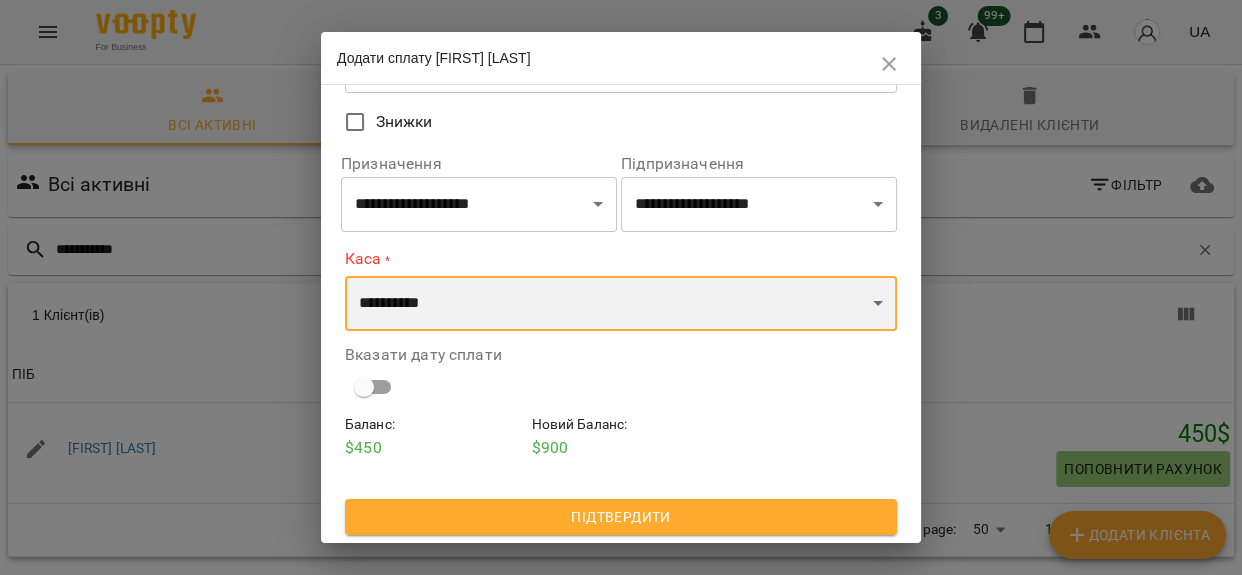 drag, startPoint x: 466, startPoint y: 301, endPoint x: 473, endPoint y: 330, distance: 29.832869 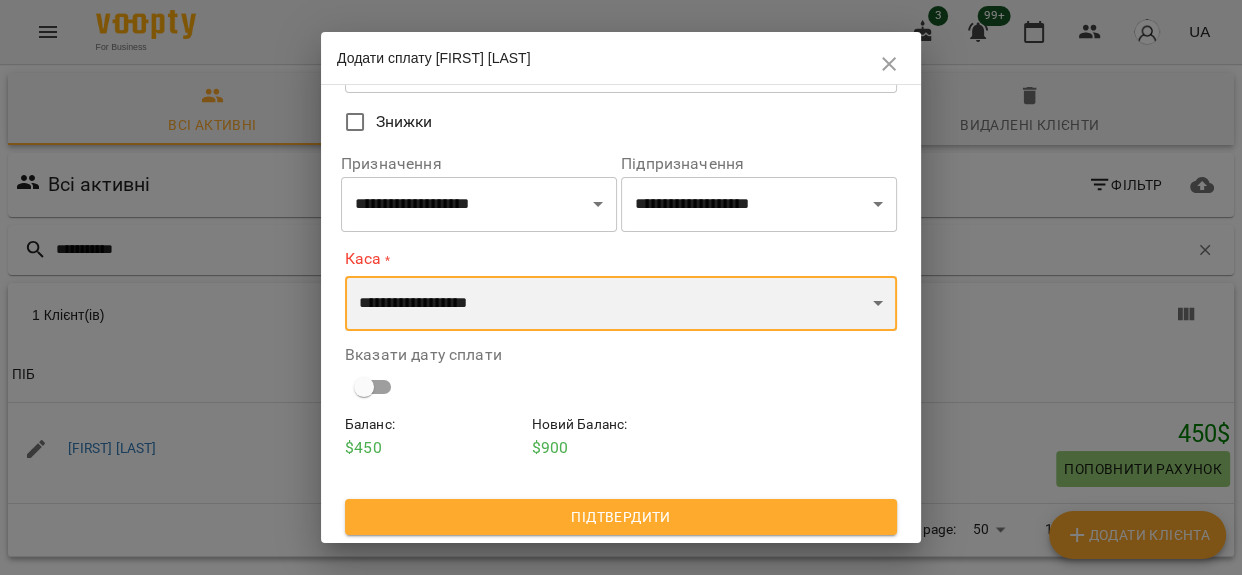 click on "**********" at bounding box center [621, 304] 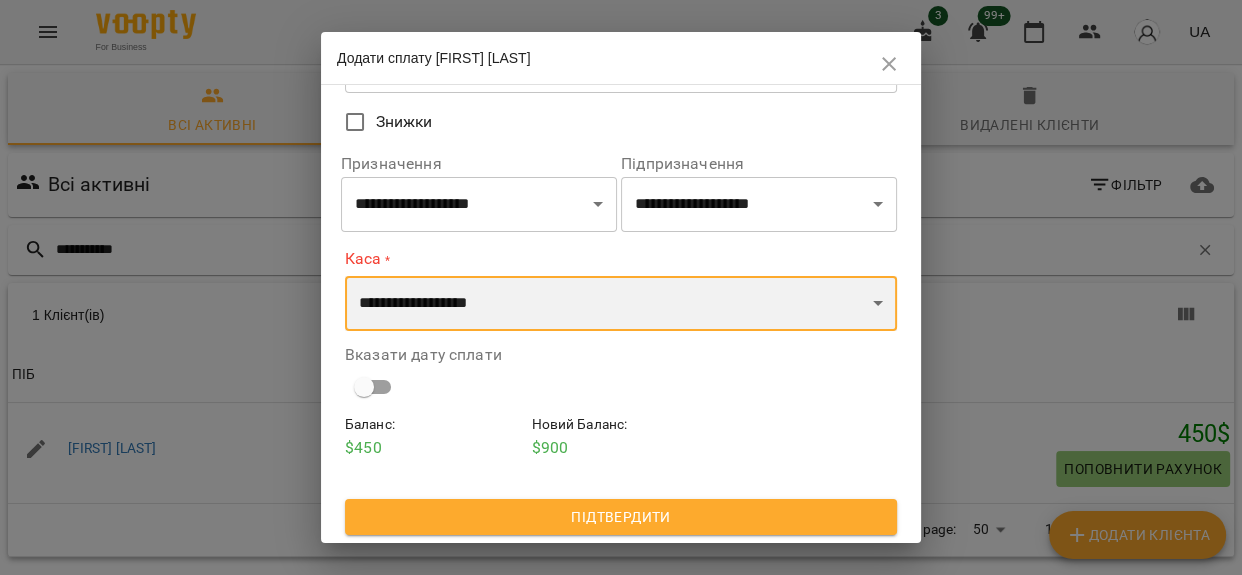 scroll, scrollTop: 172, scrollLeft: 0, axis: vertical 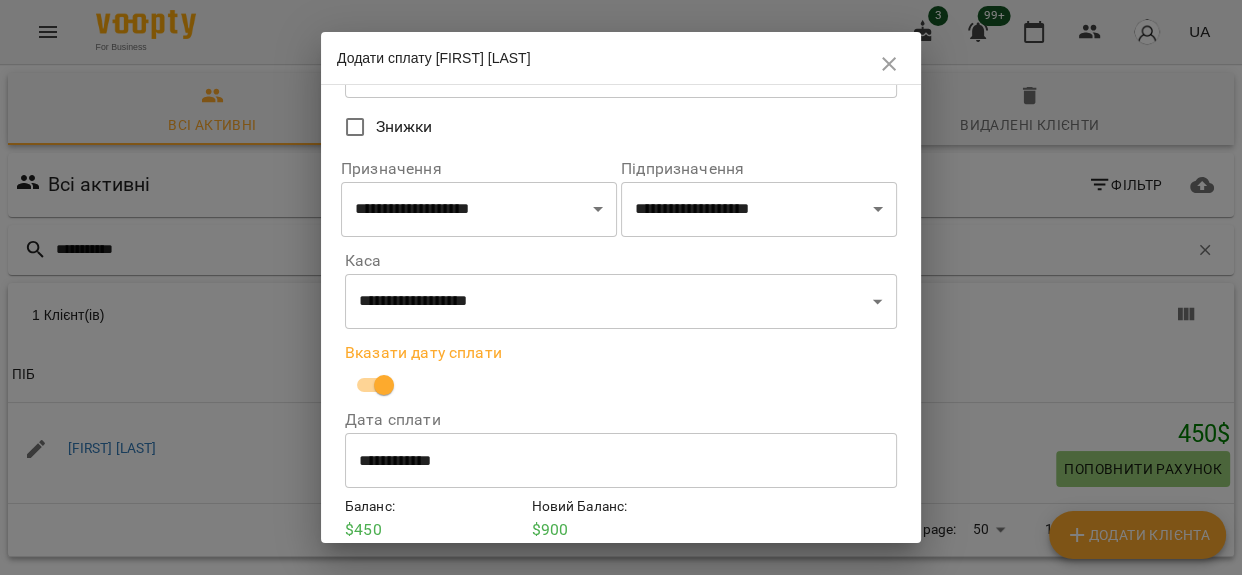 click on "**********" at bounding box center (621, 461) 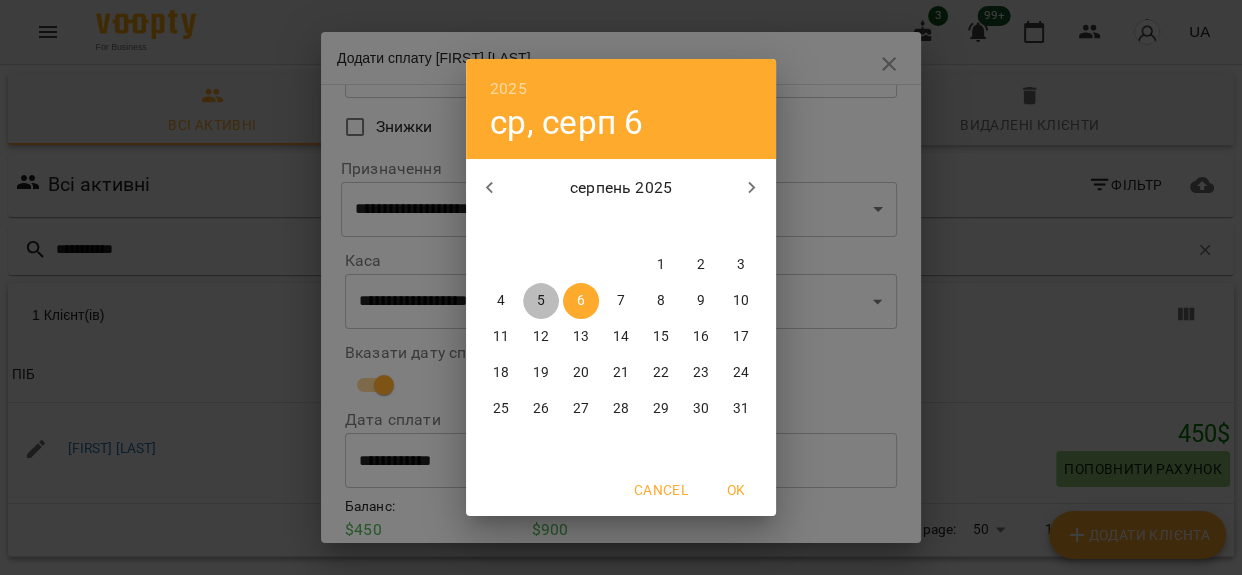 click on "5" at bounding box center [541, 301] 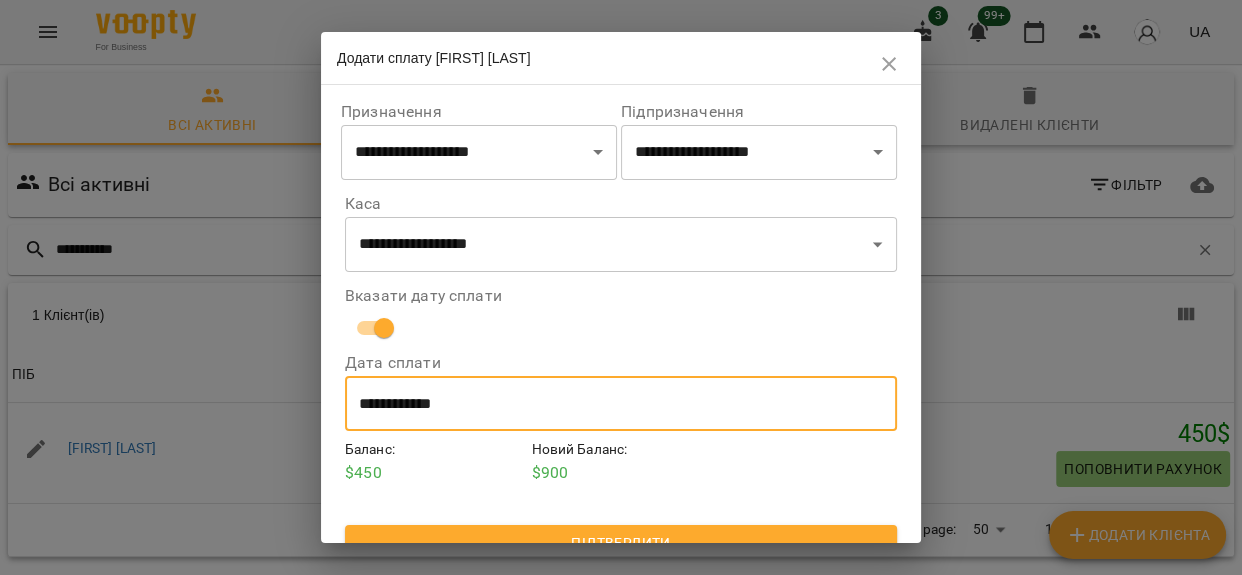 scroll, scrollTop: 256, scrollLeft: 0, axis: vertical 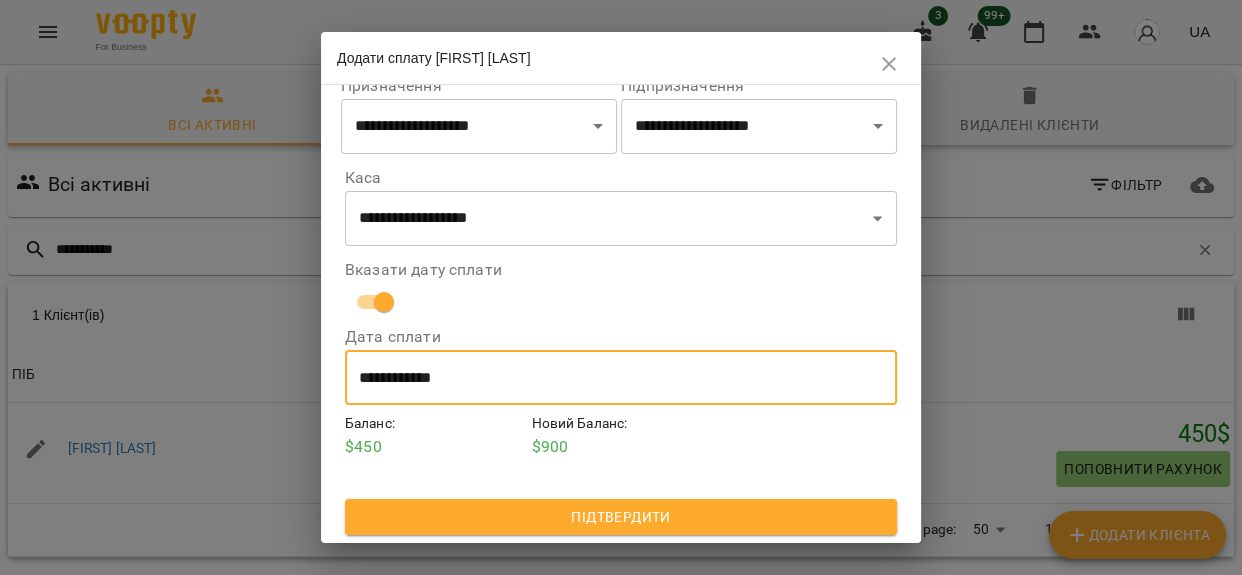click on "Підтвердити" at bounding box center (621, 517) 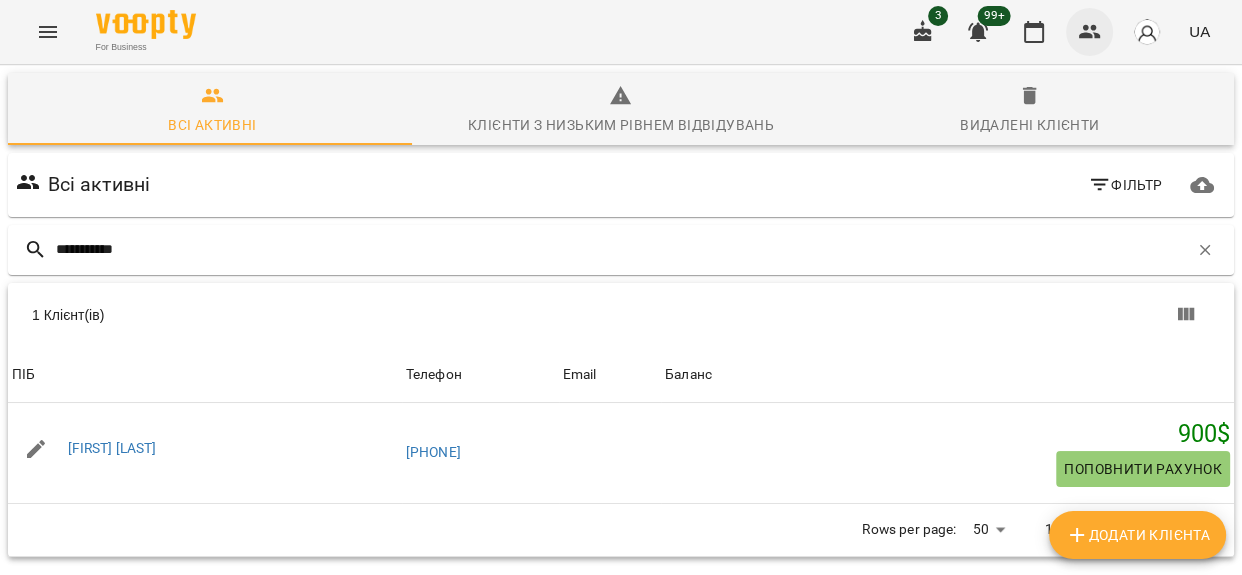 click 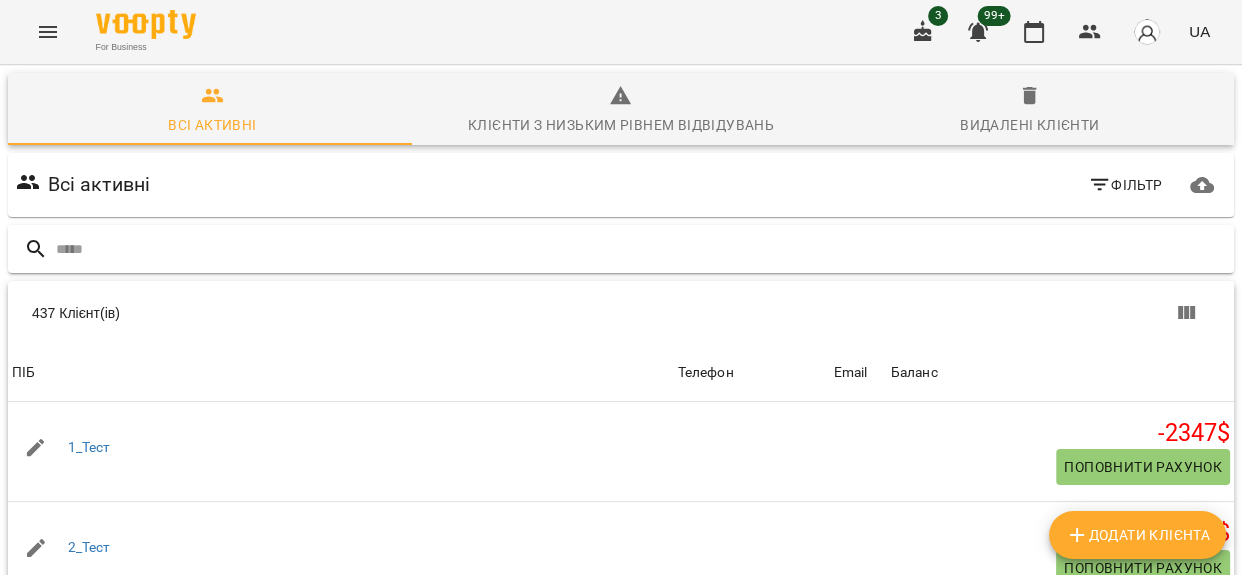 click at bounding box center [641, 249] 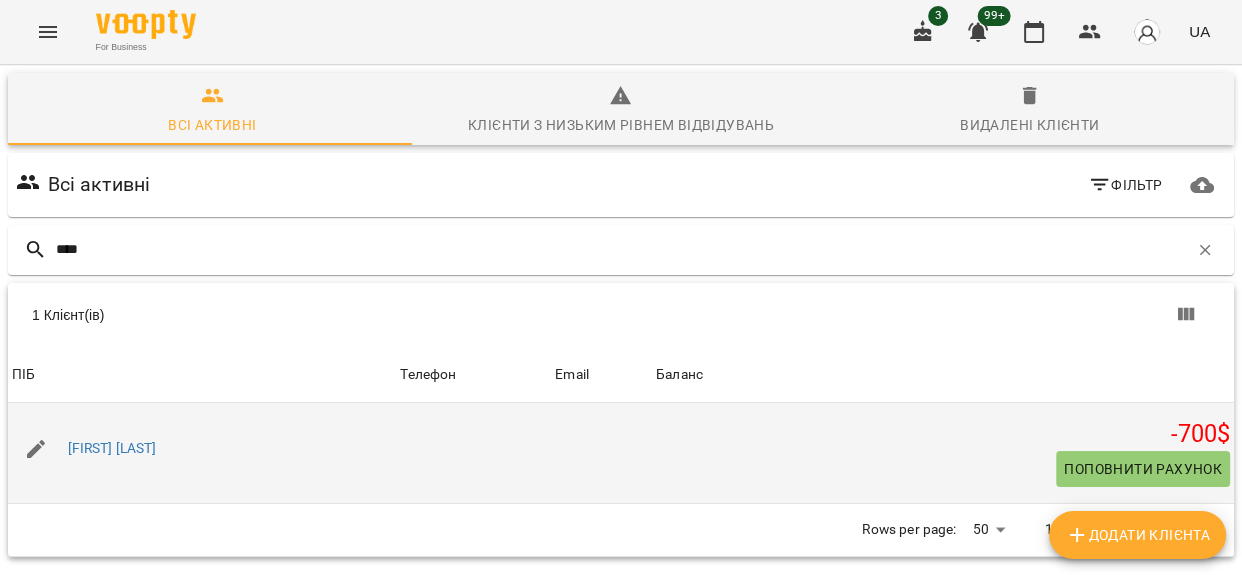 type on "****" 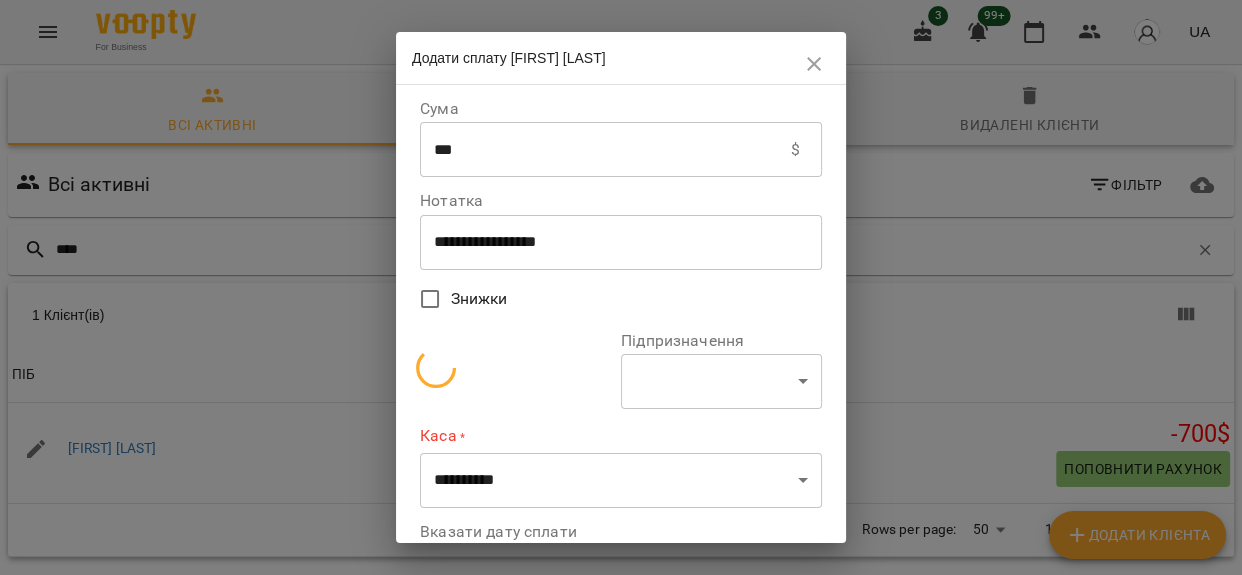 select on "**********" 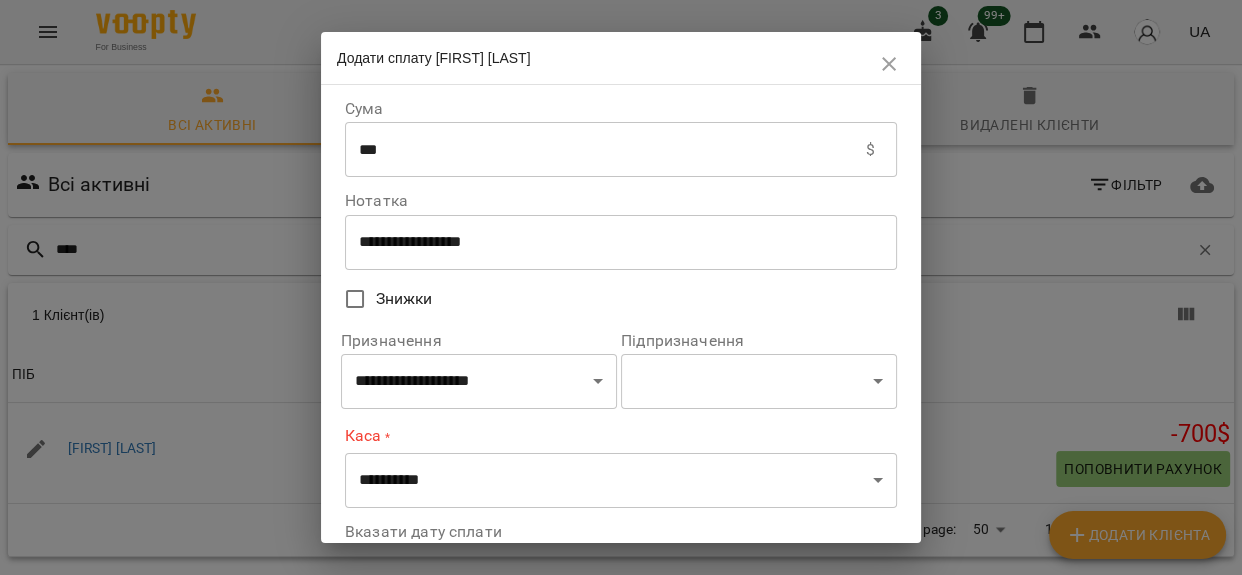 drag, startPoint x: 398, startPoint y: 149, endPoint x: 304, endPoint y: 157, distance: 94.33981 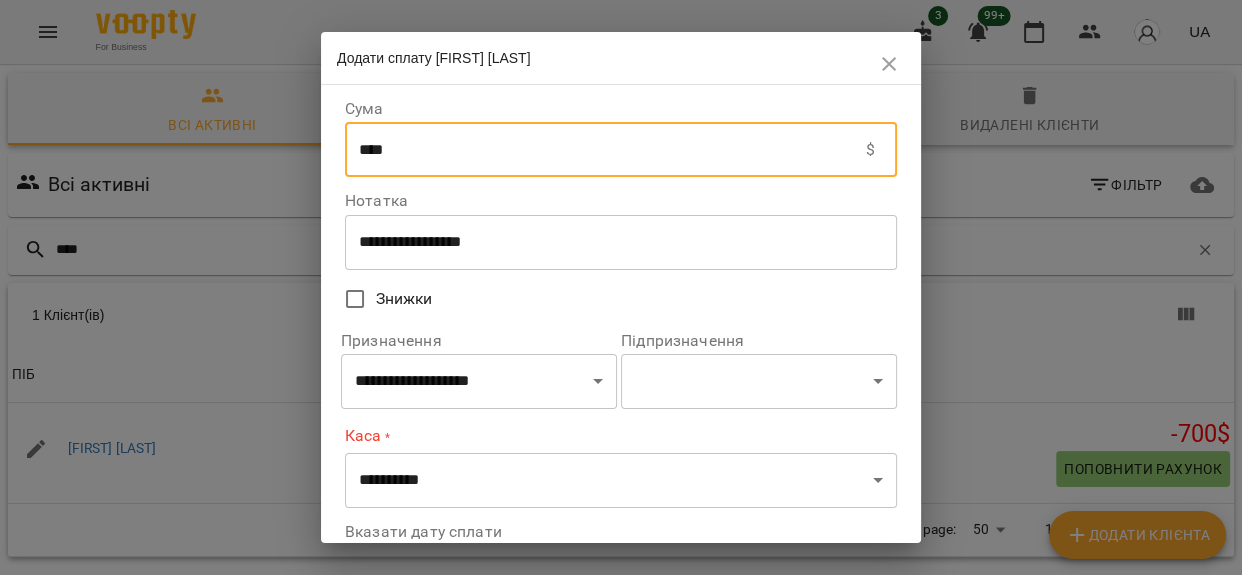 type on "****" 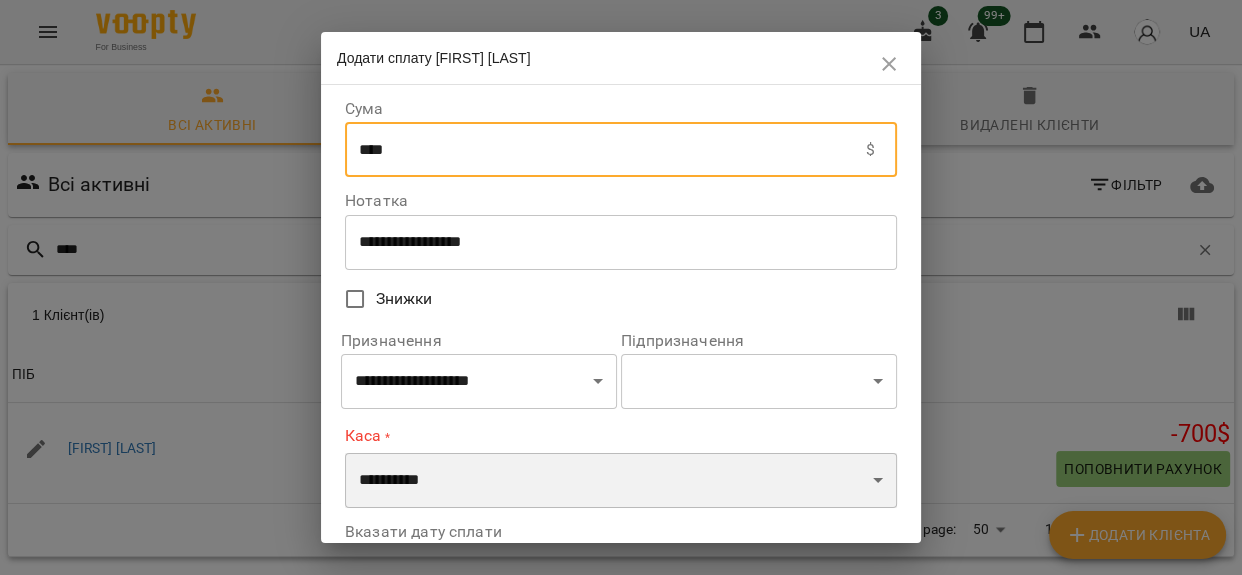 click on "**********" at bounding box center (621, 481) 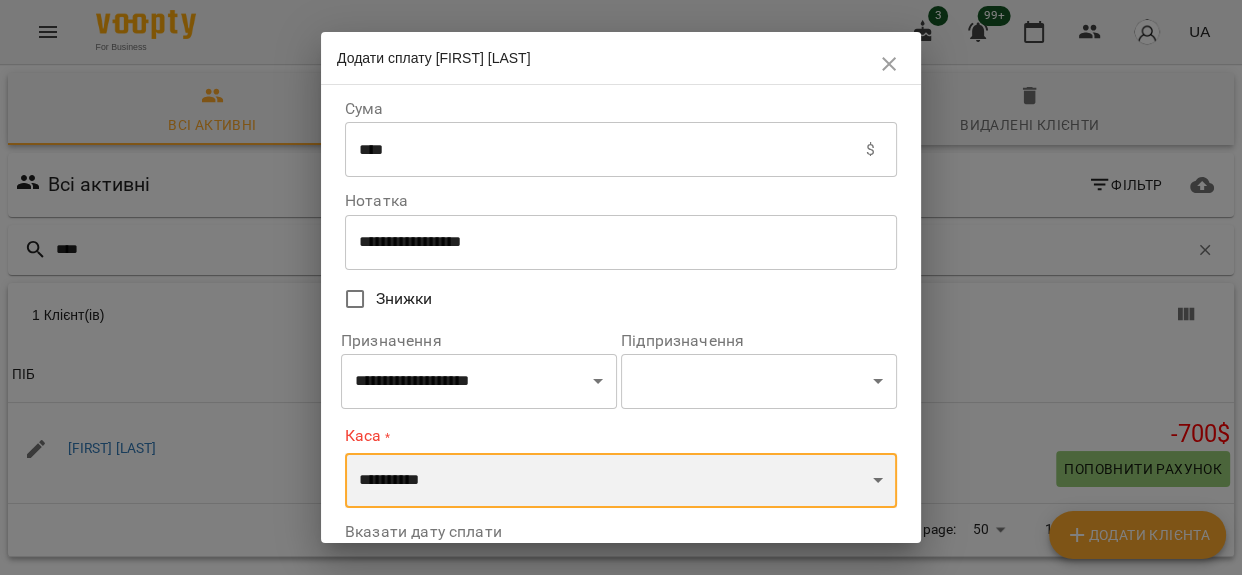 select on "**********" 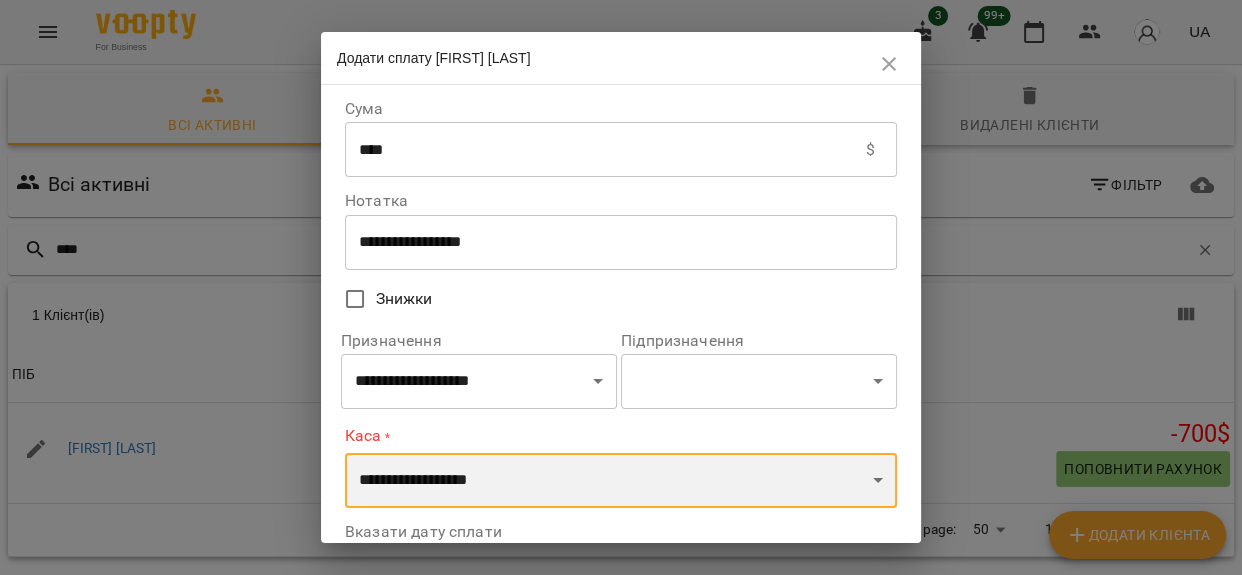 click on "**********" at bounding box center (621, 481) 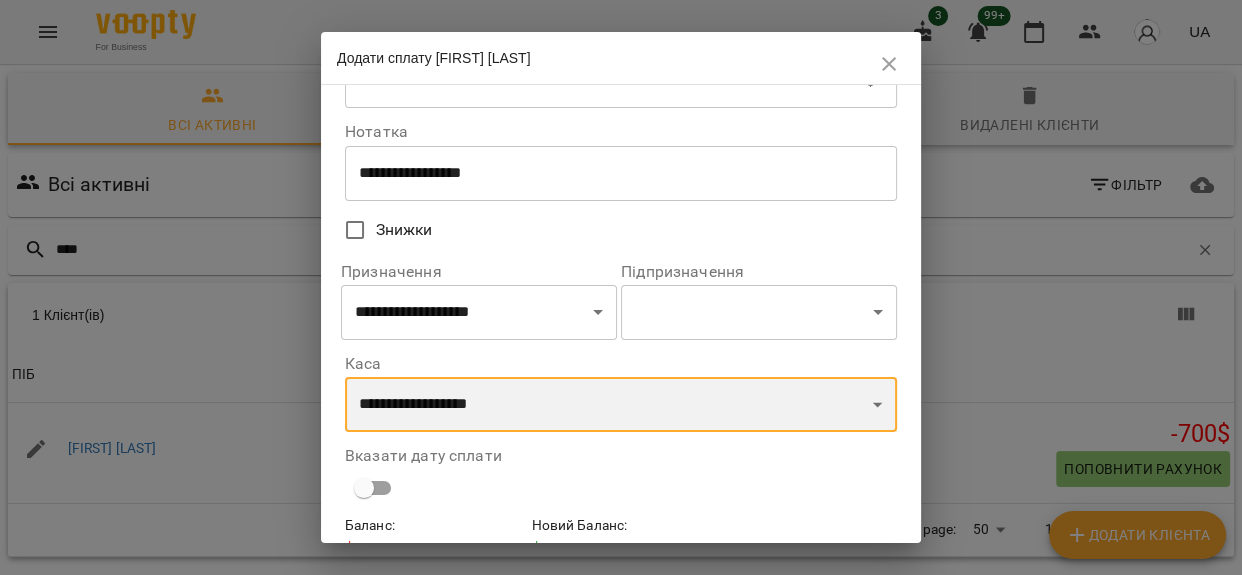 scroll, scrollTop: 171, scrollLeft: 0, axis: vertical 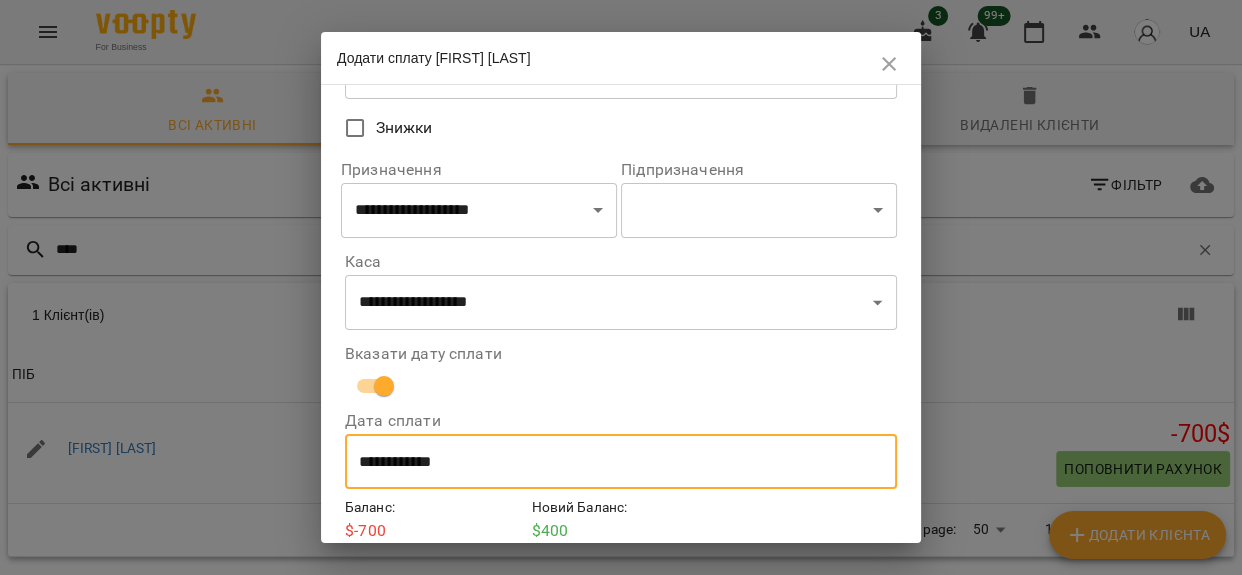 click on "**********" at bounding box center (621, 462) 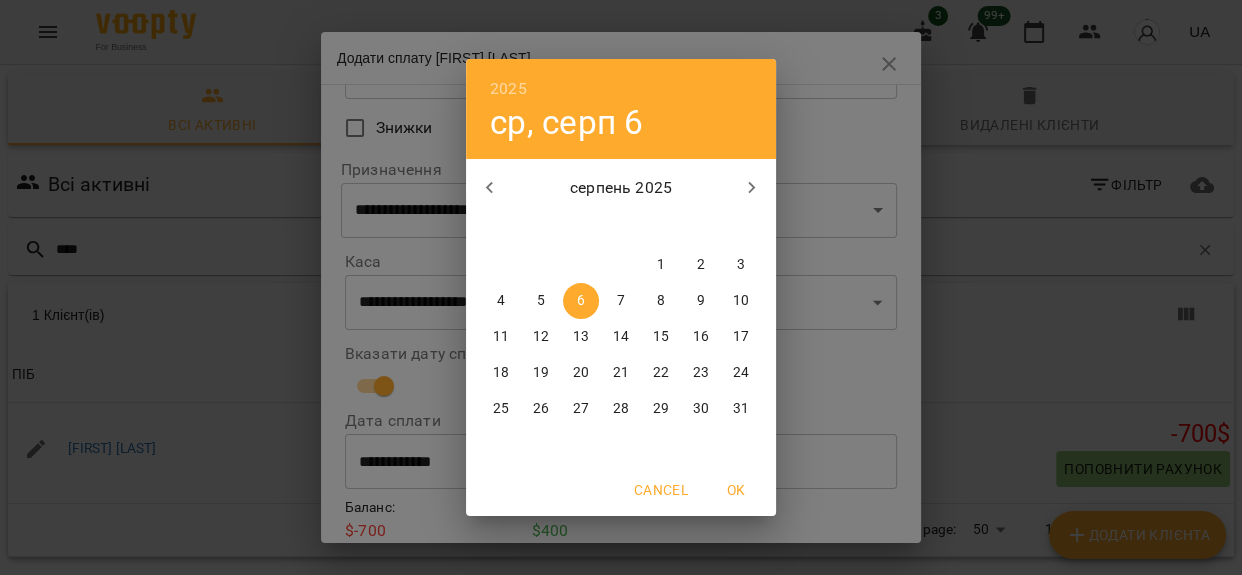 click on "5" at bounding box center (541, 301) 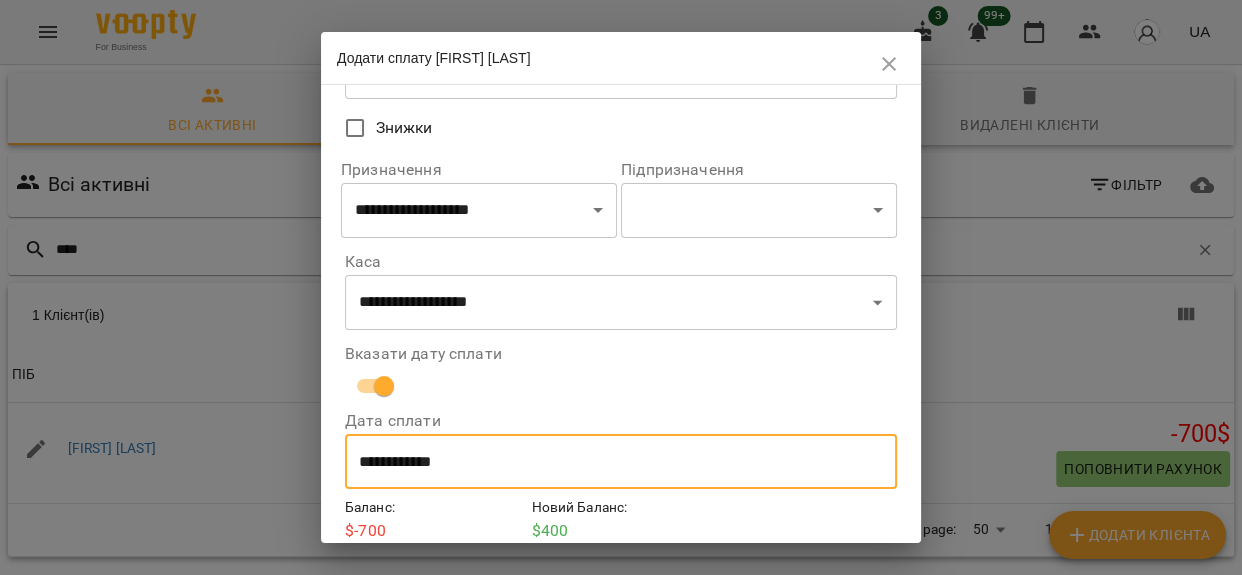 scroll, scrollTop: 256, scrollLeft: 0, axis: vertical 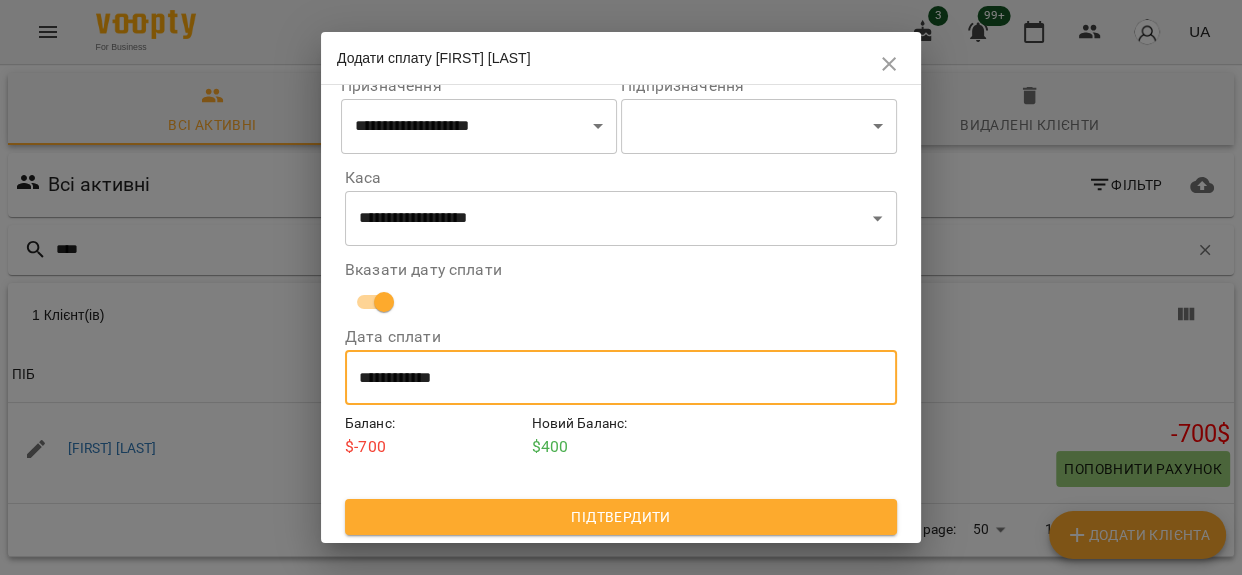 click on "Підтвердити" at bounding box center [621, 517] 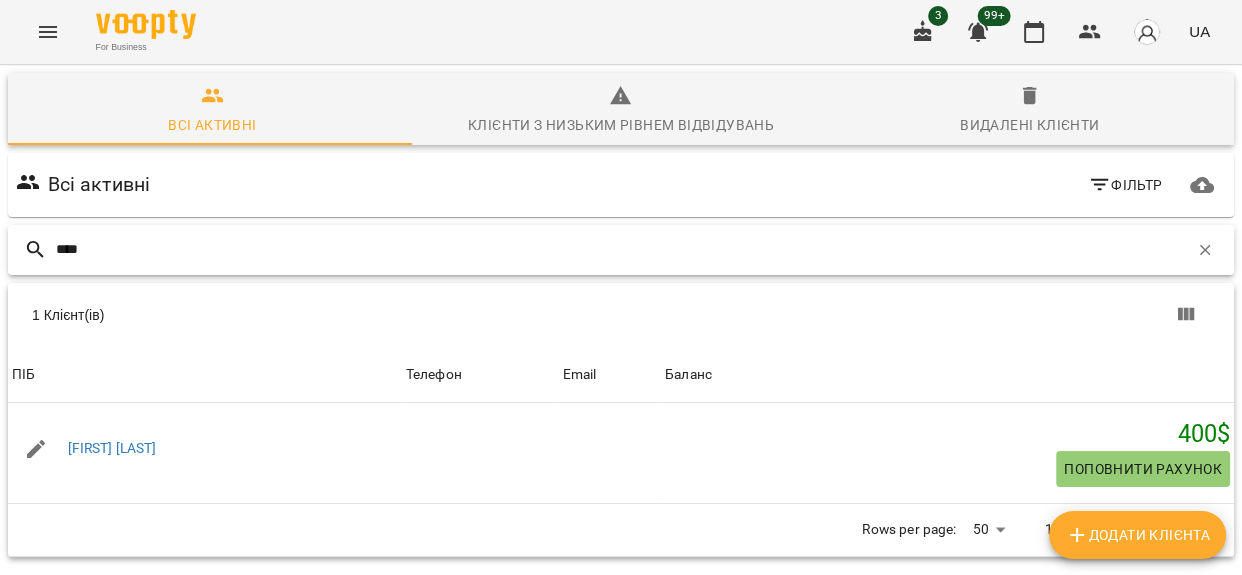 drag, startPoint x: 103, startPoint y: 242, endPoint x: 21, endPoint y: 245, distance: 82.05486 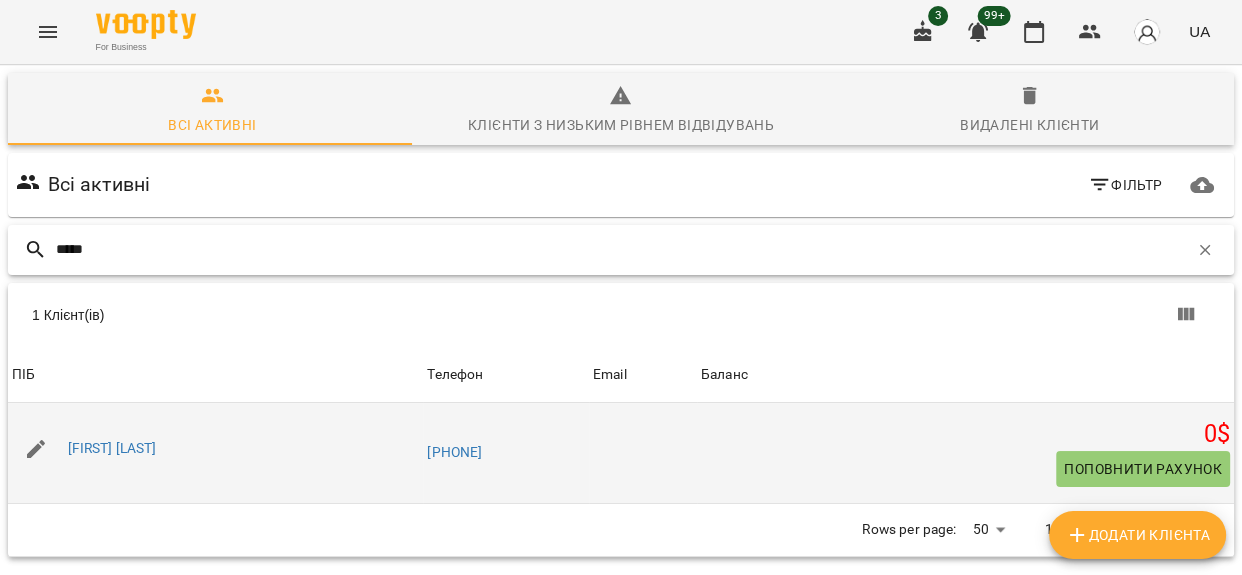 type on "*****" 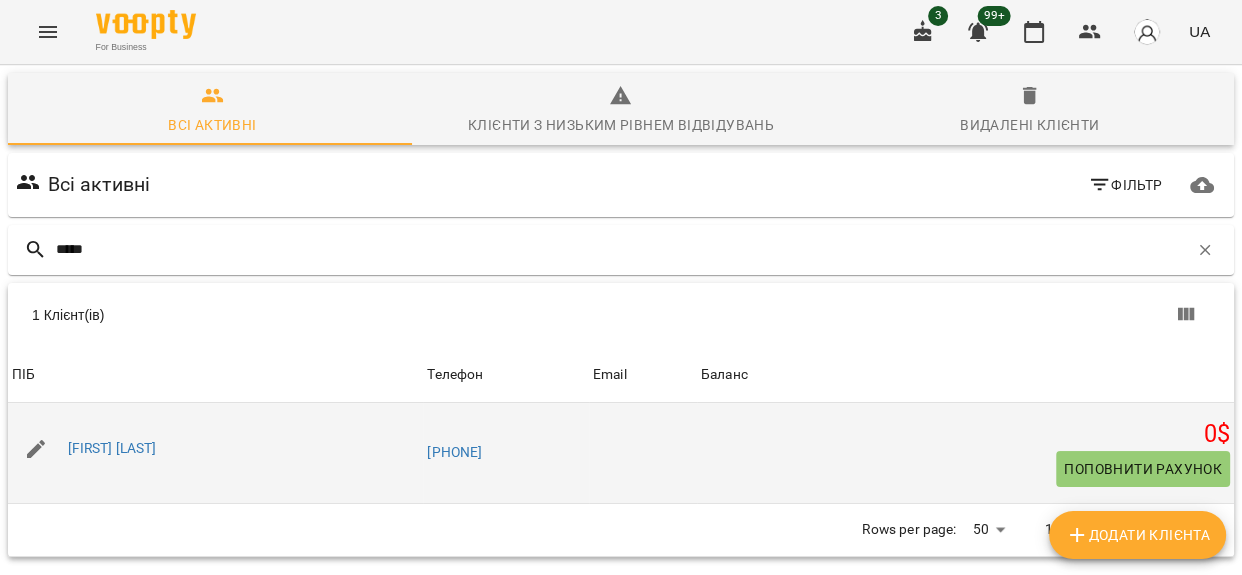 click on "Поповнити рахунок" at bounding box center [1143, 469] 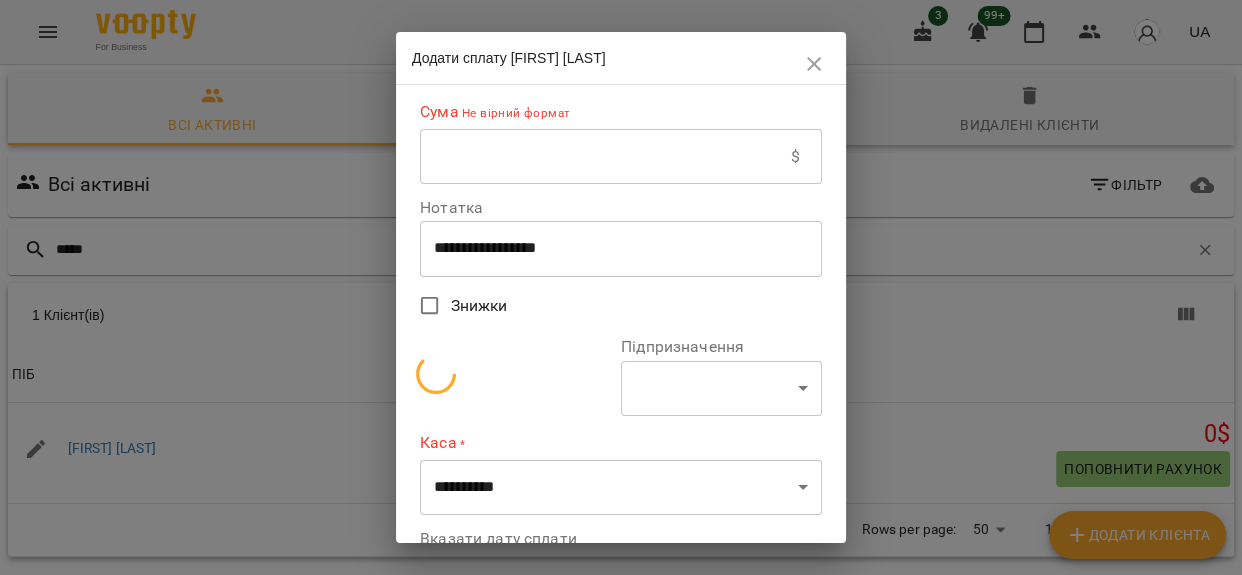 select on "**********" 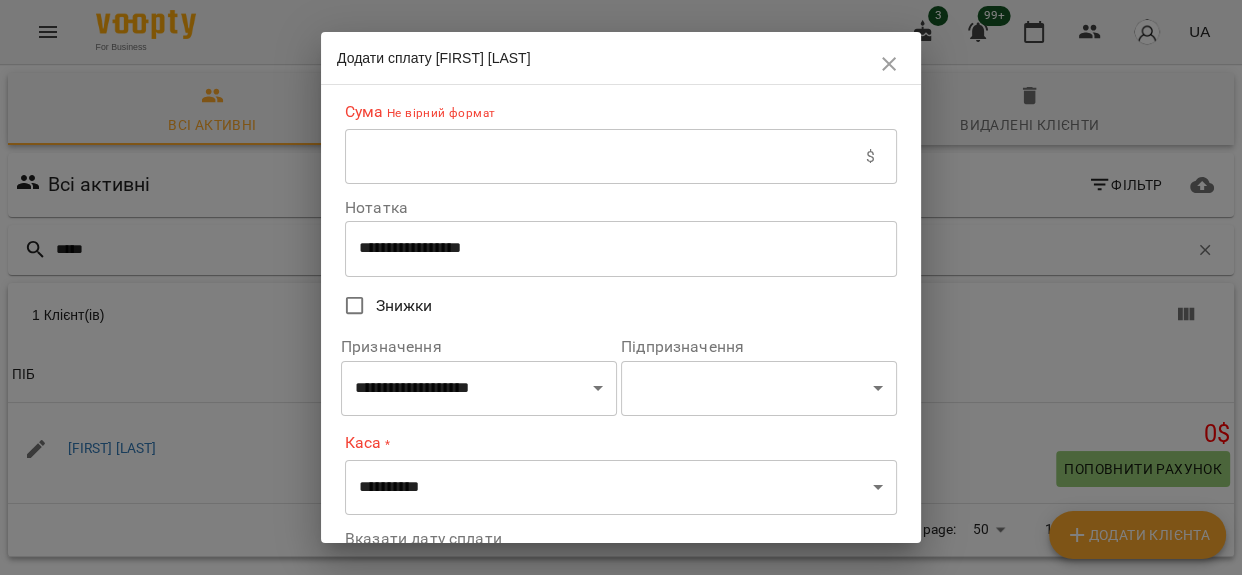 click at bounding box center (605, 157) 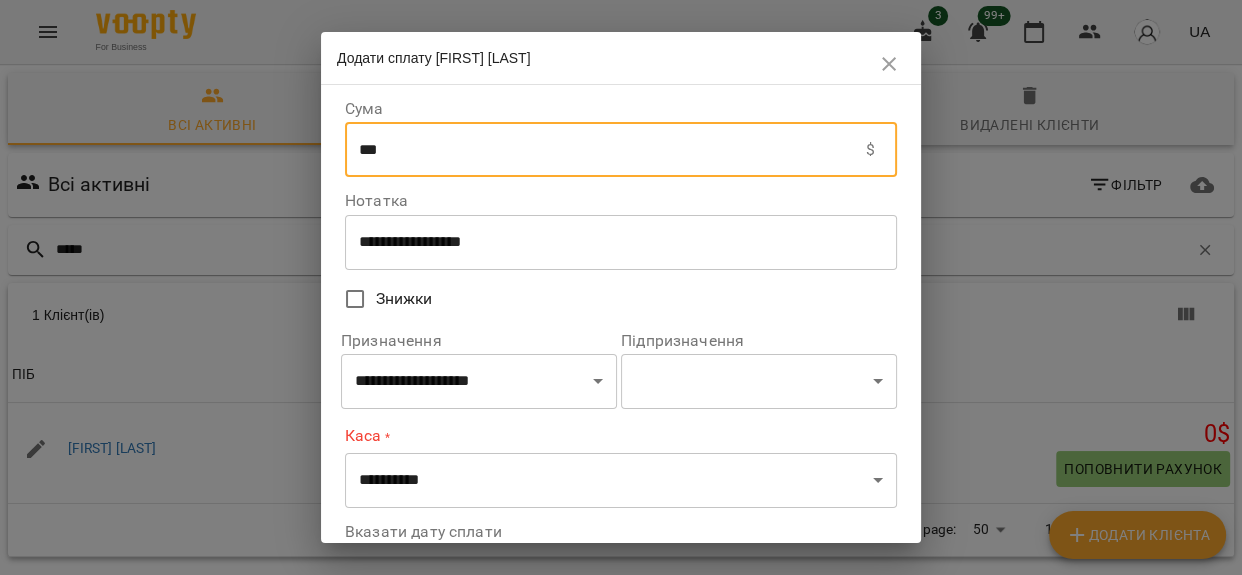 type on "***" 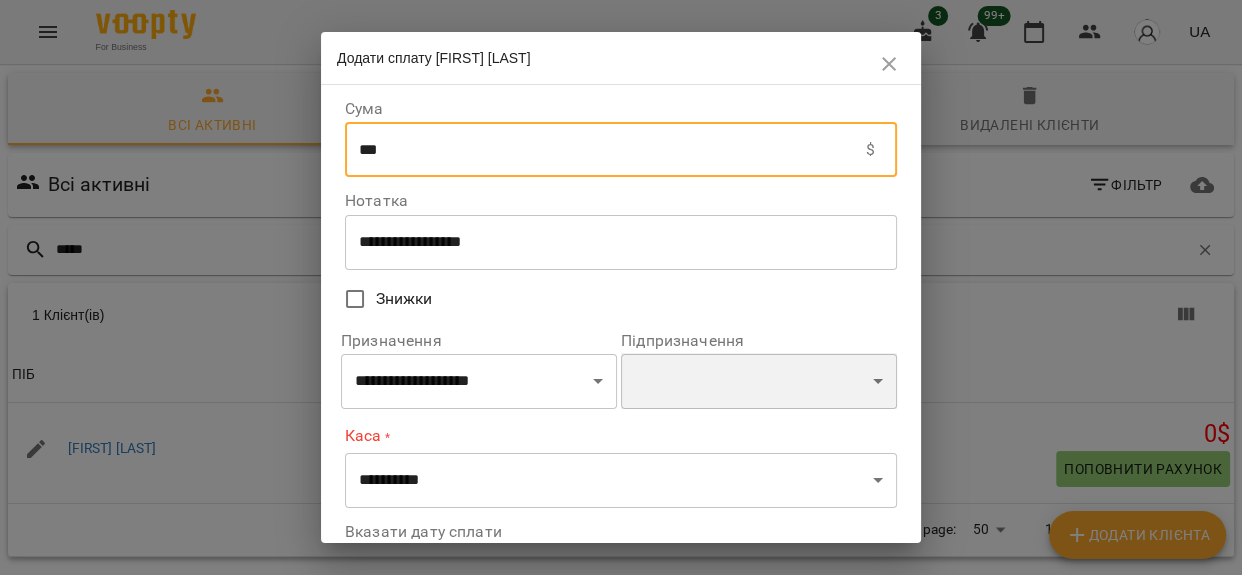 click on "**********" at bounding box center (759, 381) 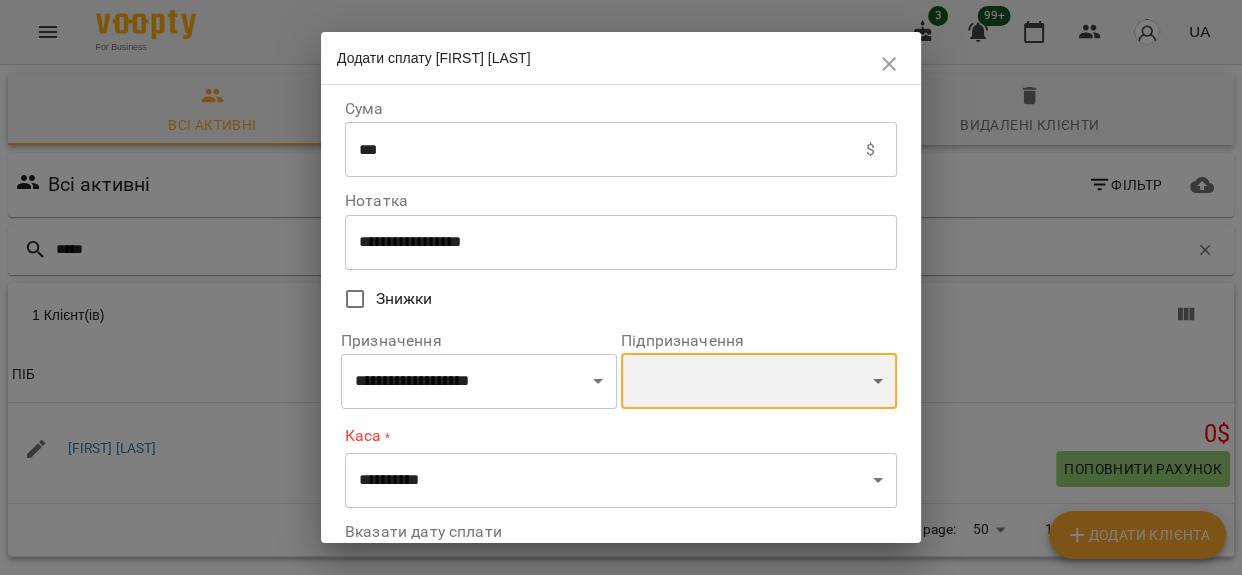 select on "**********" 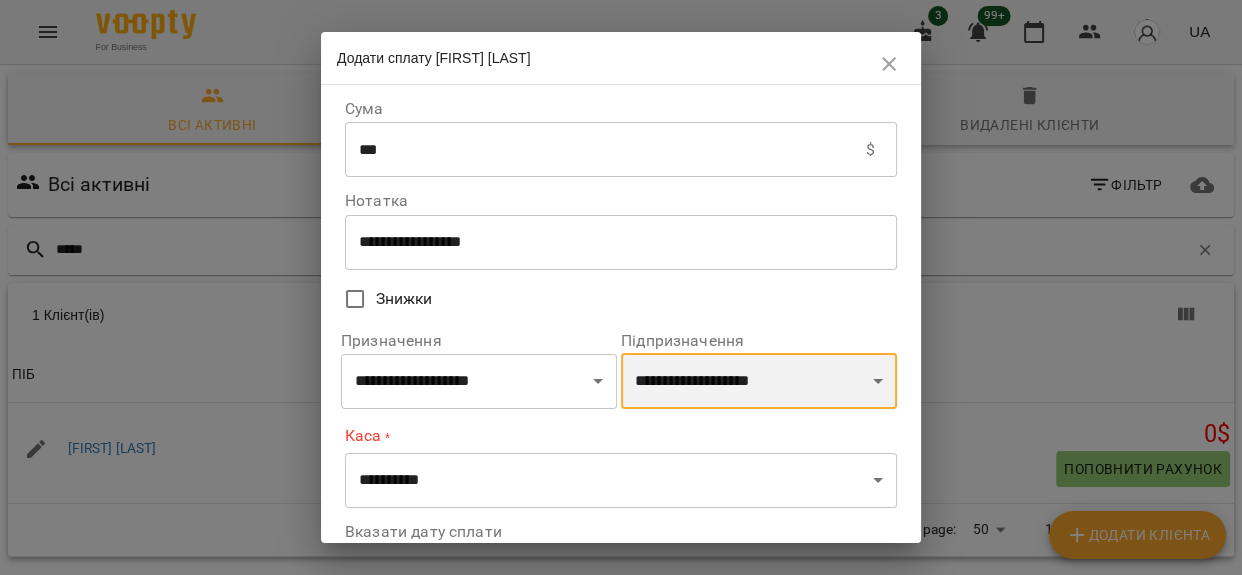 click on "**********" at bounding box center [759, 381] 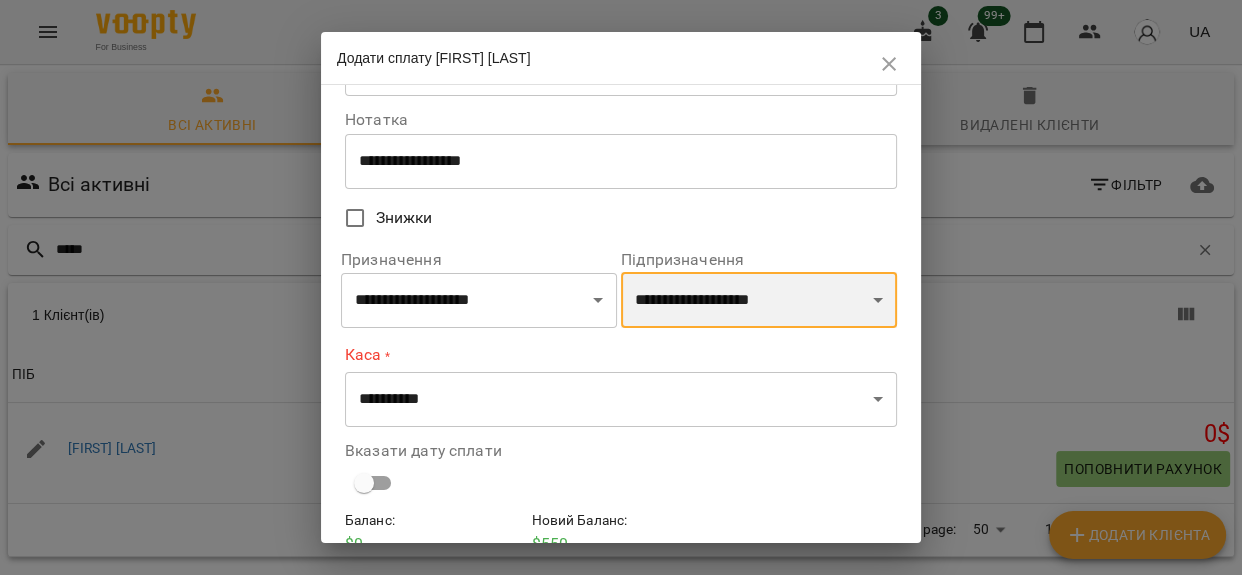 scroll, scrollTop: 179, scrollLeft: 0, axis: vertical 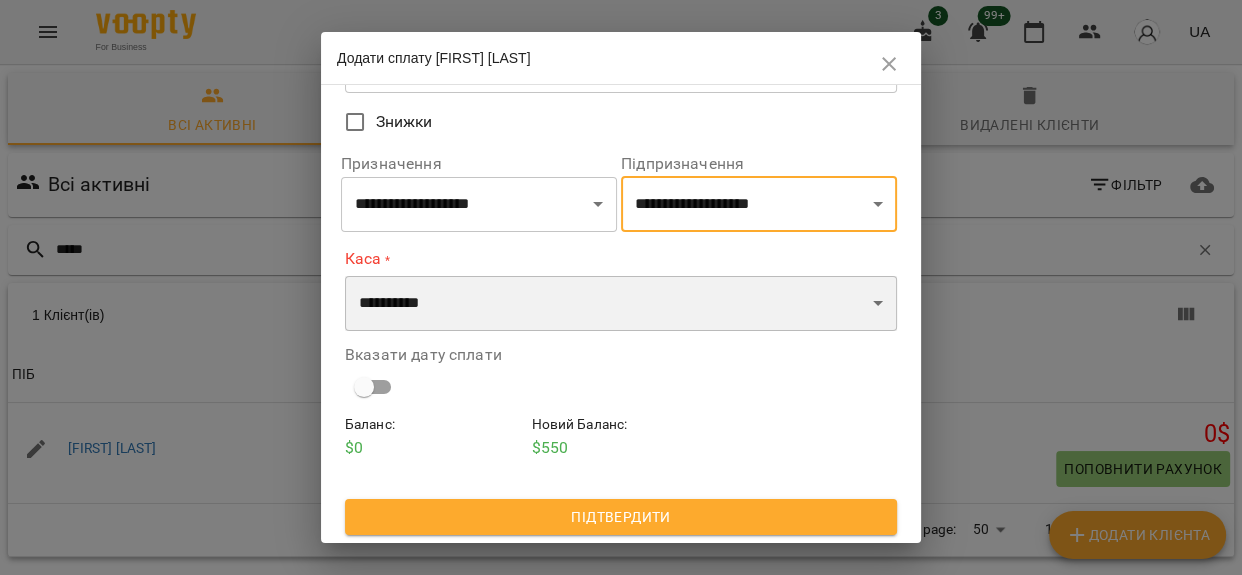click on "**********" at bounding box center (621, 304) 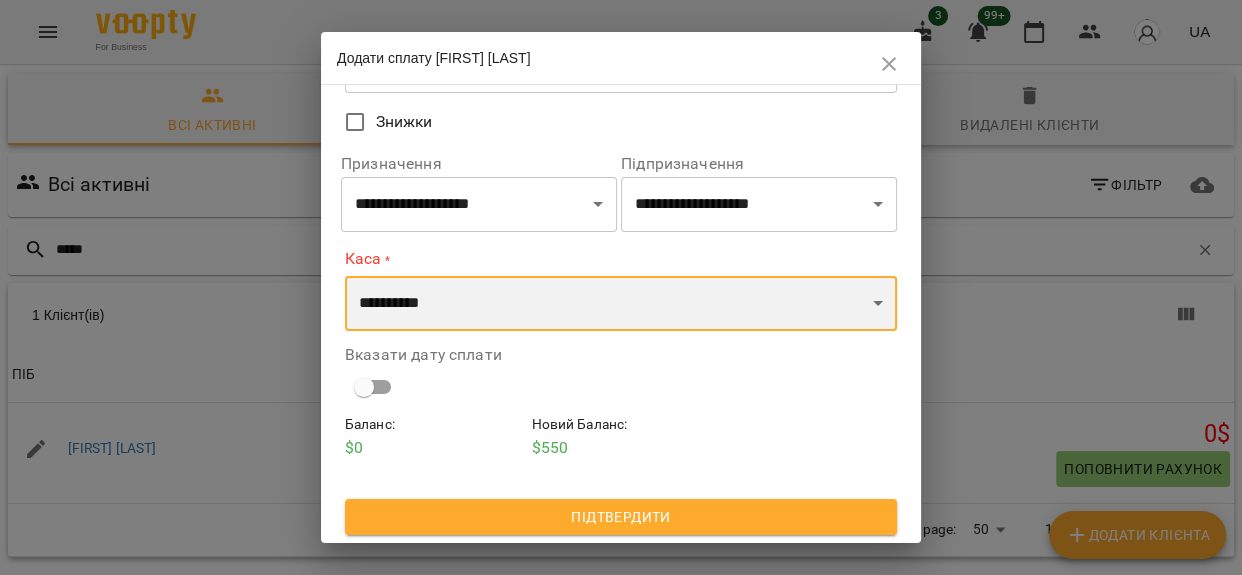 select on "**********" 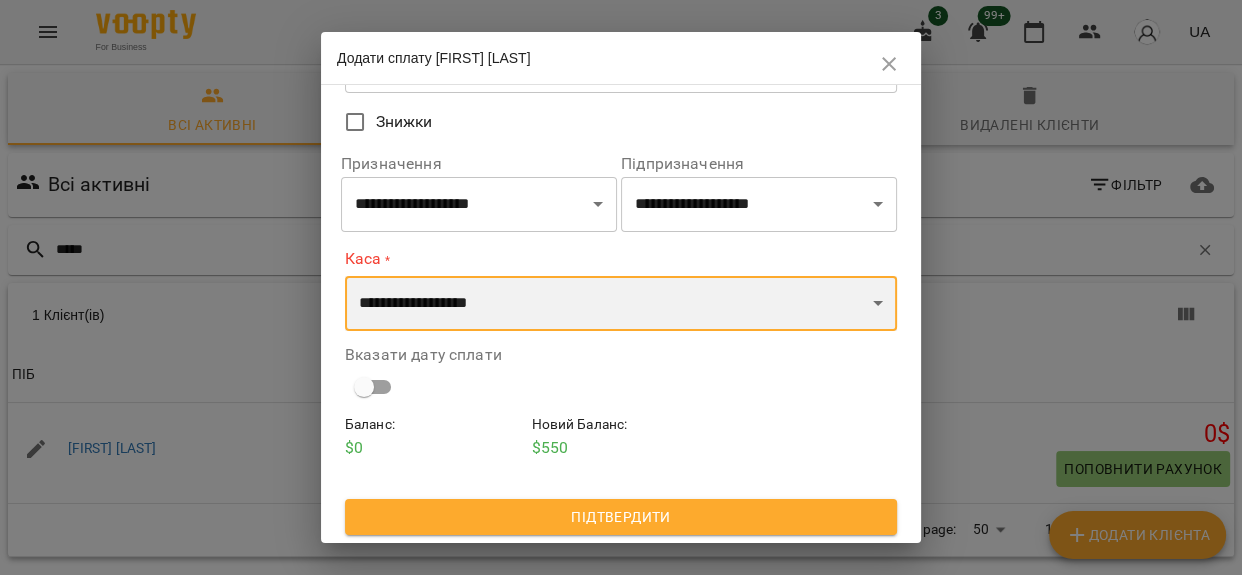 click on "**********" at bounding box center [621, 304] 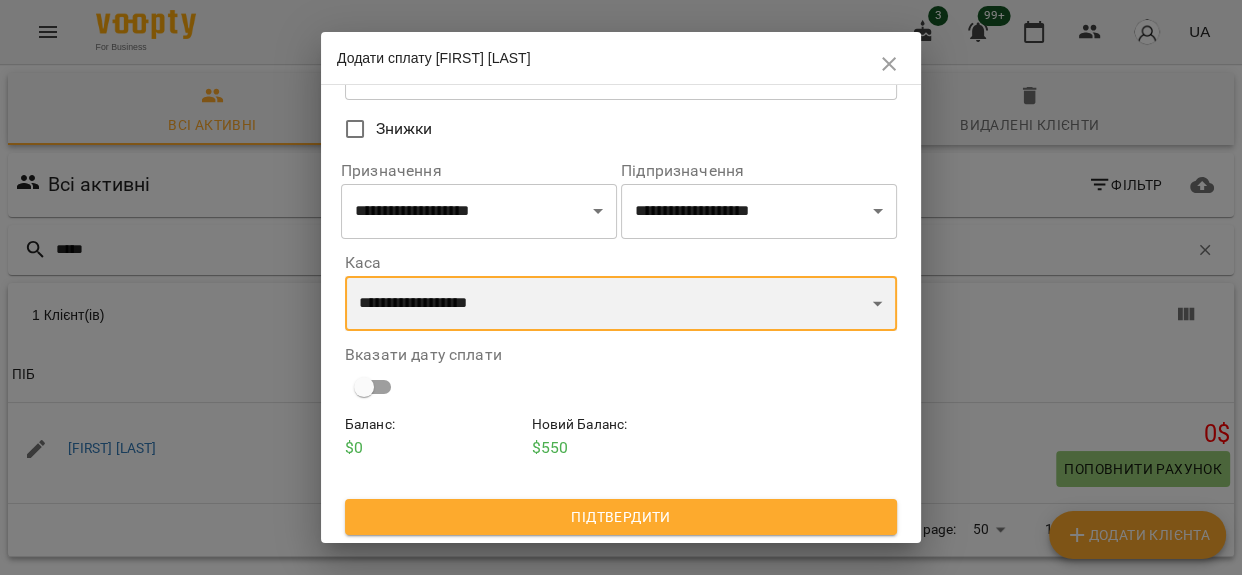 scroll, scrollTop: 171, scrollLeft: 0, axis: vertical 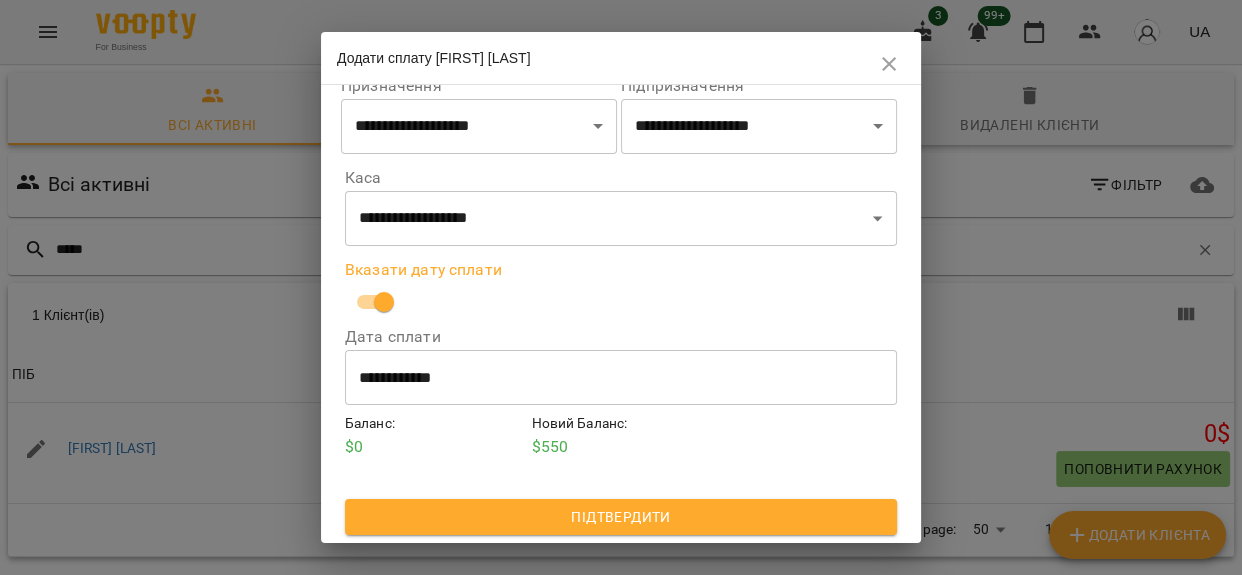 click on "**********" at bounding box center (621, 378) 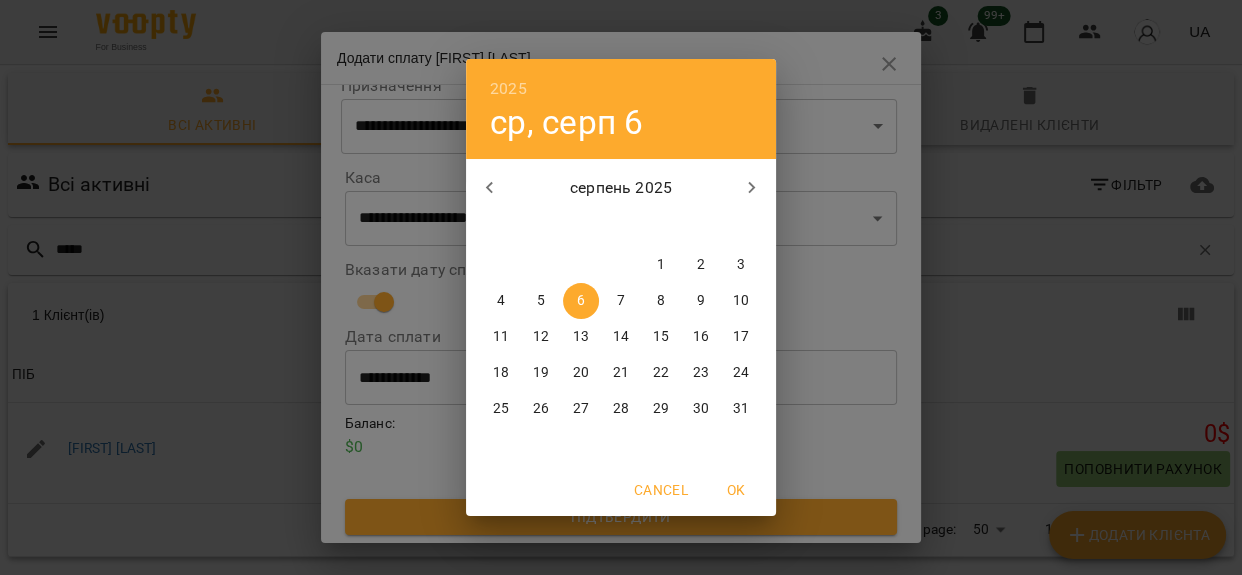 click on "5" at bounding box center (541, 301) 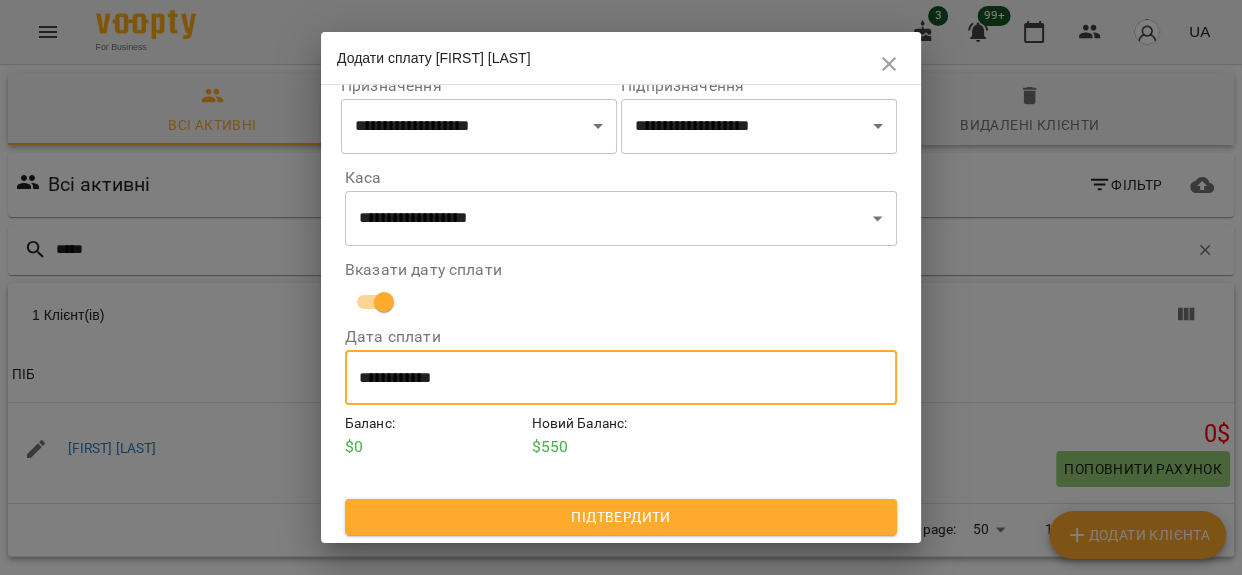click on "Підтвердити" at bounding box center [621, 517] 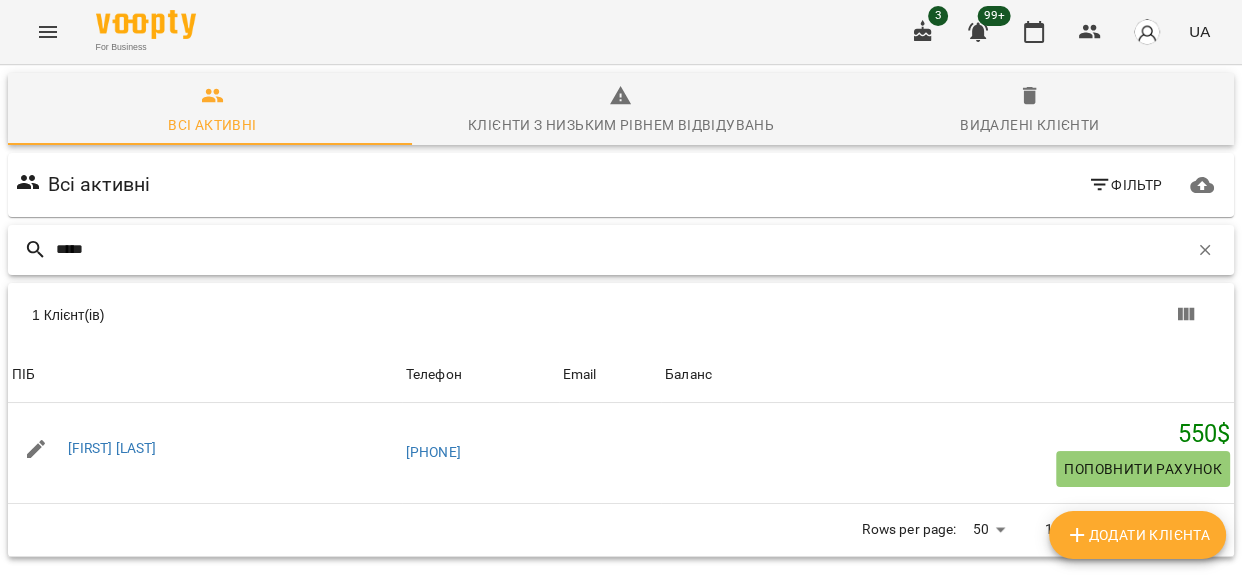 drag, startPoint x: 94, startPoint y: 246, endPoint x: 15, endPoint y: 249, distance: 79.05694 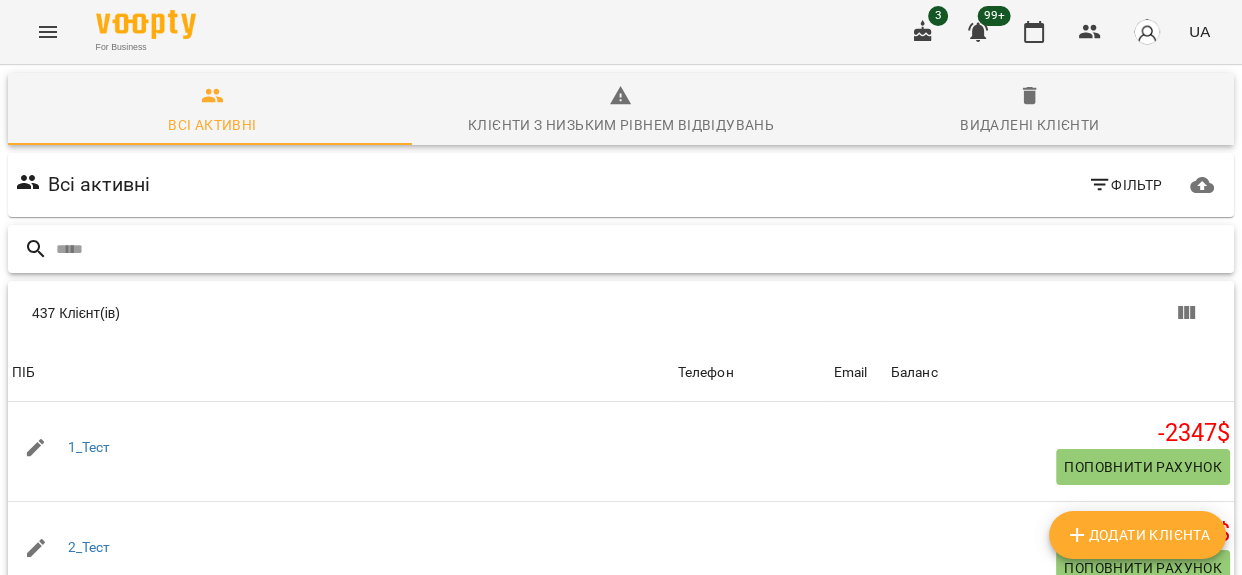 click at bounding box center [641, 249] 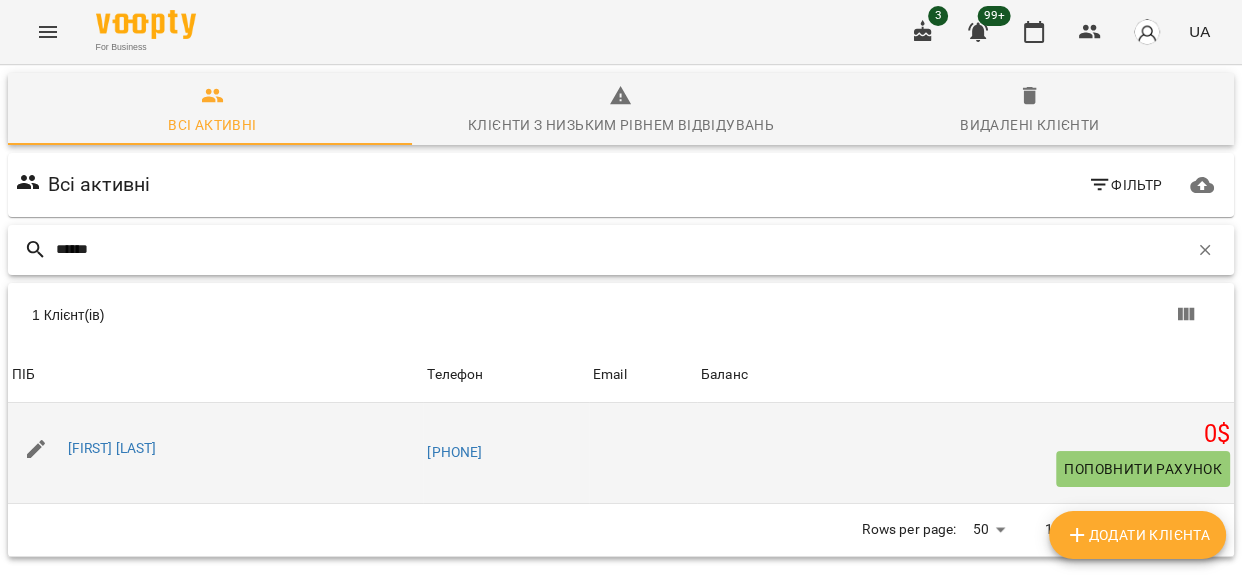 type on "******" 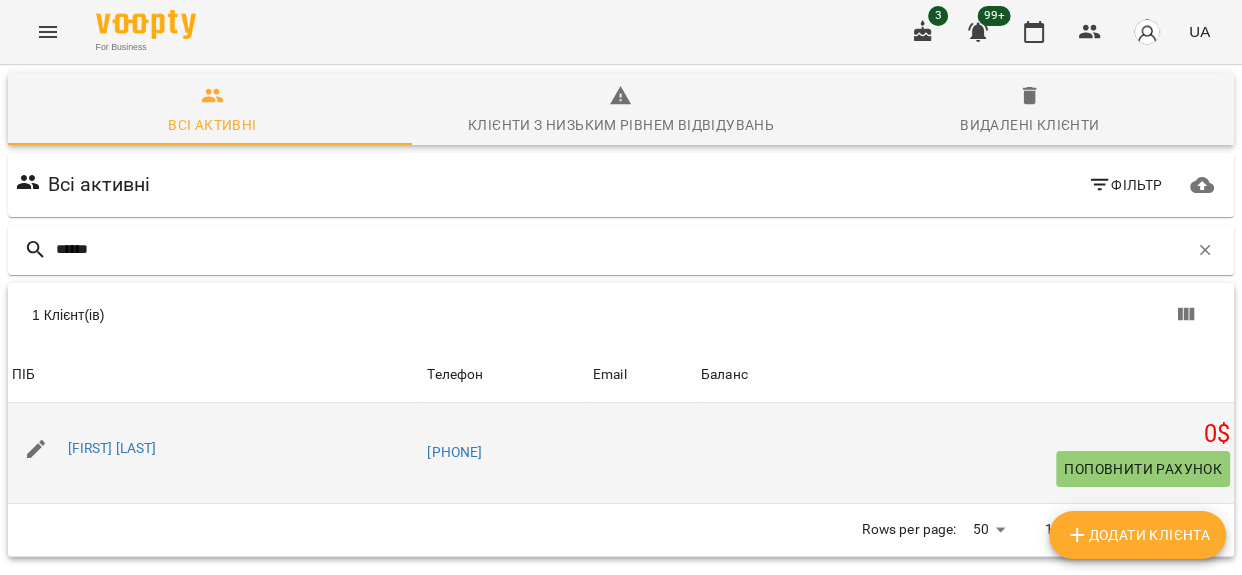 click on "Поповнити рахунок" at bounding box center (1143, 469) 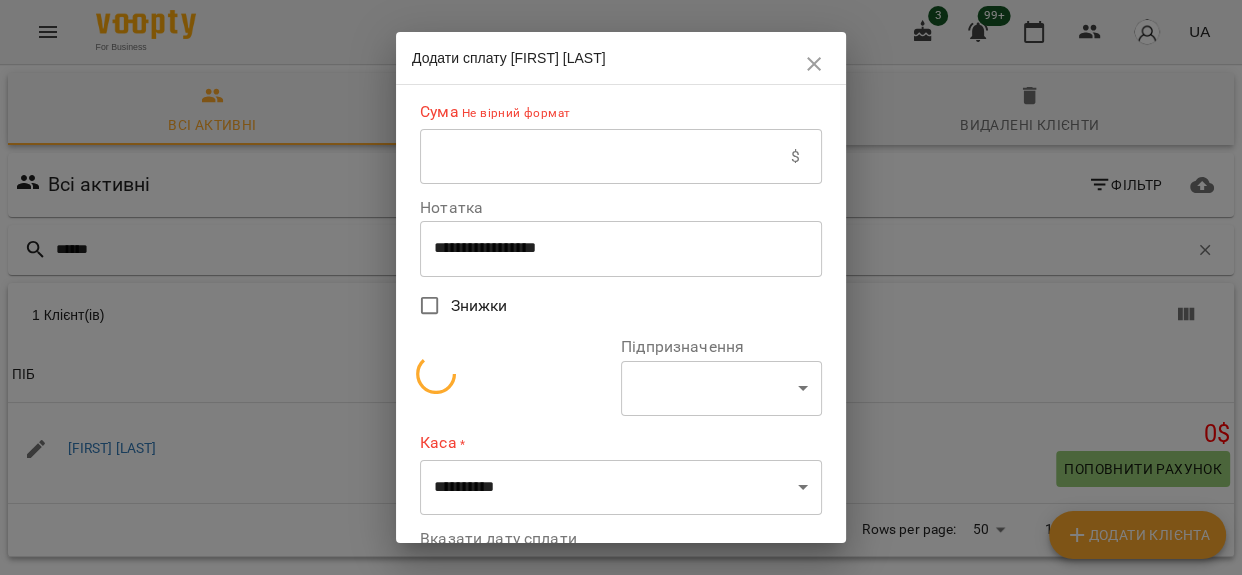 select on "**********" 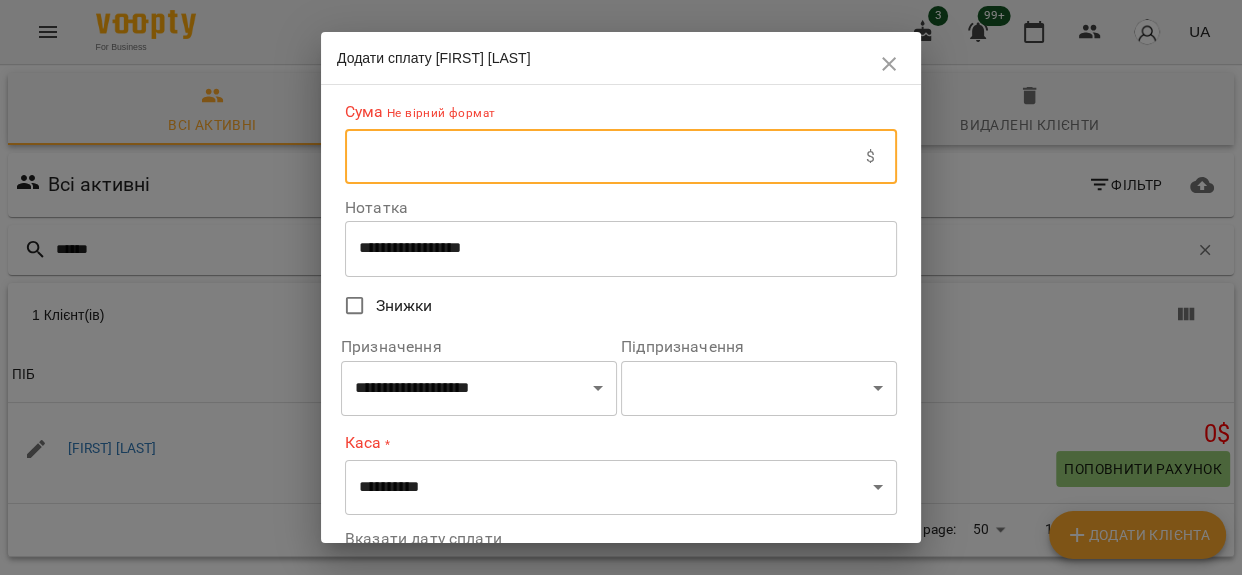 click at bounding box center [605, 157] 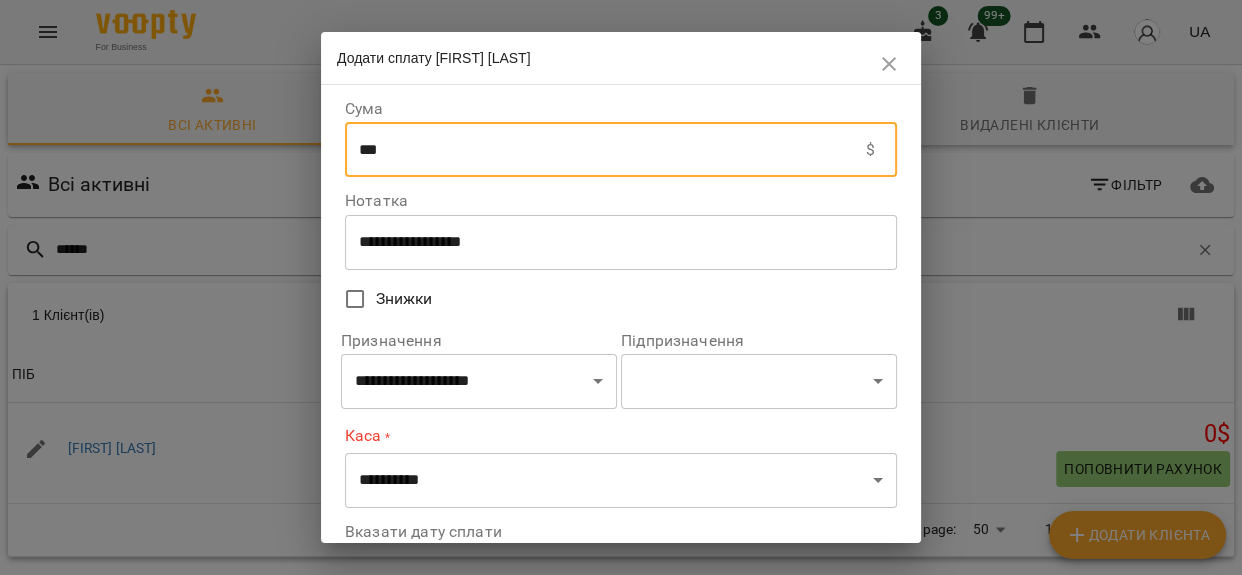 type on "***" 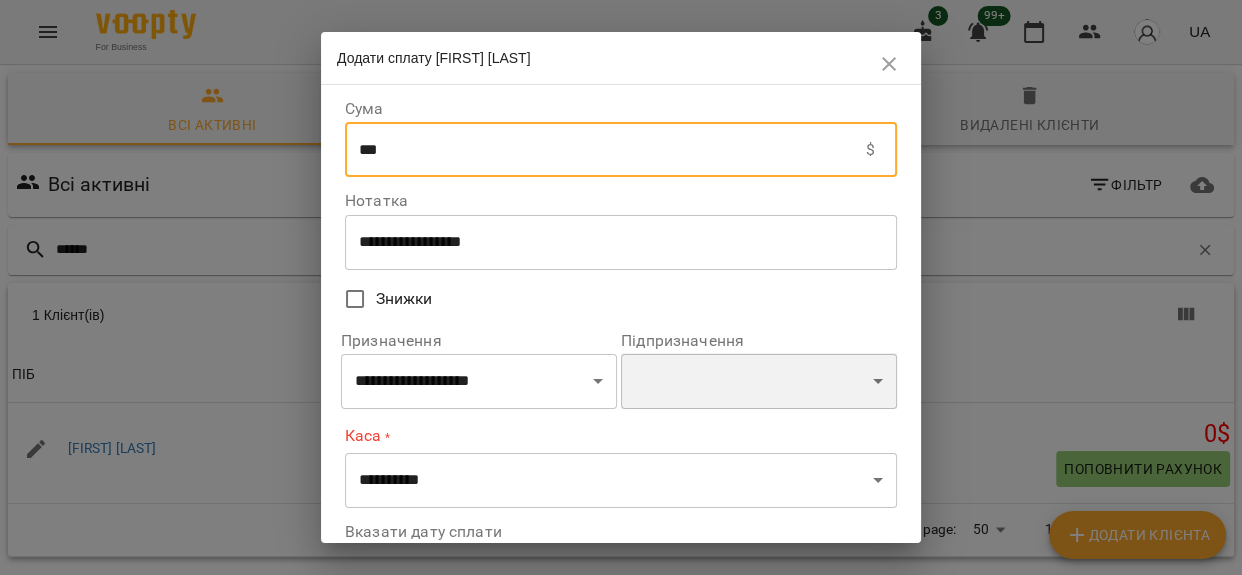 click on "**********" at bounding box center (759, 381) 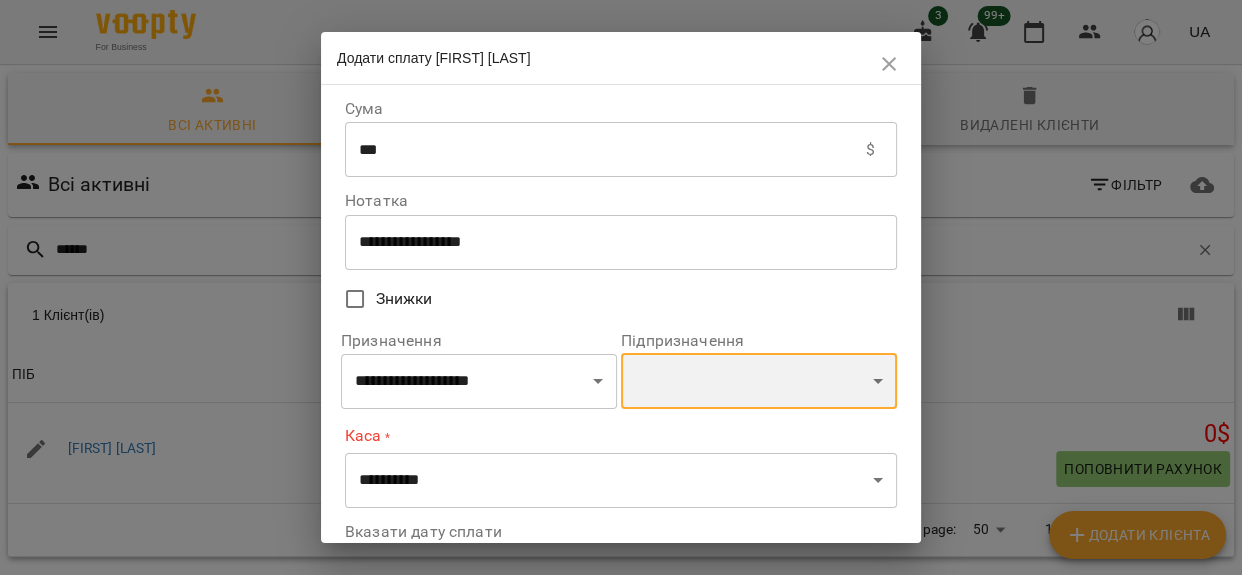 select on "**********" 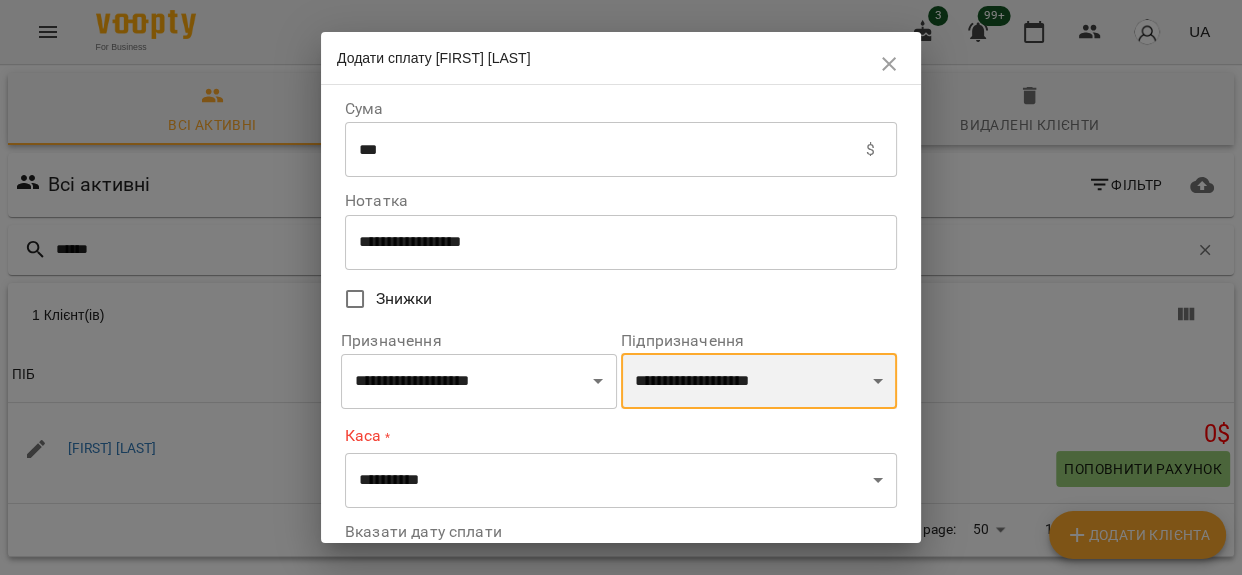 click on "**********" at bounding box center [759, 381] 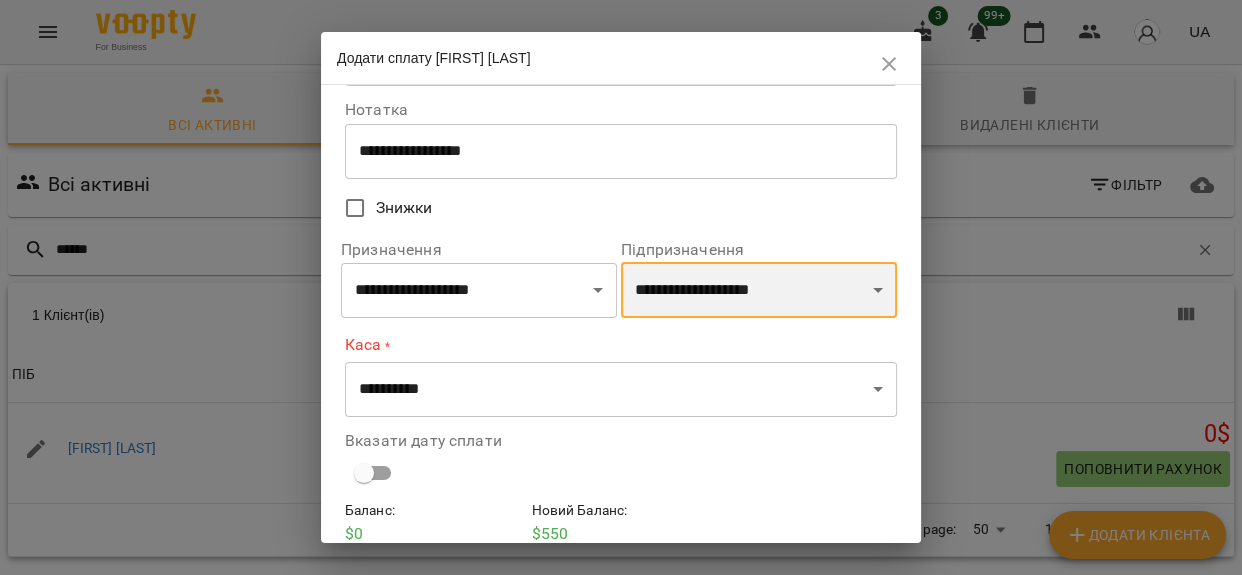 scroll, scrollTop: 179, scrollLeft: 0, axis: vertical 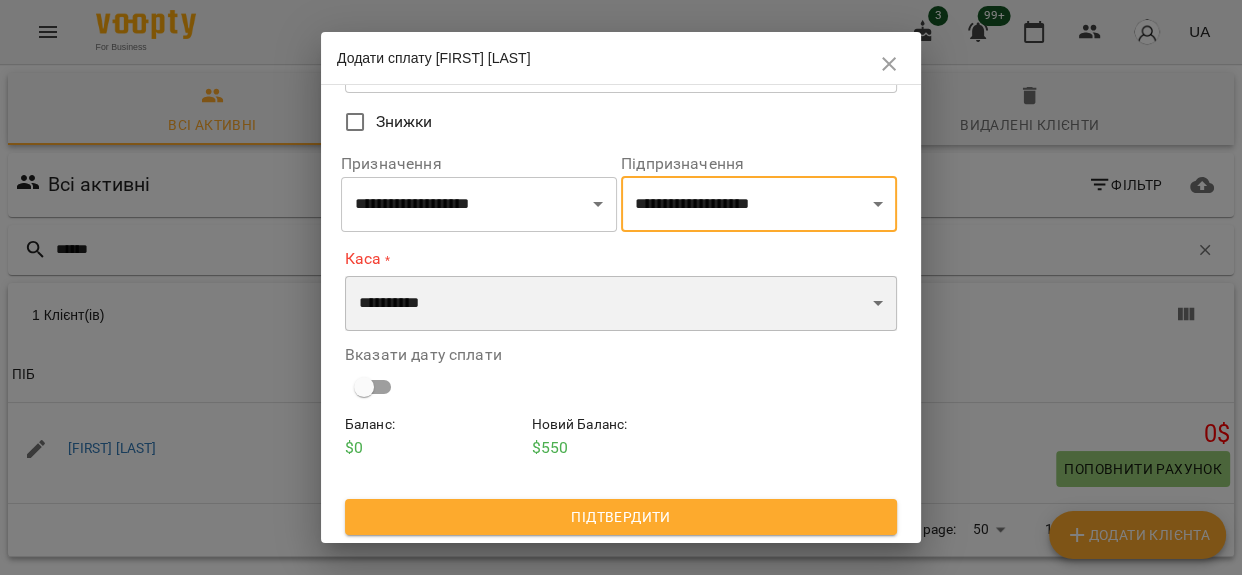 drag, startPoint x: 426, startPoint y: 295, endPoint x: 437, endPoint y: 313, distance: 21.095022 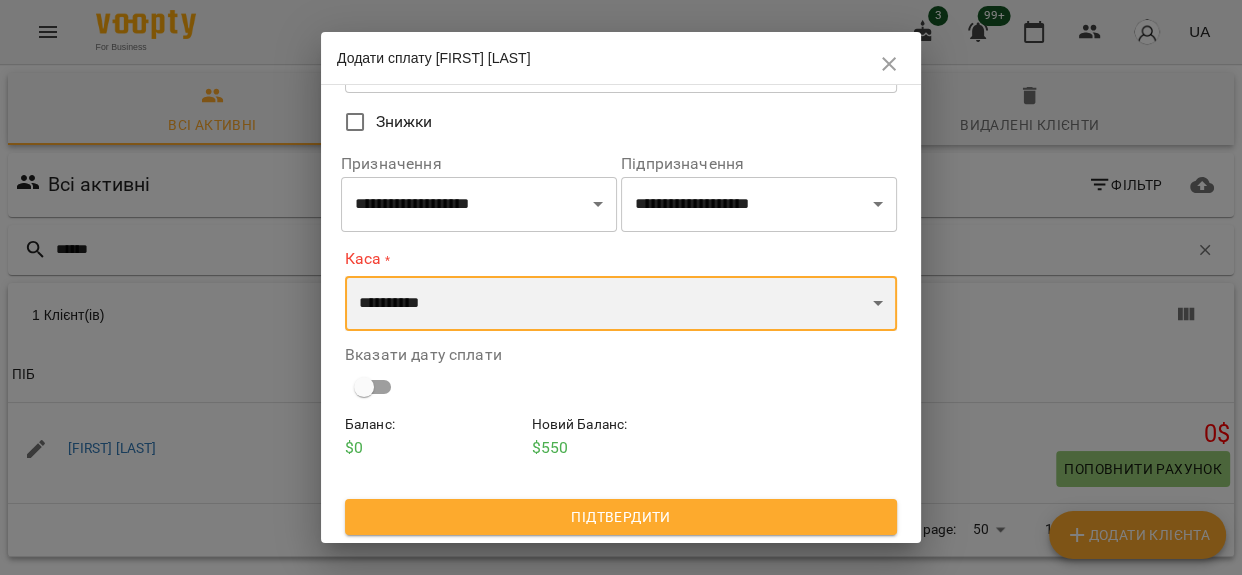 select on "**********" 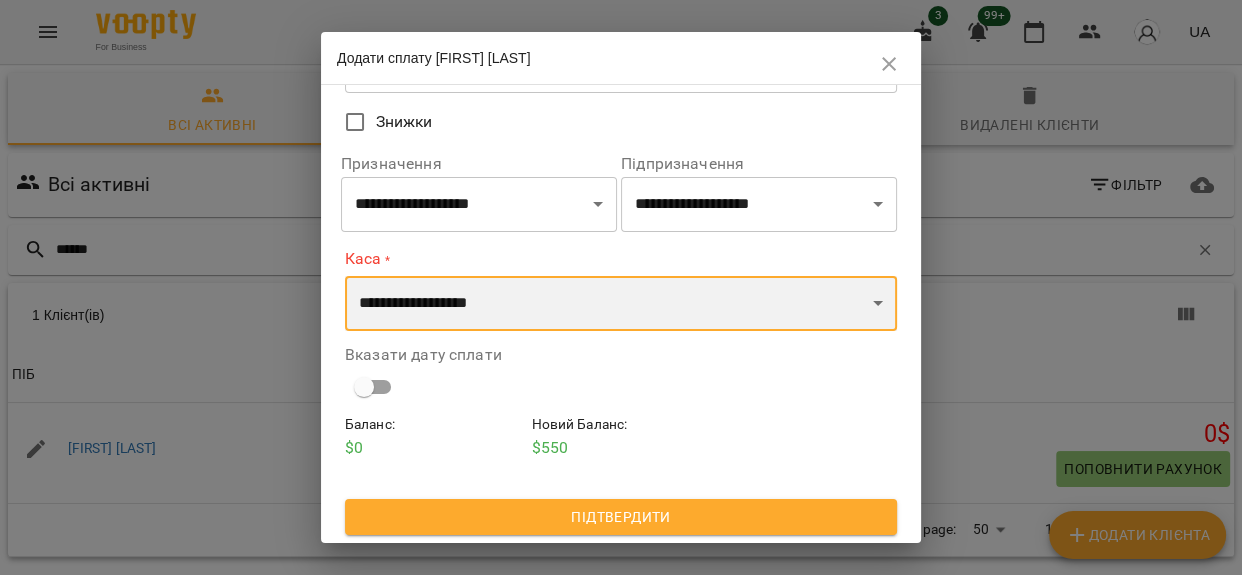 click on "**********" at bounding box center [621, 304] 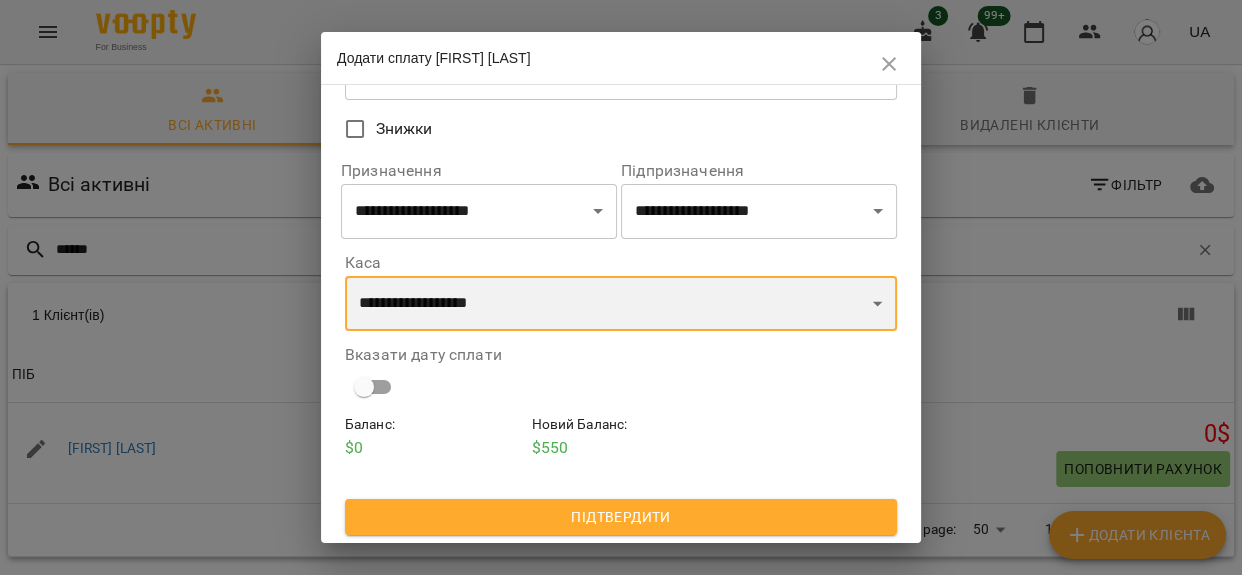 scroll, scrollTop: 172, scrollLeft: 0, axis: vertical 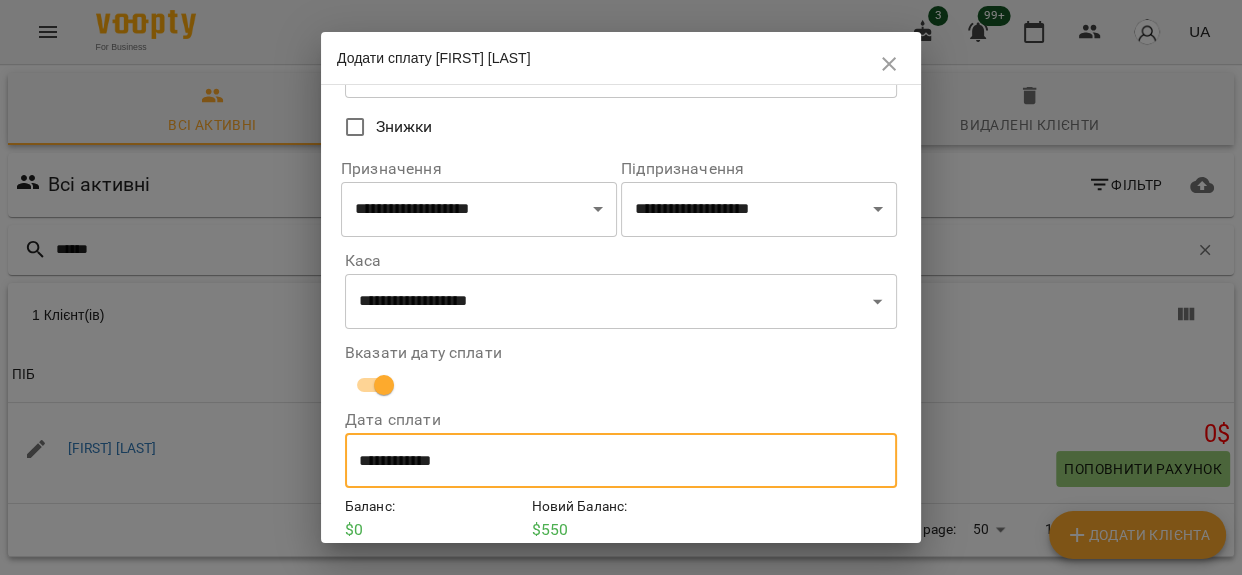 click on "**********" at bounding box center (621, 461) 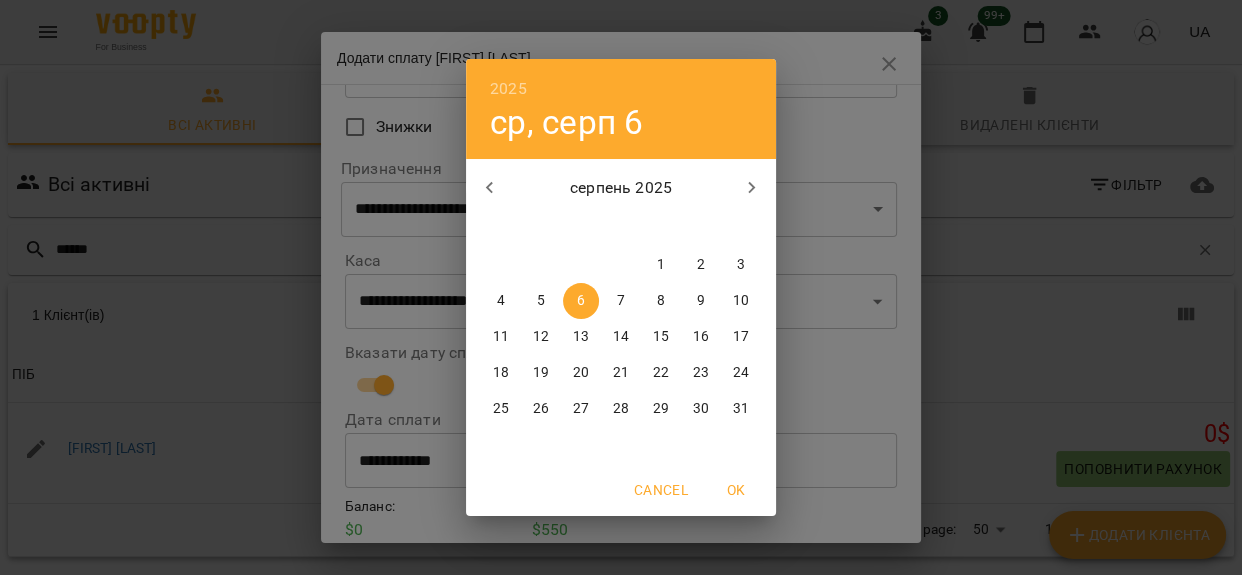 click on "5" at bounding box center (541, 301) 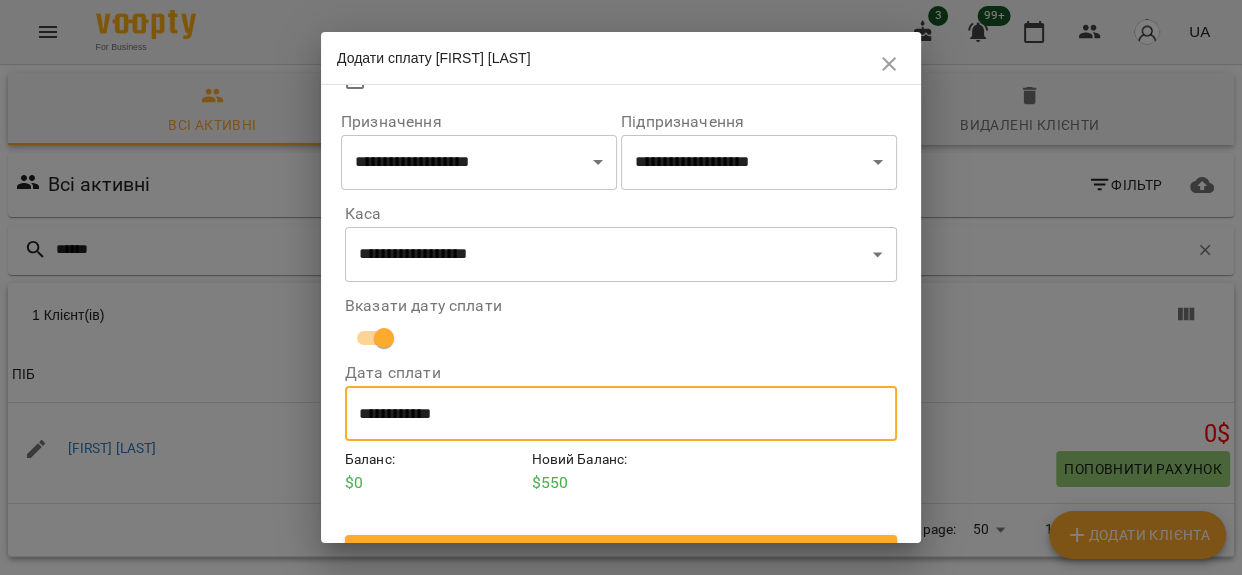 scroll, scrollTop: 256, scrollLeft: 0, axis: vertical 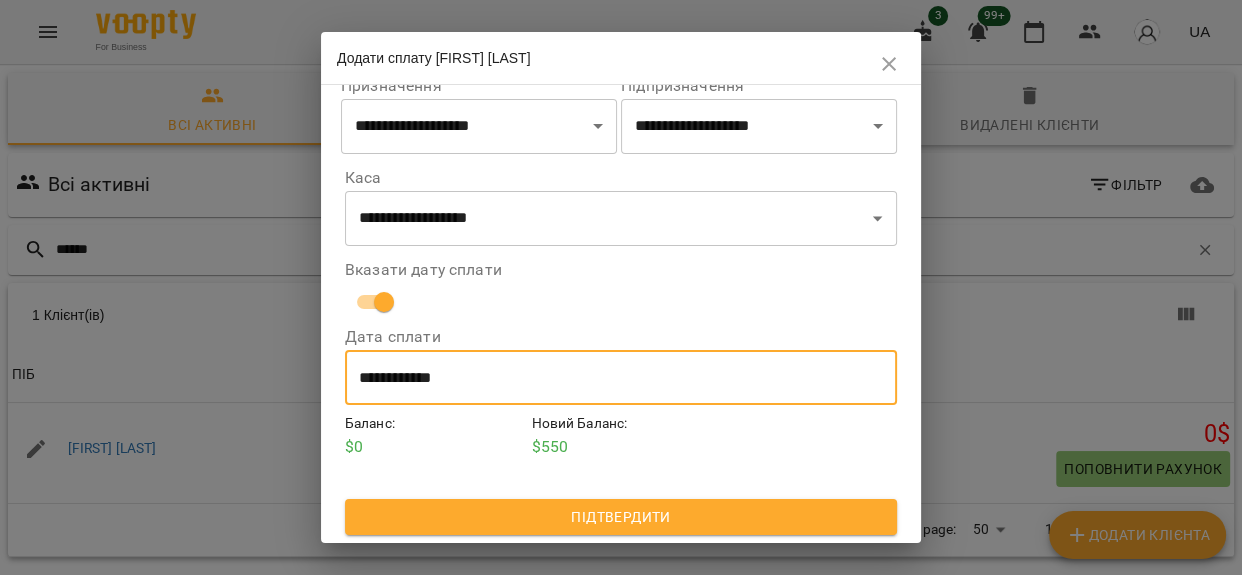 click on "Підтвердити" at bounding box center [621, 517] 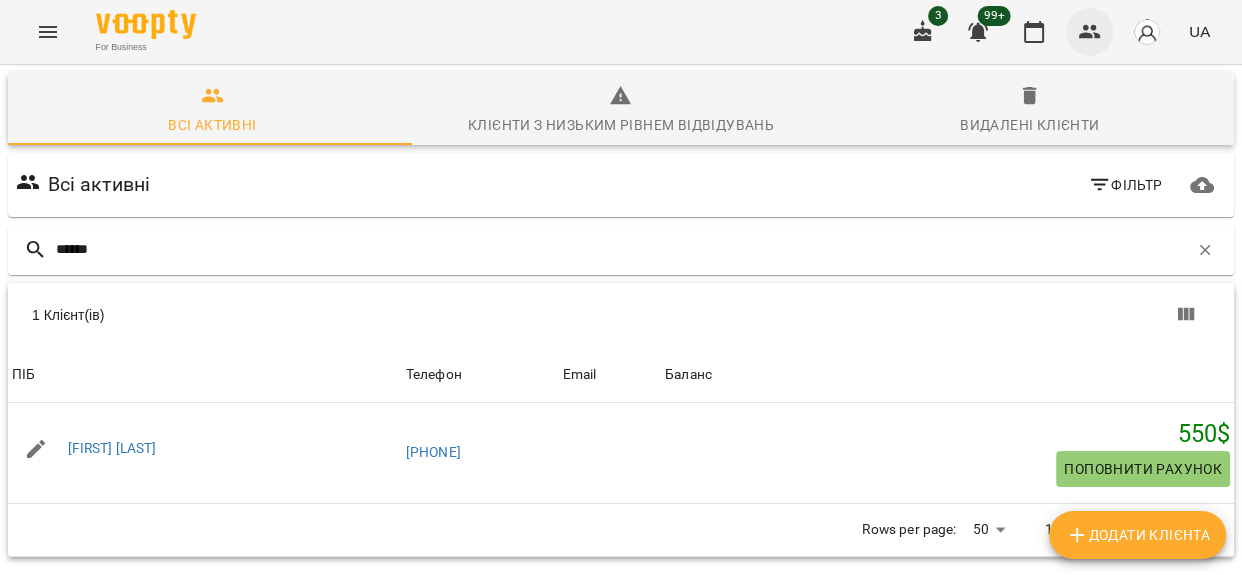 click 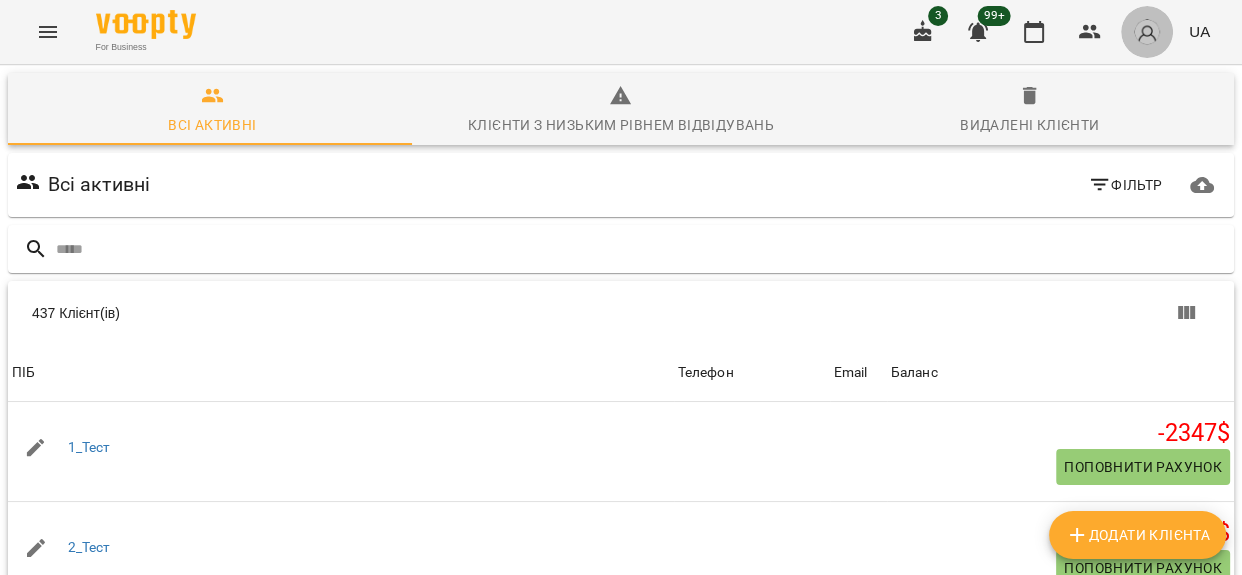 click at bounding box center [1147, 32] 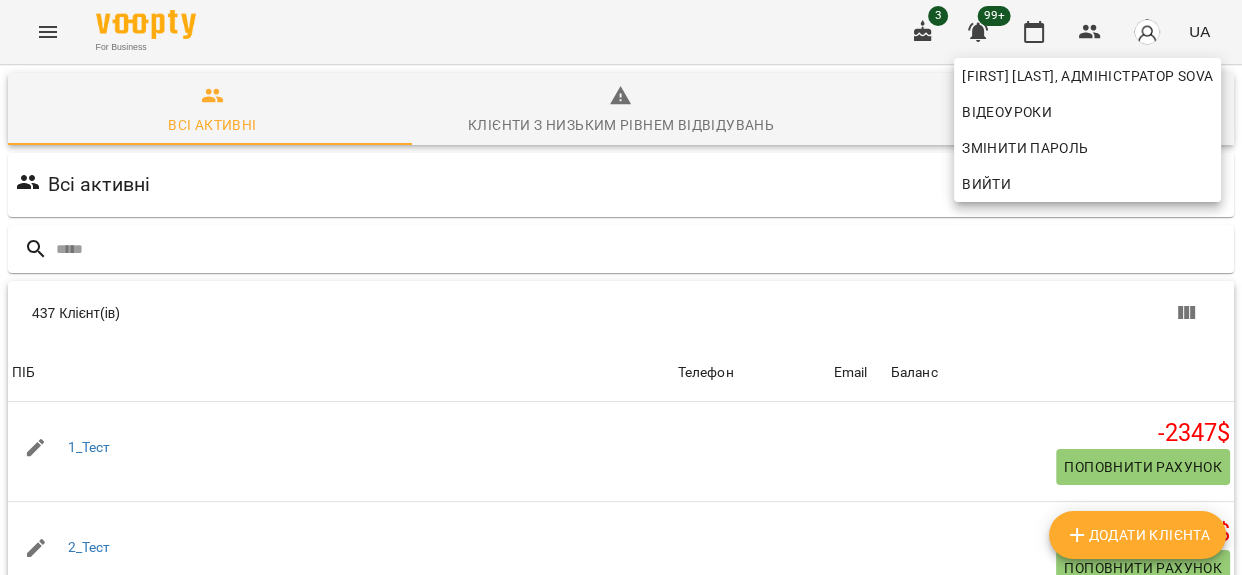 click on "Вийти" at bounding box center [1087, 184] 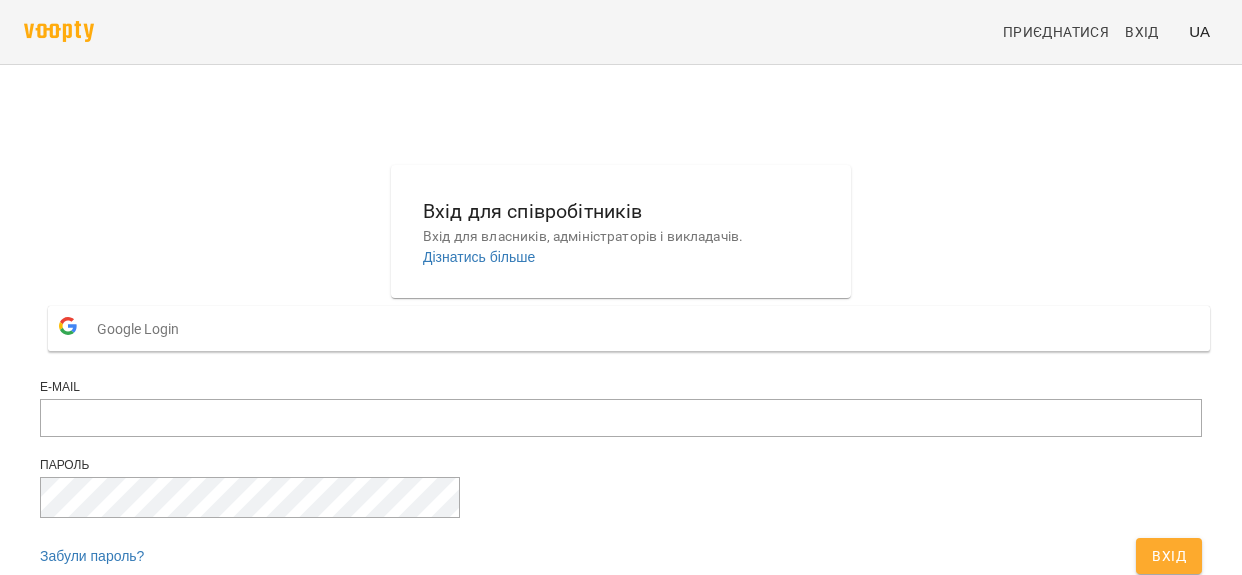 scroll, scrollTop: 0, scrollLeft: 0, axis: both 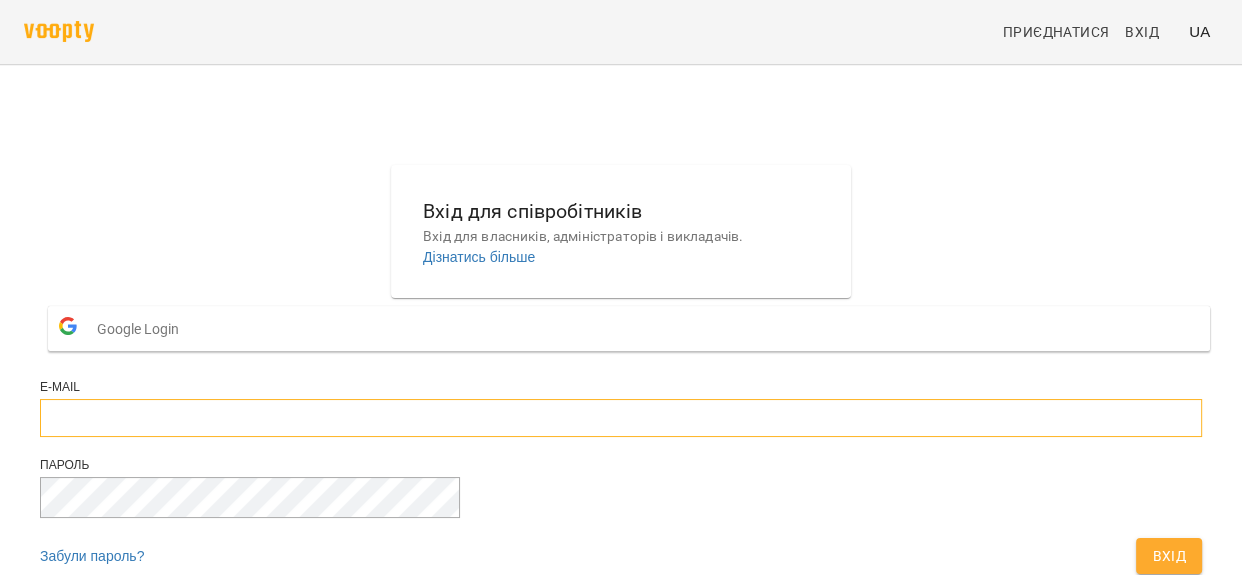 type on "**********" 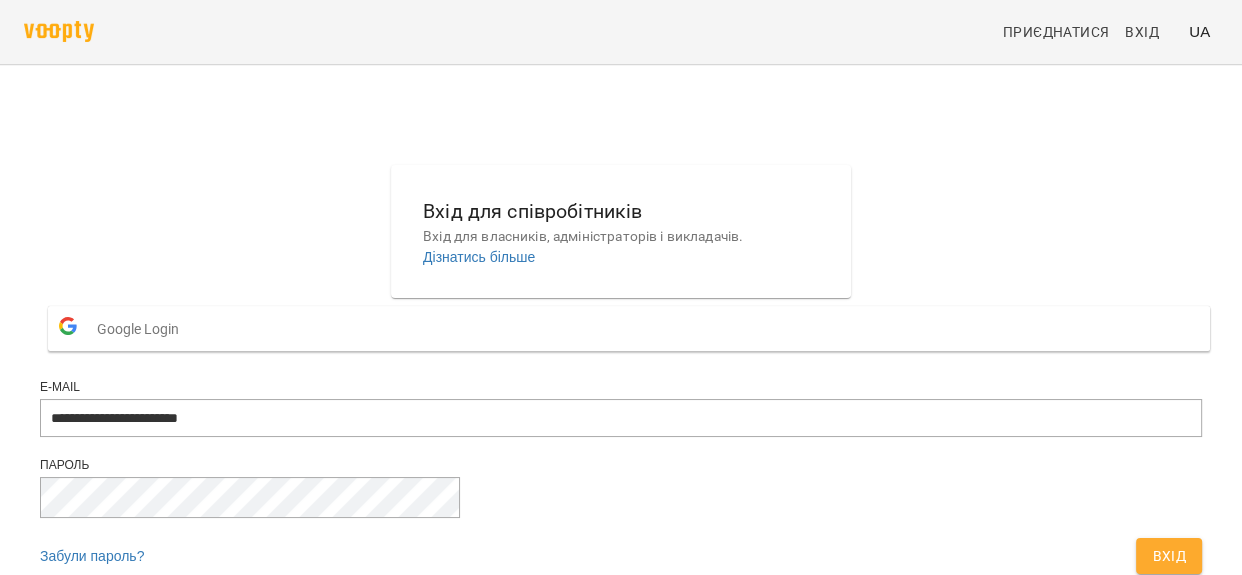 click on "Вхід" at bounding box center (1169, 556) 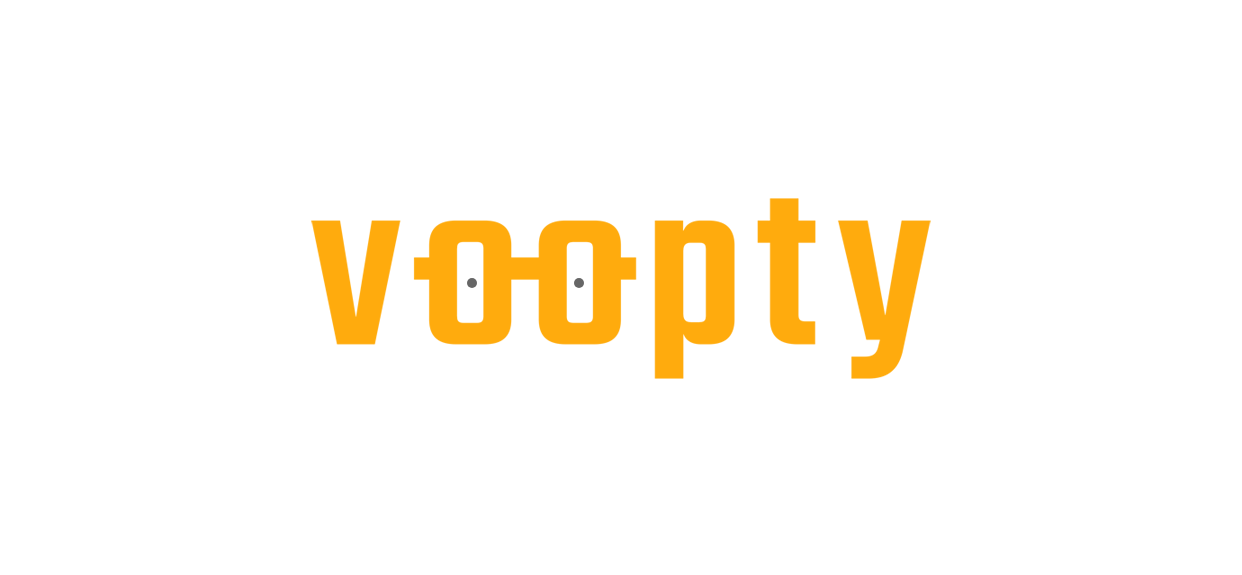 scroll, scrollTop: 0, scrollLeft: 0, axis: both 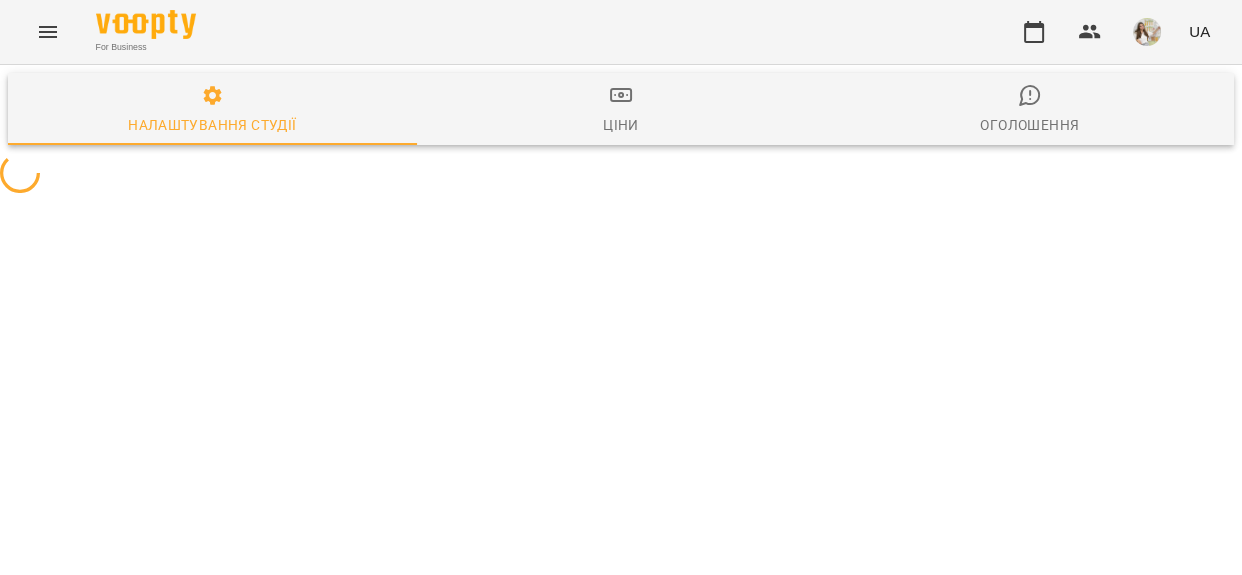 select on "**" 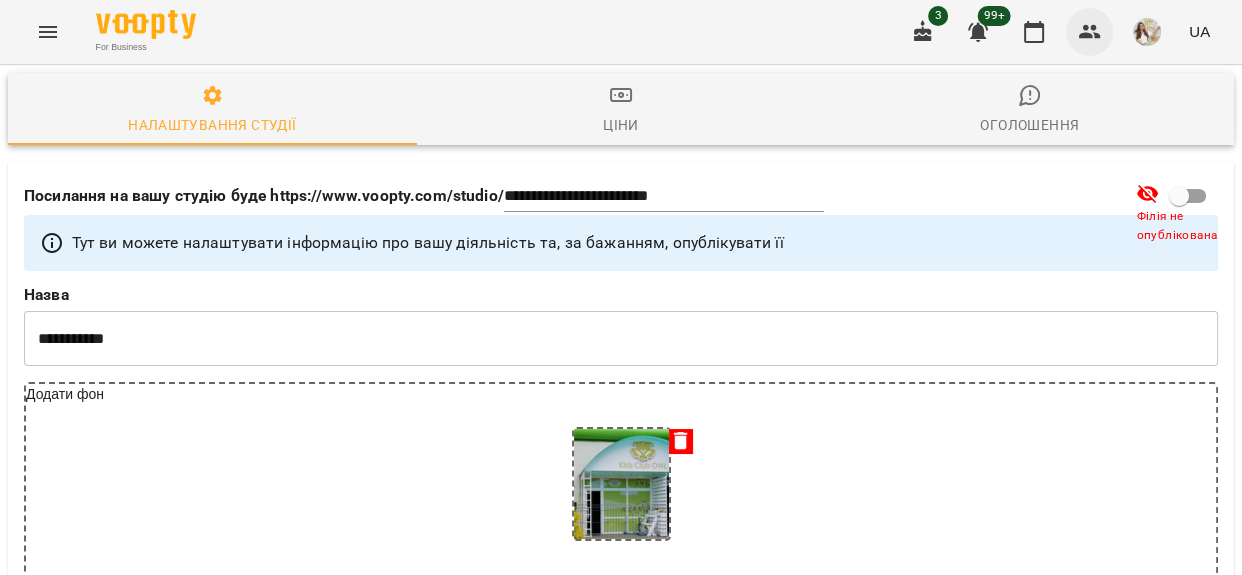 click 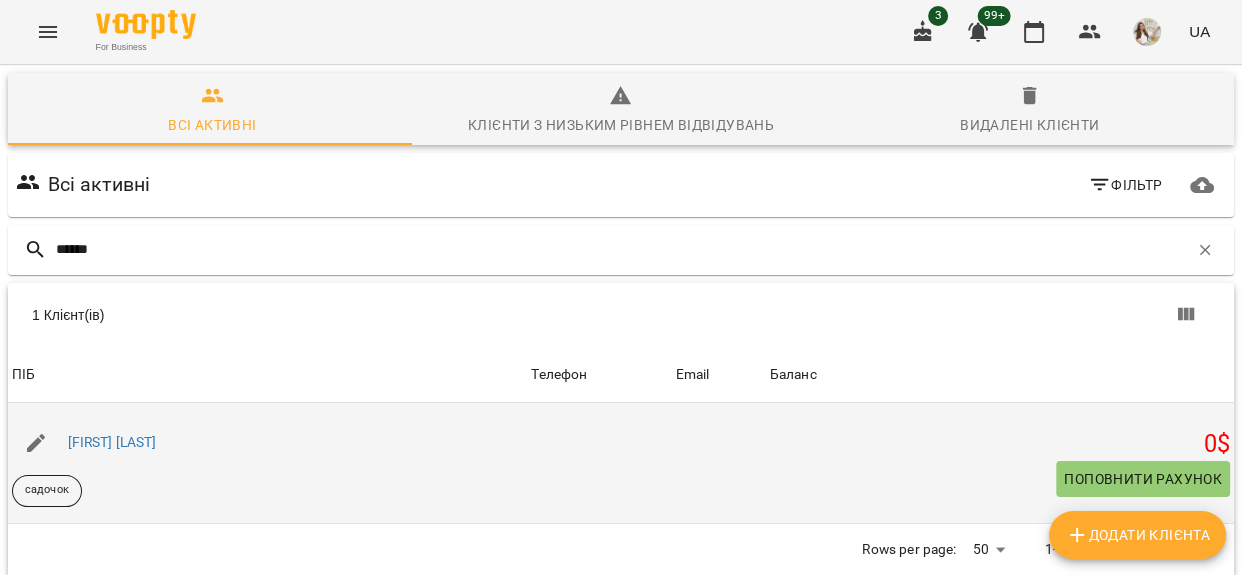 type on "******" 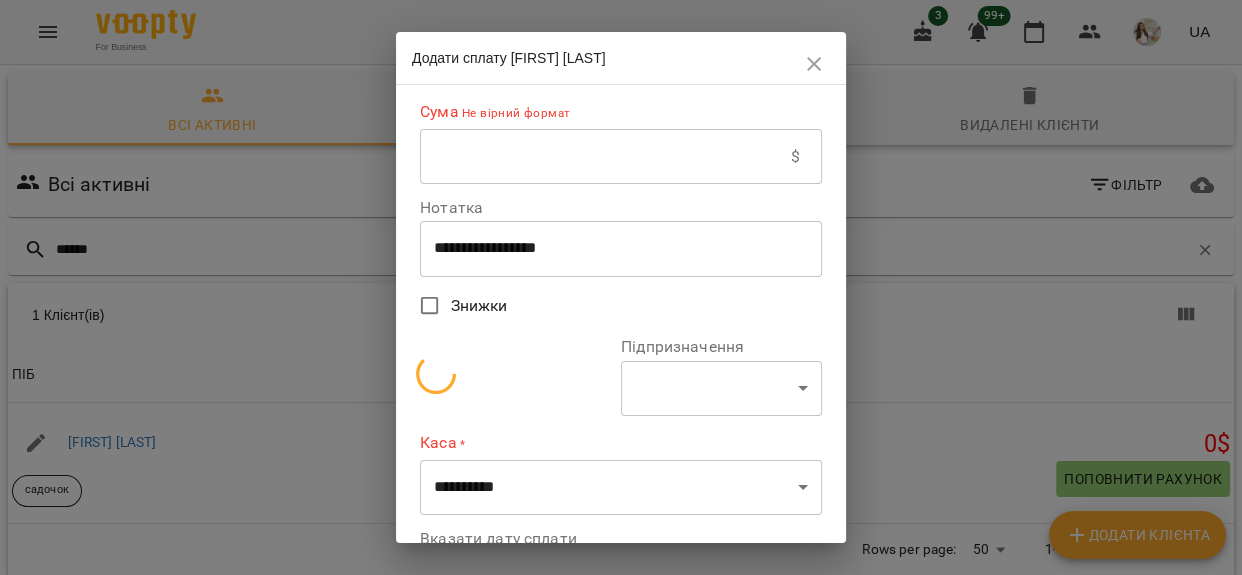 select on "**********" 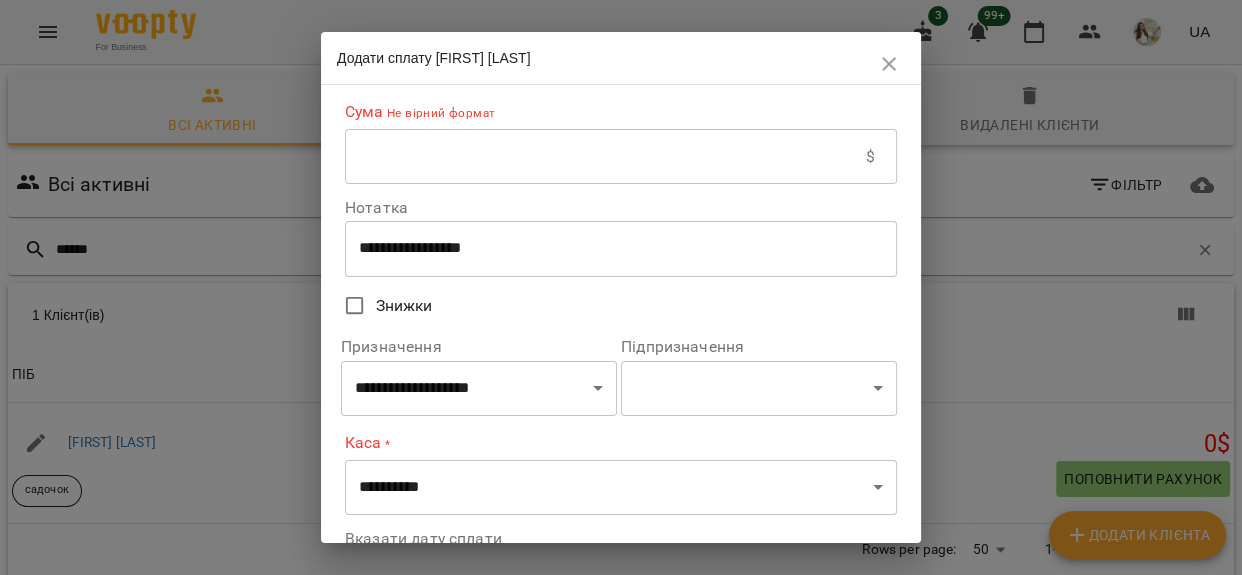 click at bounding box center (605, 157) 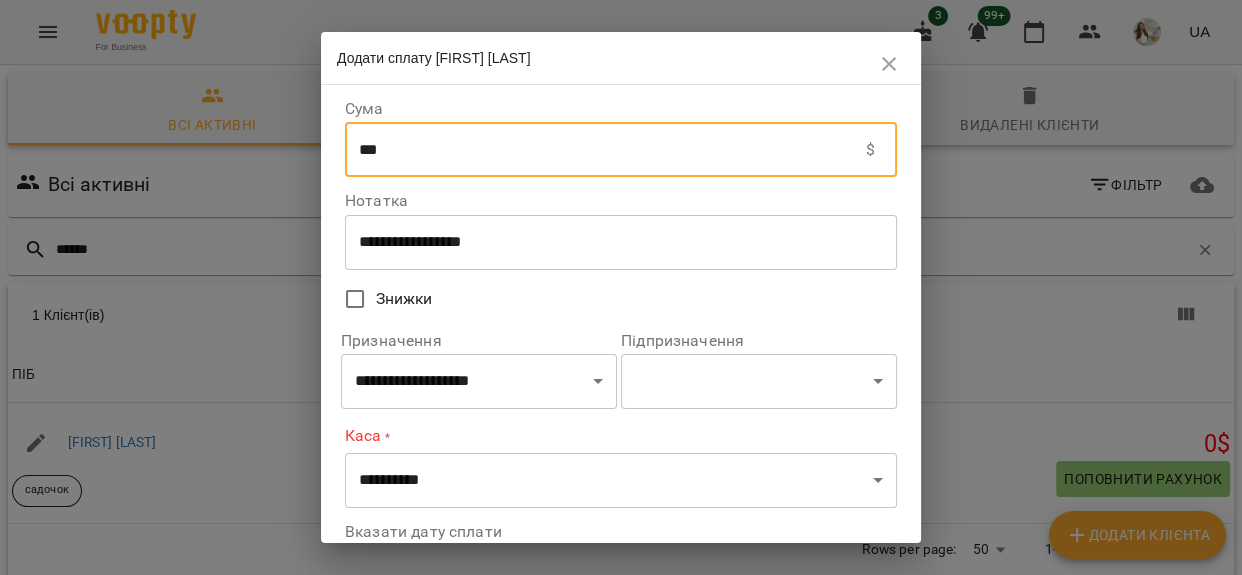 type on "***" 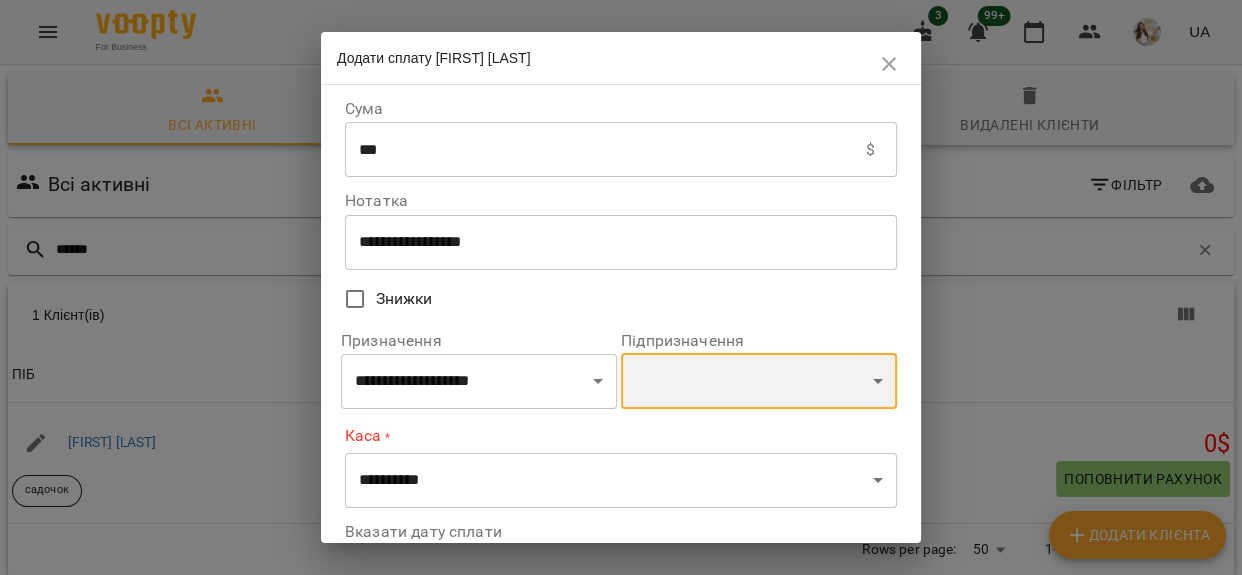 click on "**********" at bounding box center (759, 381) 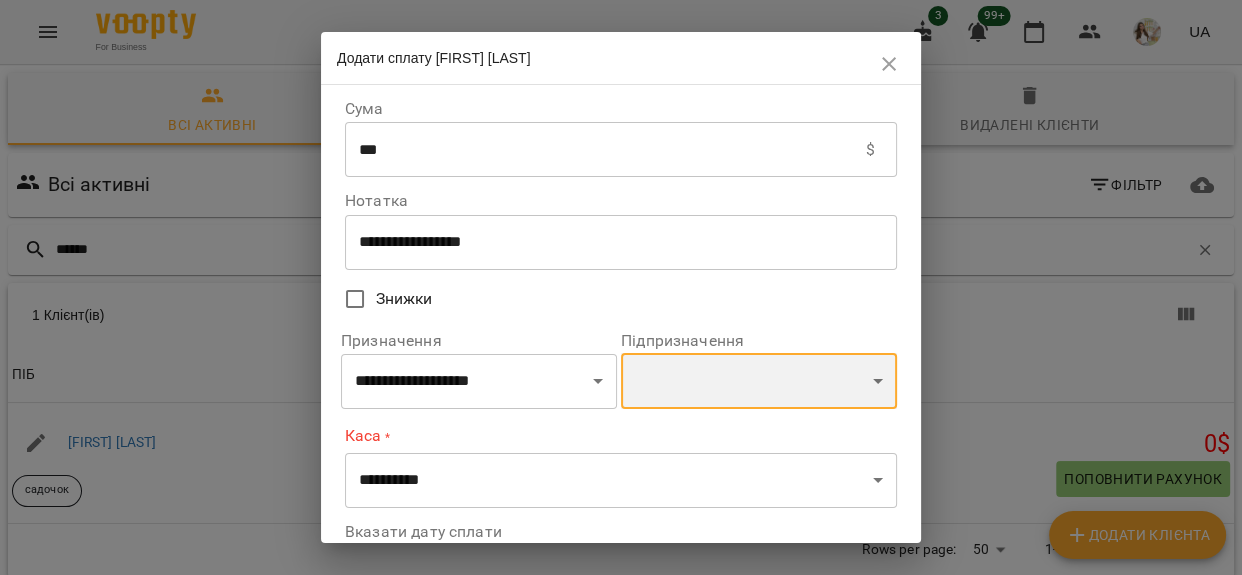 select on "**********" 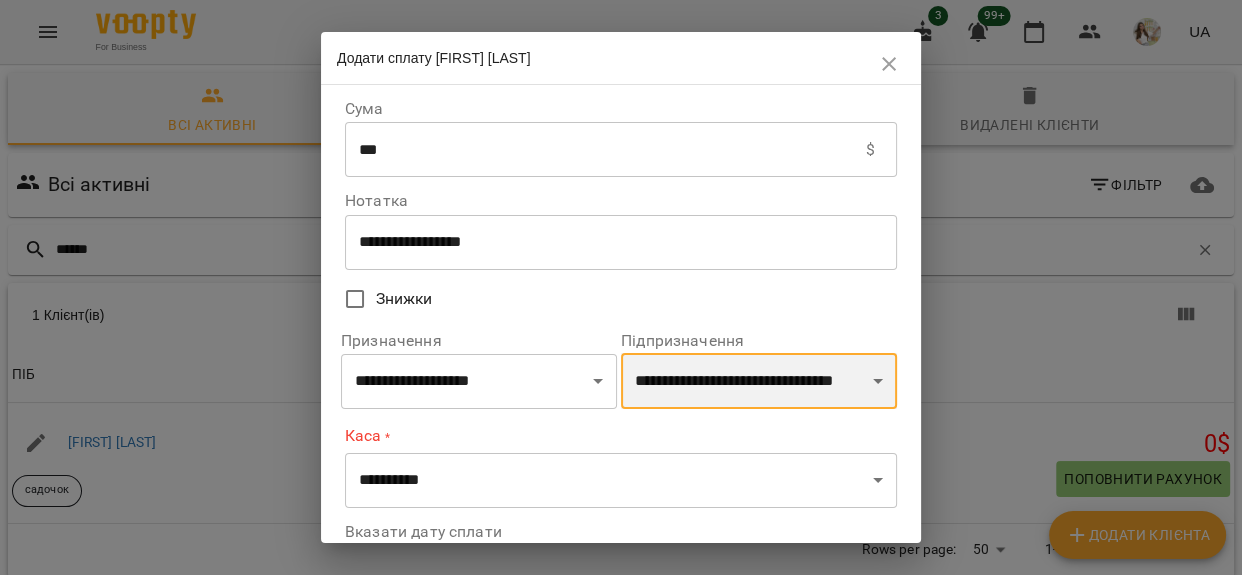 click on "**********" at bounding box center (759, 381) 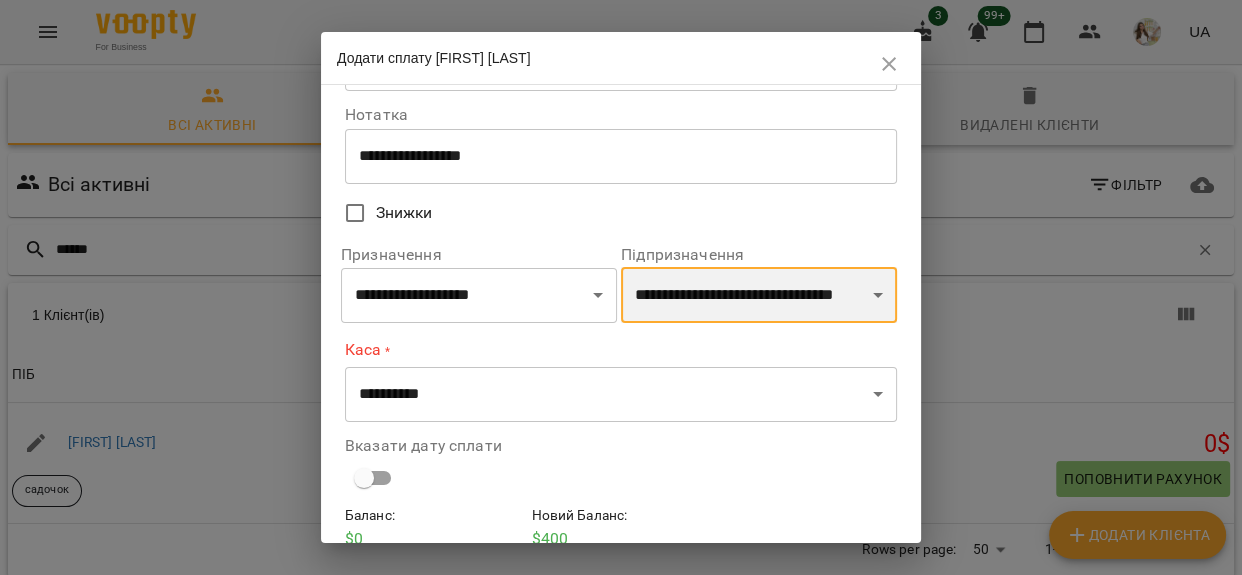 scroll, scrollTop: 179, scrollLeft: 0, axis: vertical 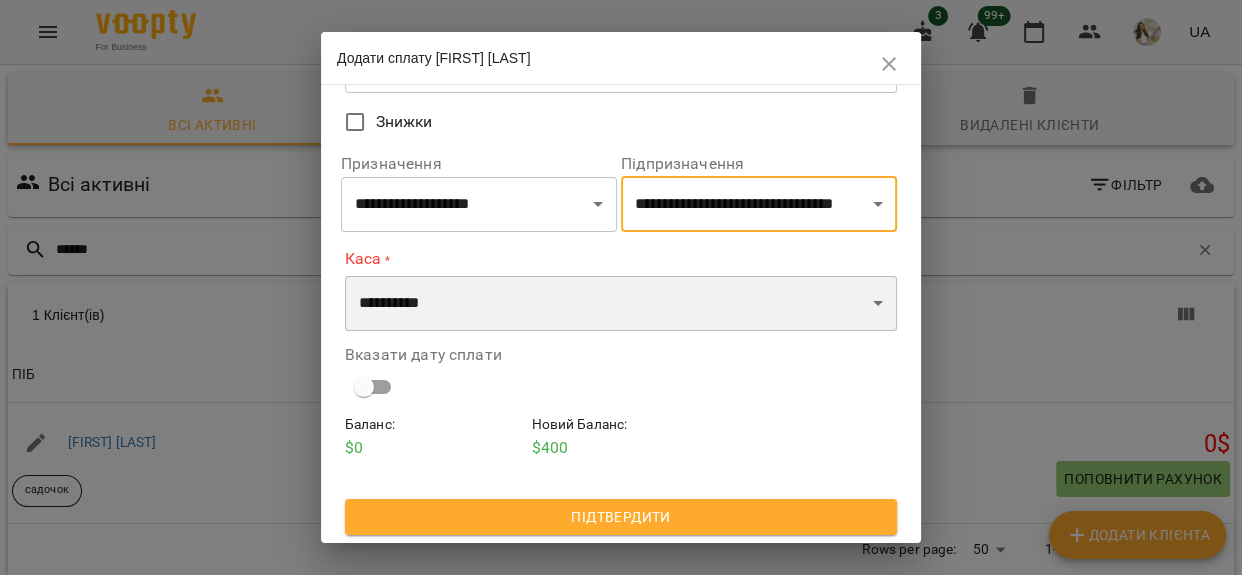 click on "**********" at bounding box center (621, 304) 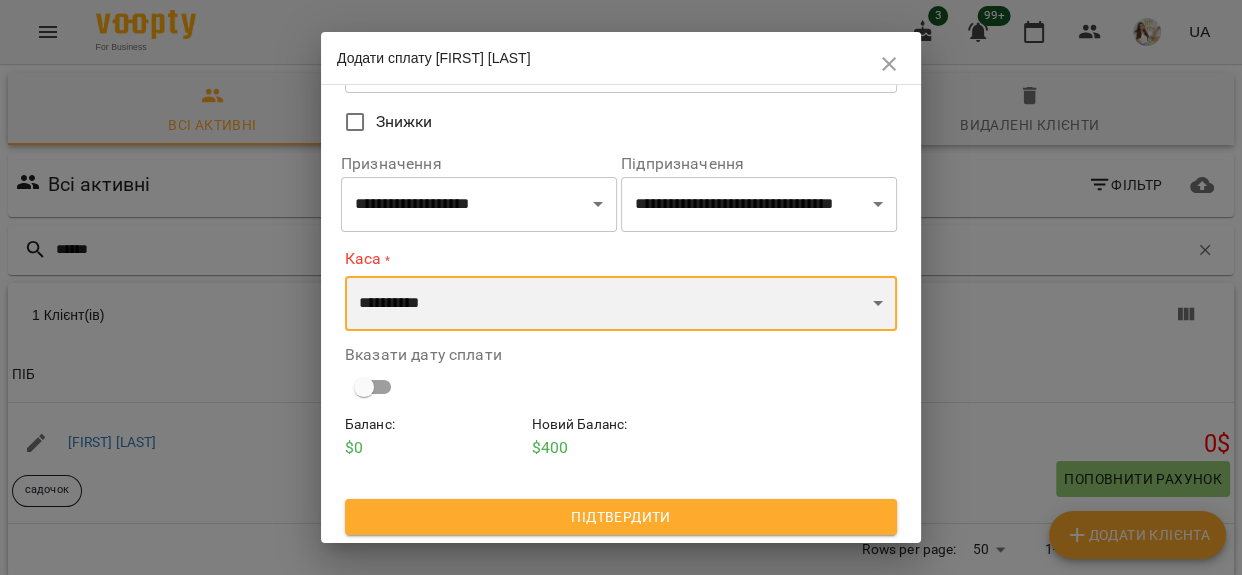 select on "**********" 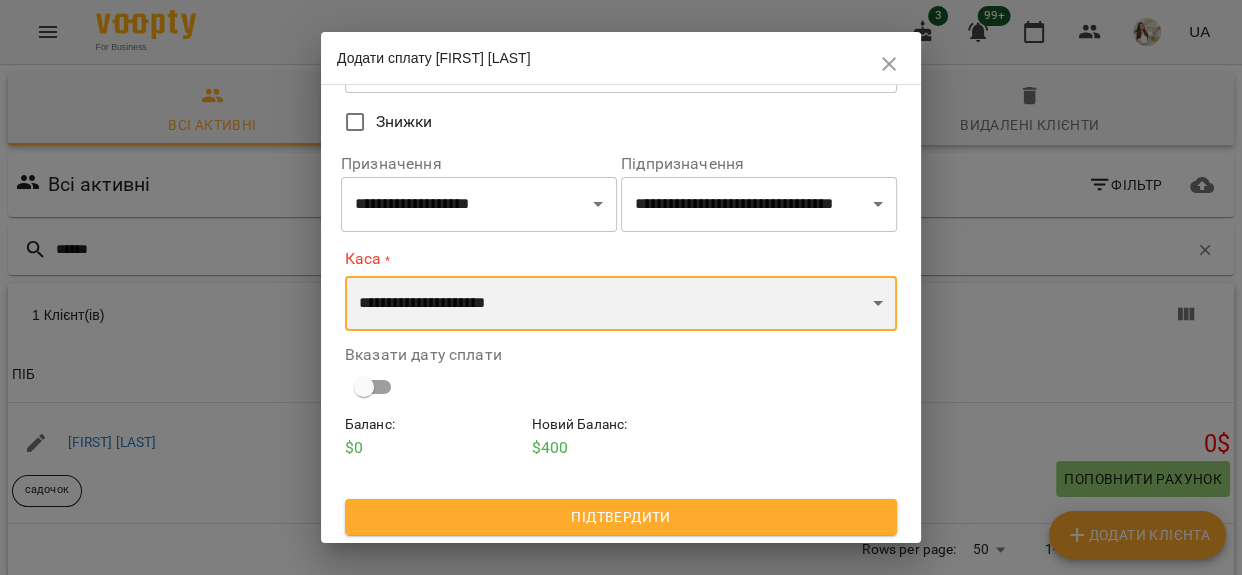 click on "**********" at bounding box center (621, 304) 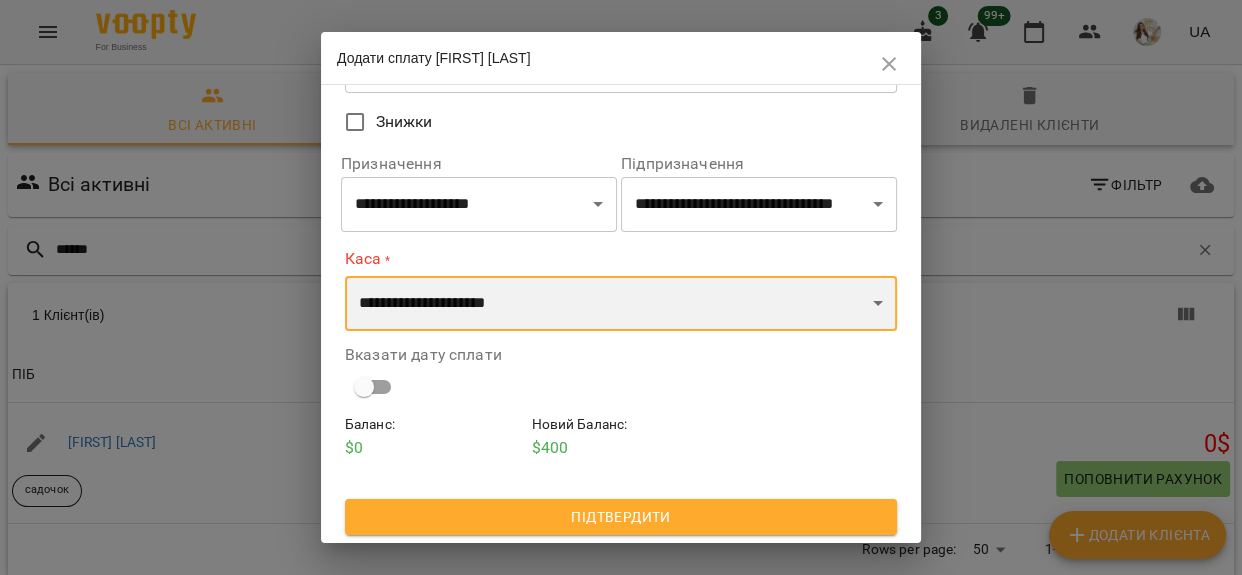 scroll, scrollTop: 172, scrollLeft: 0, axis: vertical 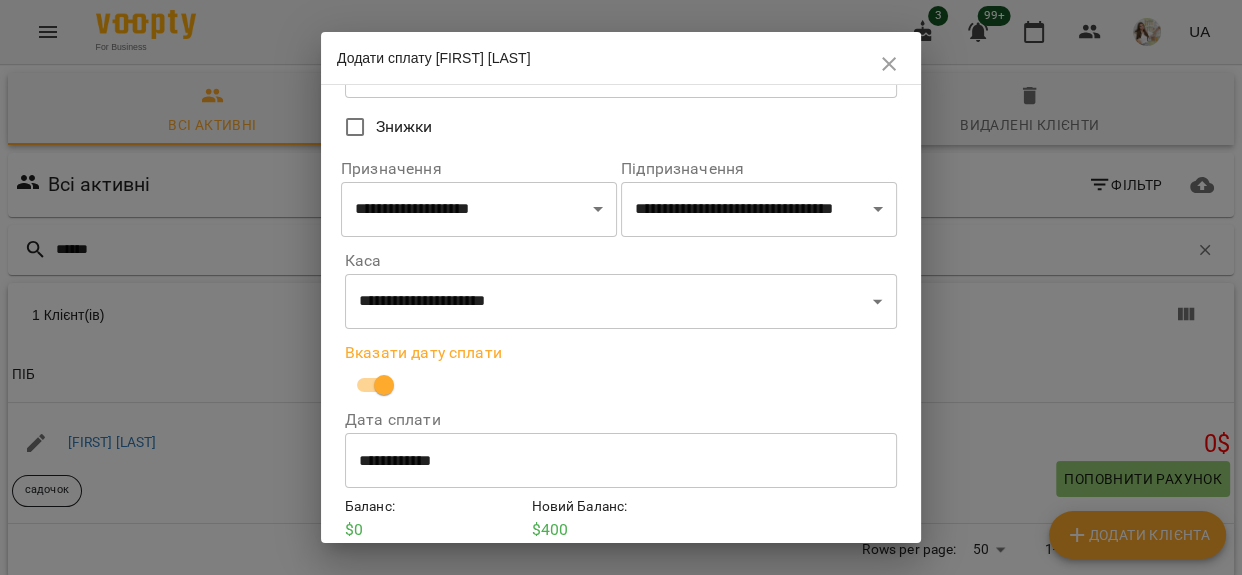 click on "**********" at bounding box center (621, 461) 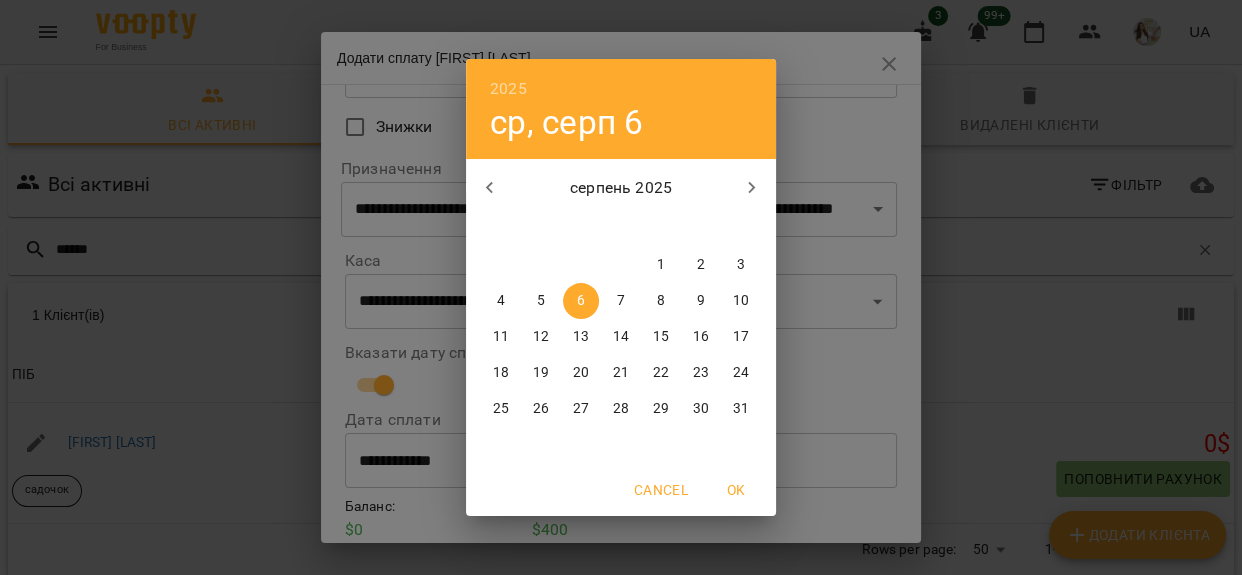 click on "5" at bounding box center (541, 301) 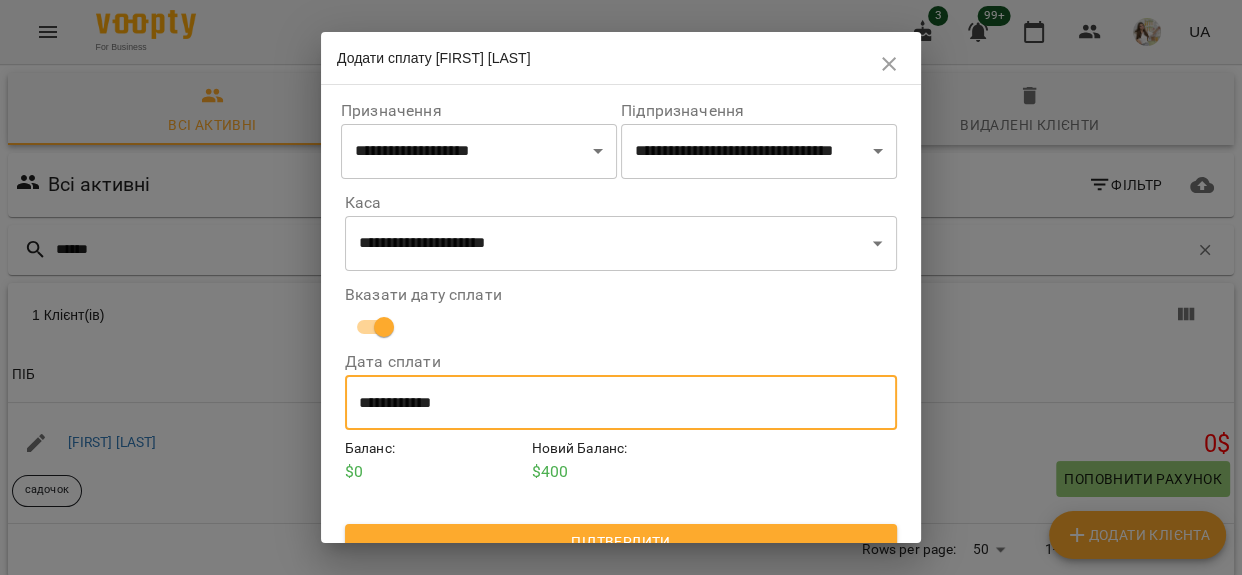 scroll, scrollTop: 256, scrollLeft: 0, axis: vertical 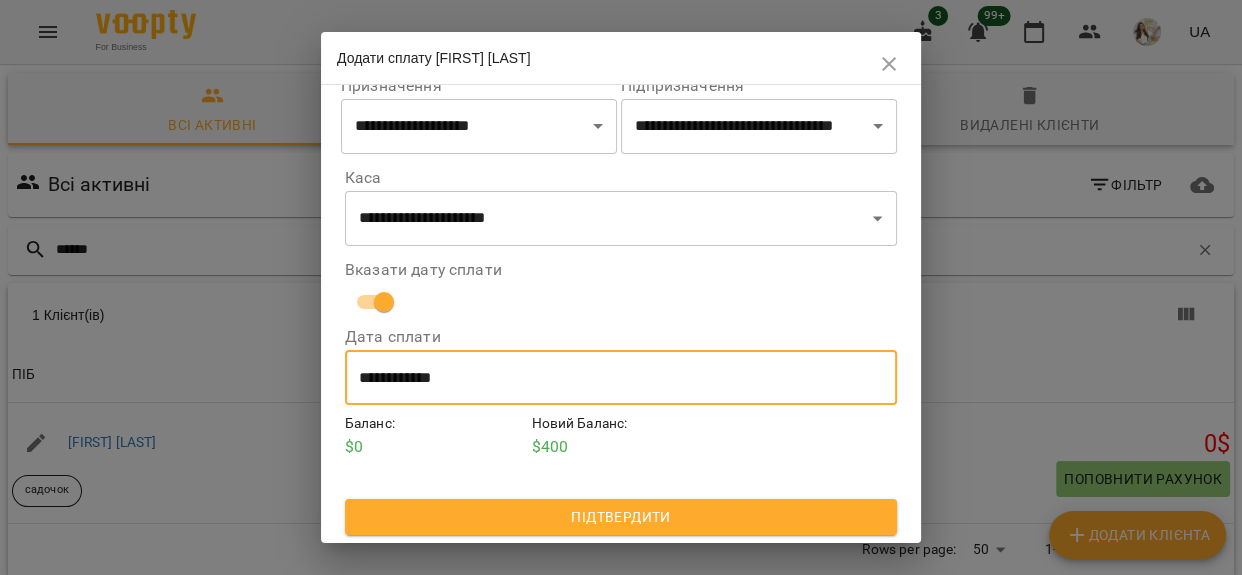 click on "Підтвердити" at bounding box center [621, 517] 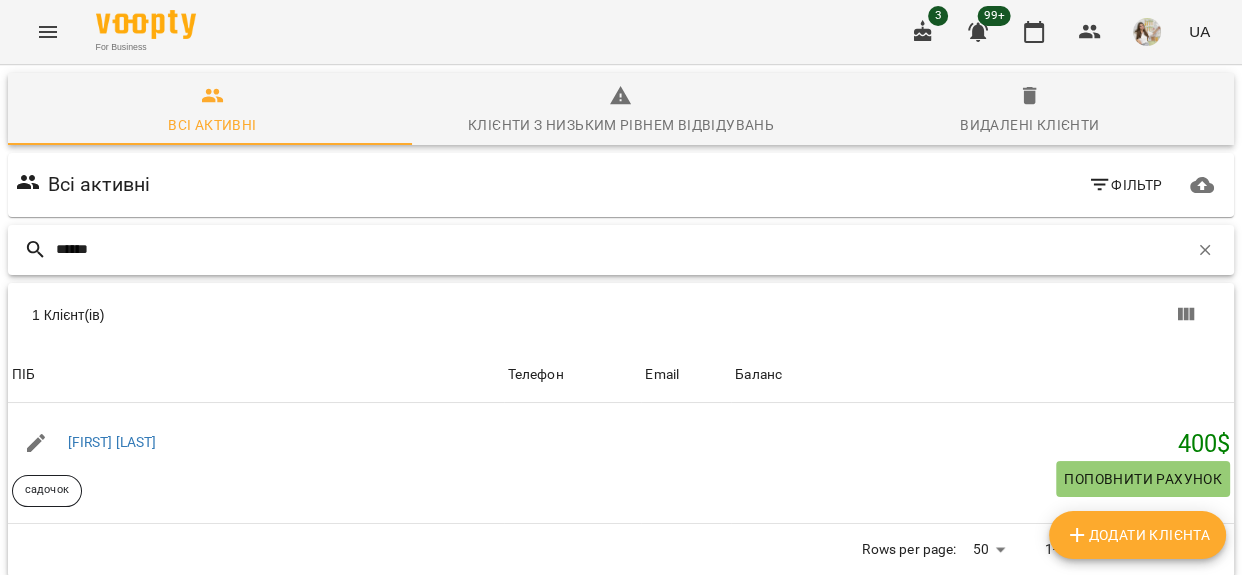 drag, startPoint x: 101, startPoint y: 240, endPoint x: 12, endPoint y: 245, distance: 89.140335 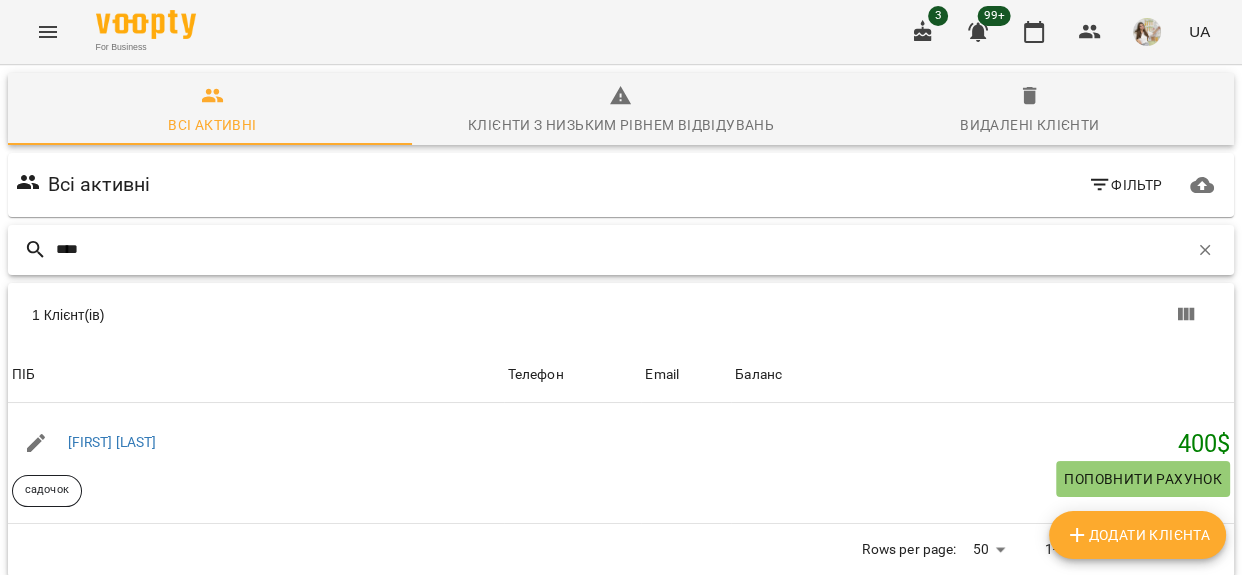 type on "*****" 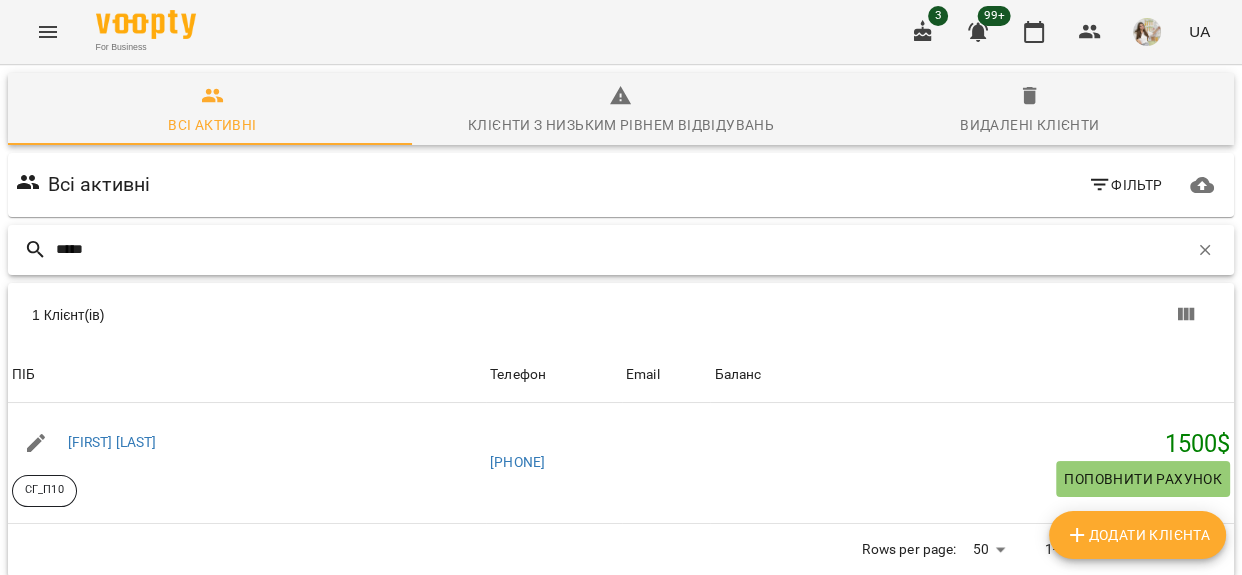 drag, startPoint x: 109, startPoint y: 258, endPoint x: 0, endPoint y: 241, distance: 110.317726 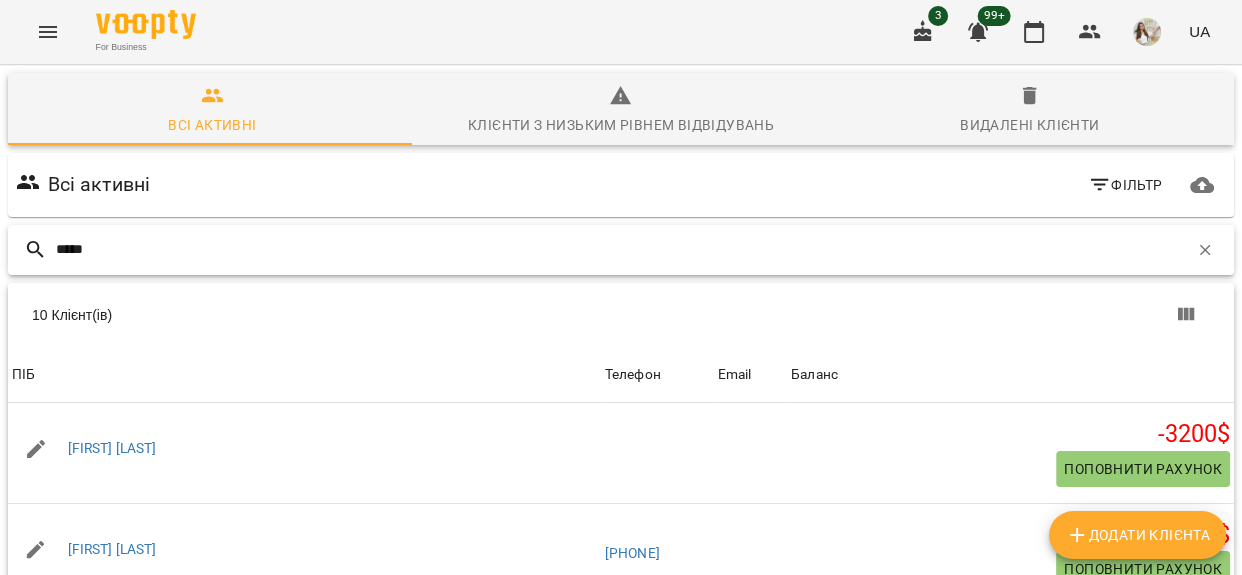 type on "******" 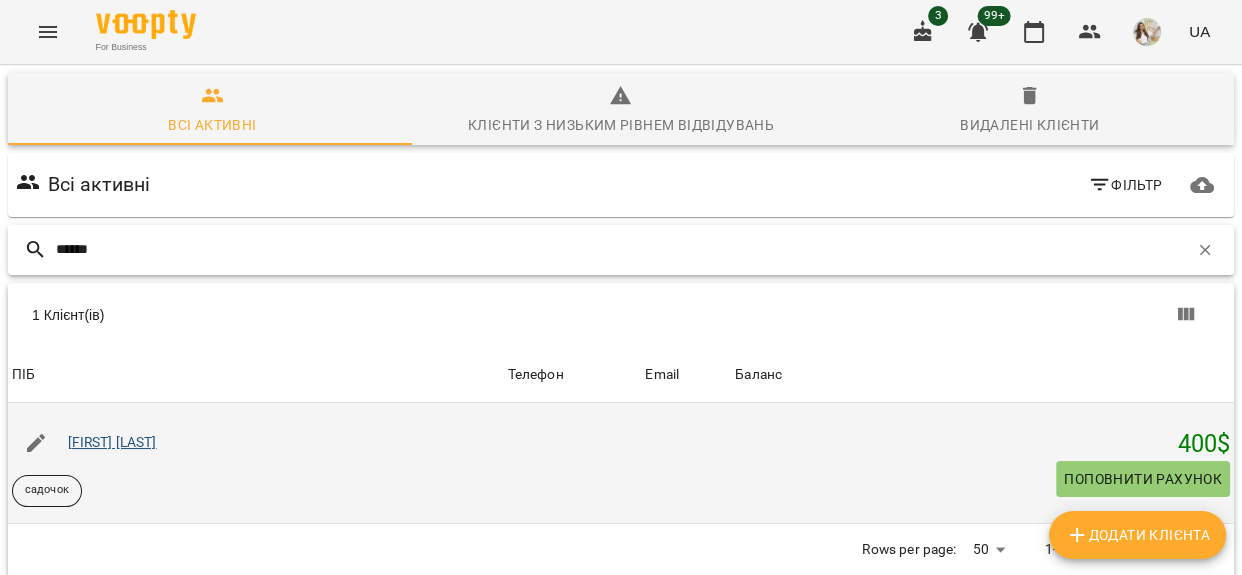 scroll, scrollTop: 88, scrollLeft: 0, axis: vertical 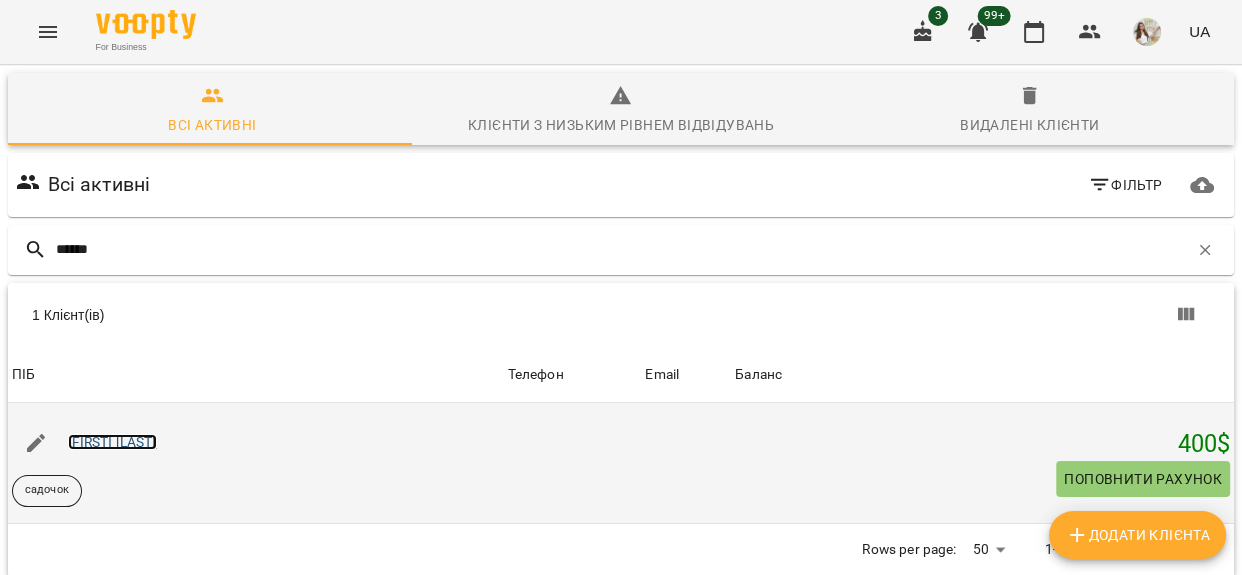 click on "Старенька Валерія" at bounding box center (112, 442) 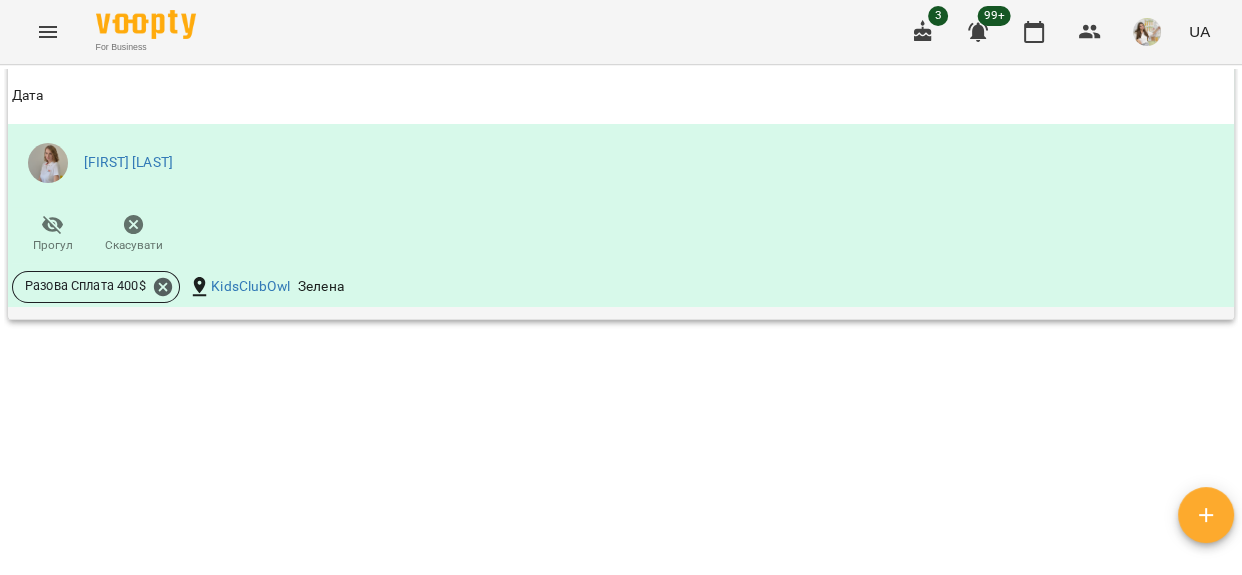 scroll, scrollTop: 844, scrollLeft: 0, axis: vertical 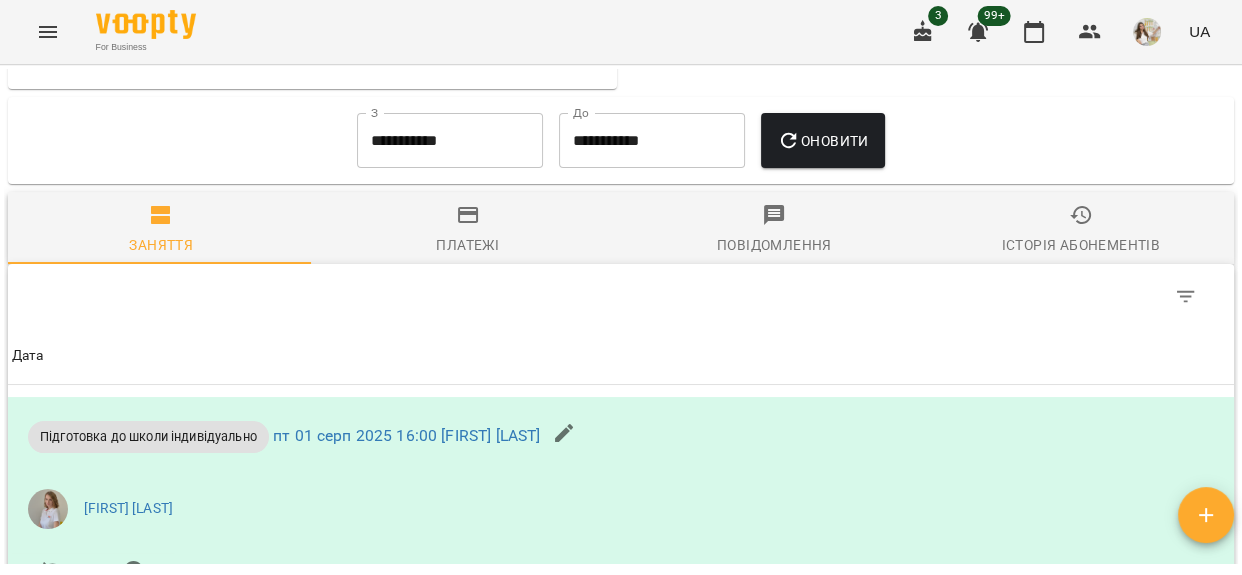 click on "**********" at bounding box center [450, 141] 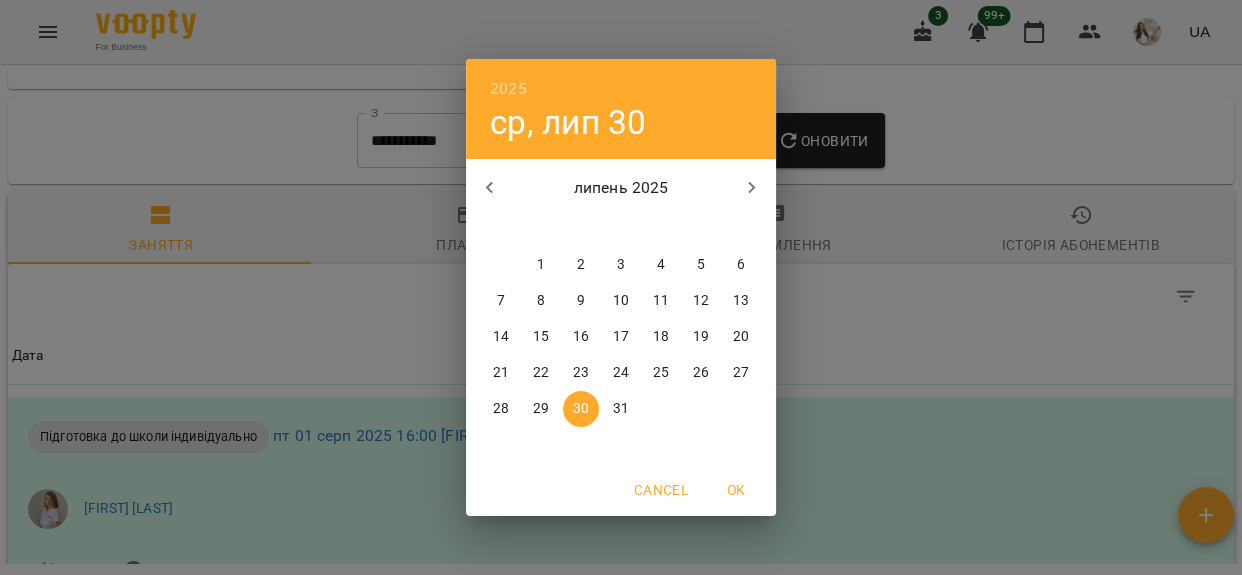 click on "1" at bounding box center (541, 265) 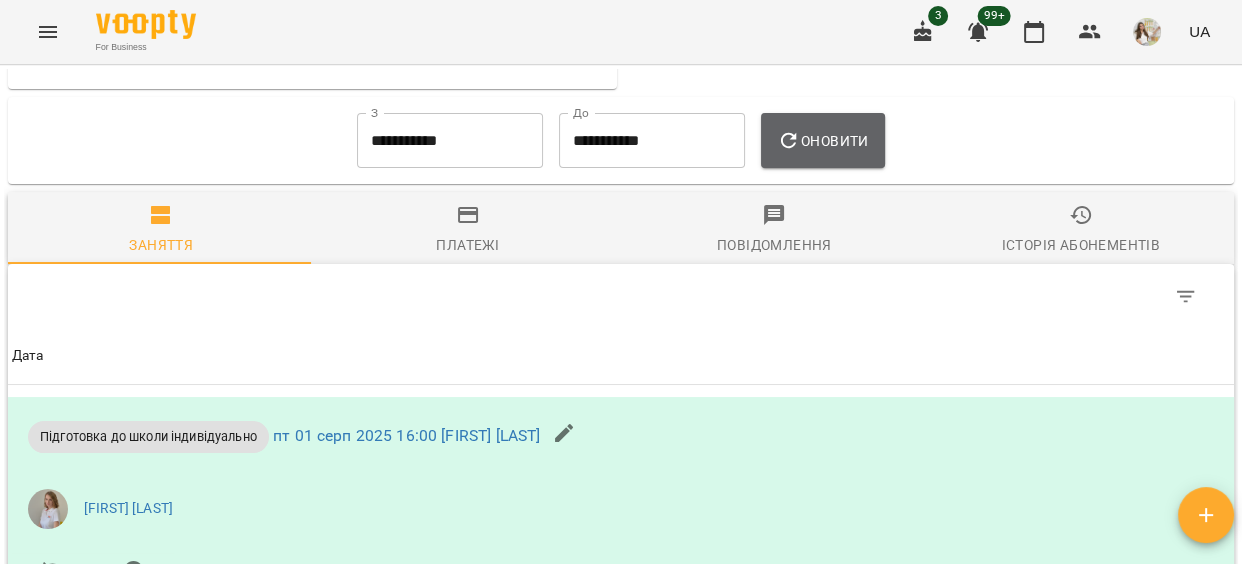 click on "Оновити" at bounding box center (822, 141) 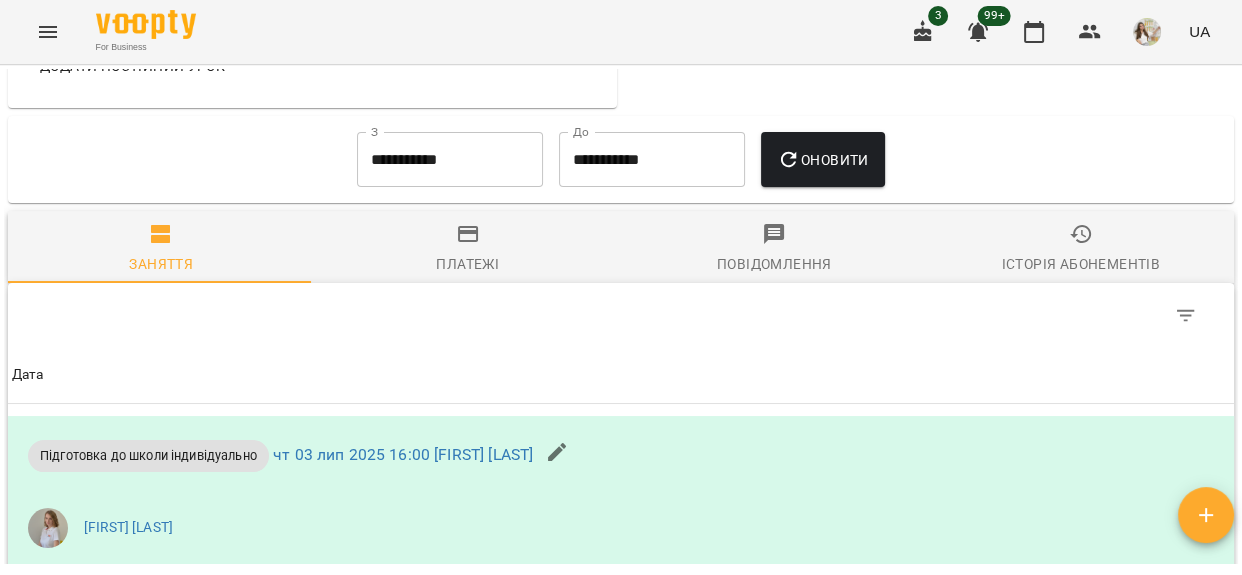 scroll, scrollTop: 662, scrollLeft: 0, axis: vertical 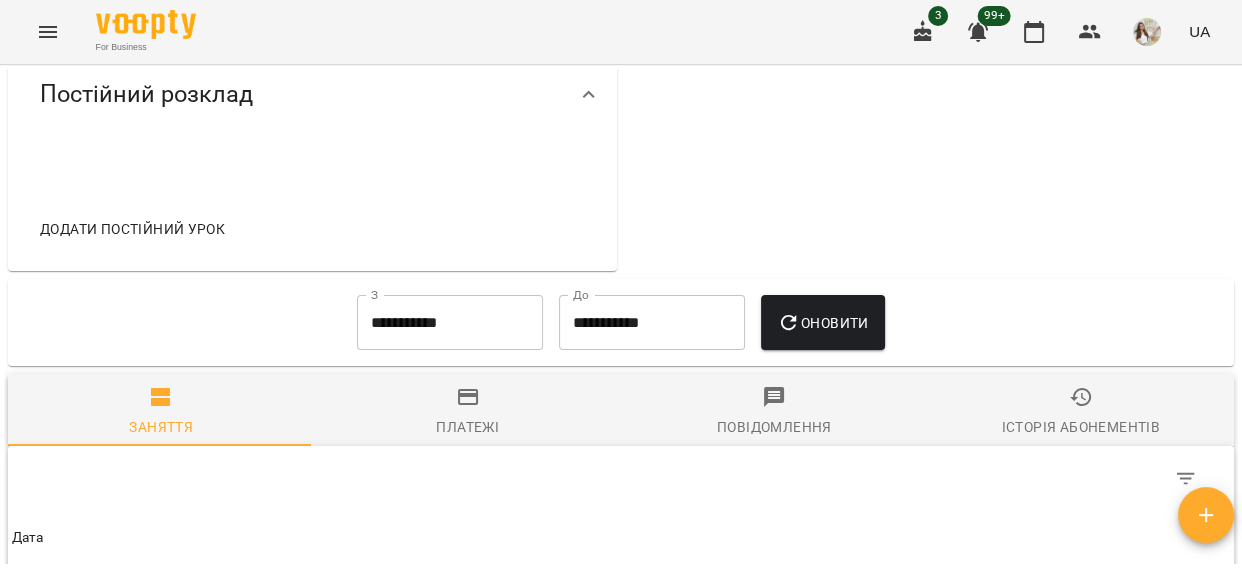 click on "**********" at bounding box center (652, 323) 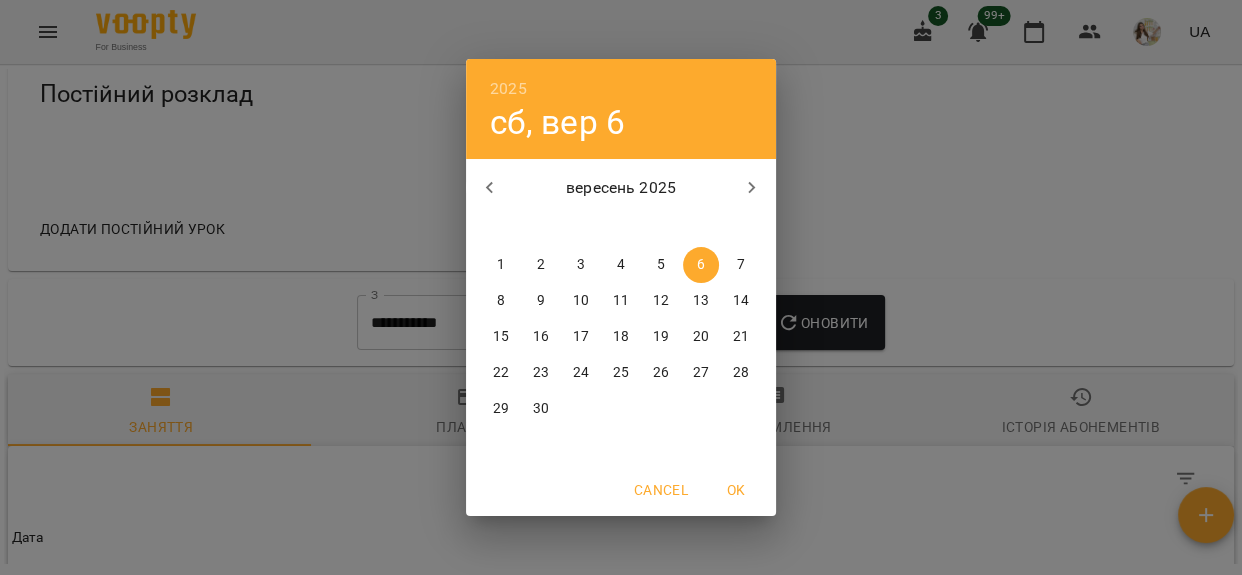 click on "2025 сб, вер 6 вересень 2025 пн вт ср чт пт сб нд 1 2 3 4 5 6 7 8 9 10 11 12 13 14 15 16 17 18 19 20 21 22 23 24 25 26 27 28 29 30 1 2 3 4 5 Cancel OK" at bounding box center (621, 287) 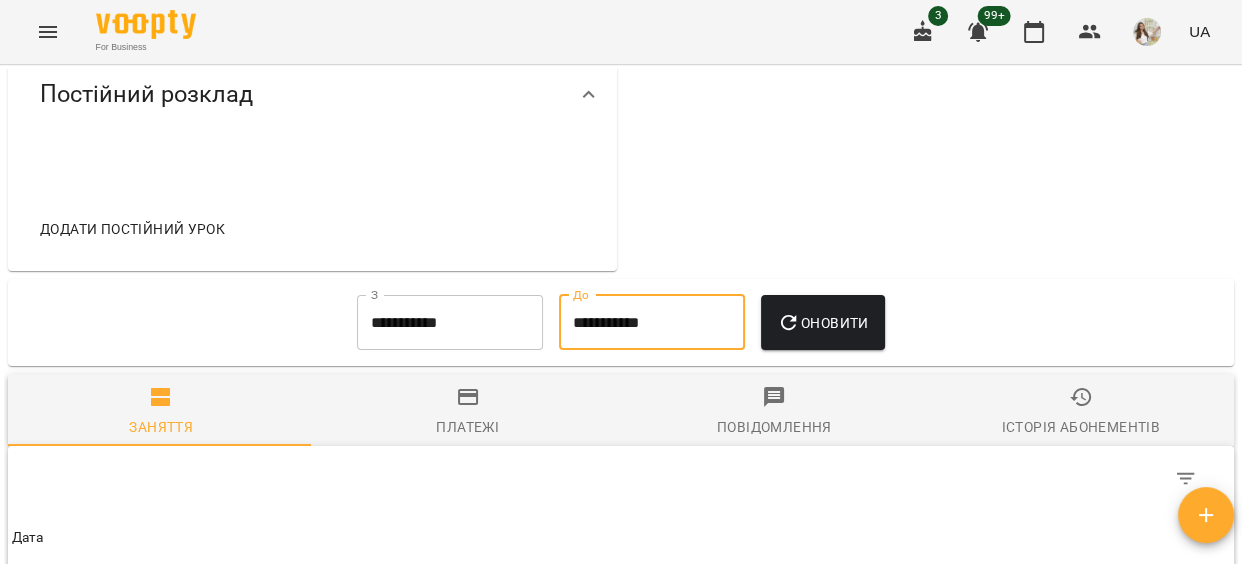 click on "Платежі" at bounding box center (468, 412) 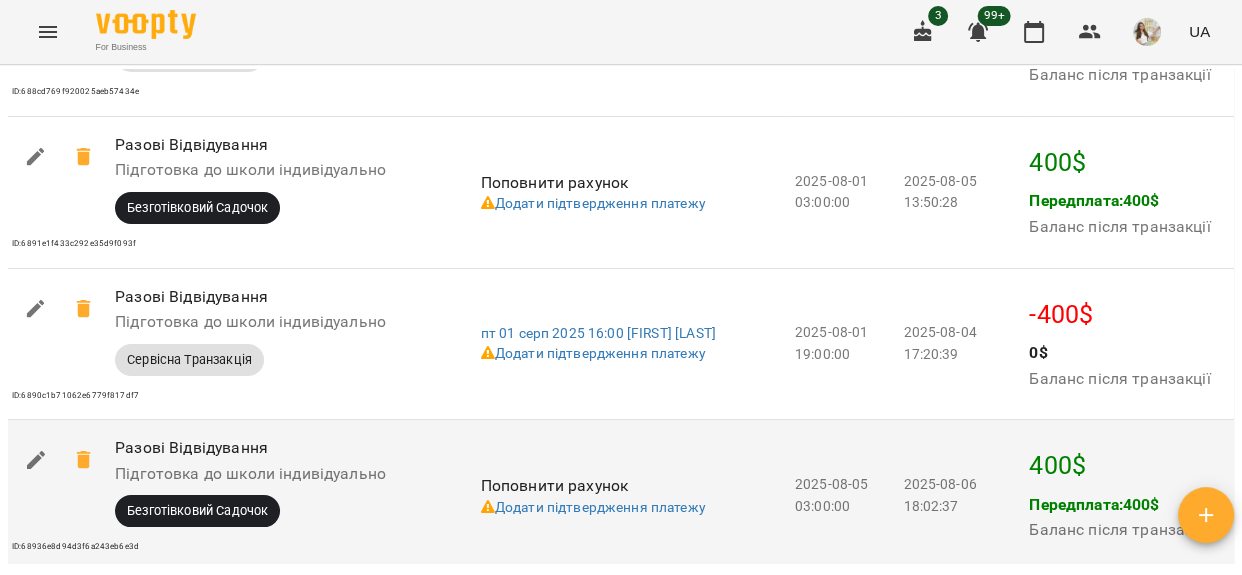 scroll, scrollTop: 2866, scrollLeft: 0, axis: vertical 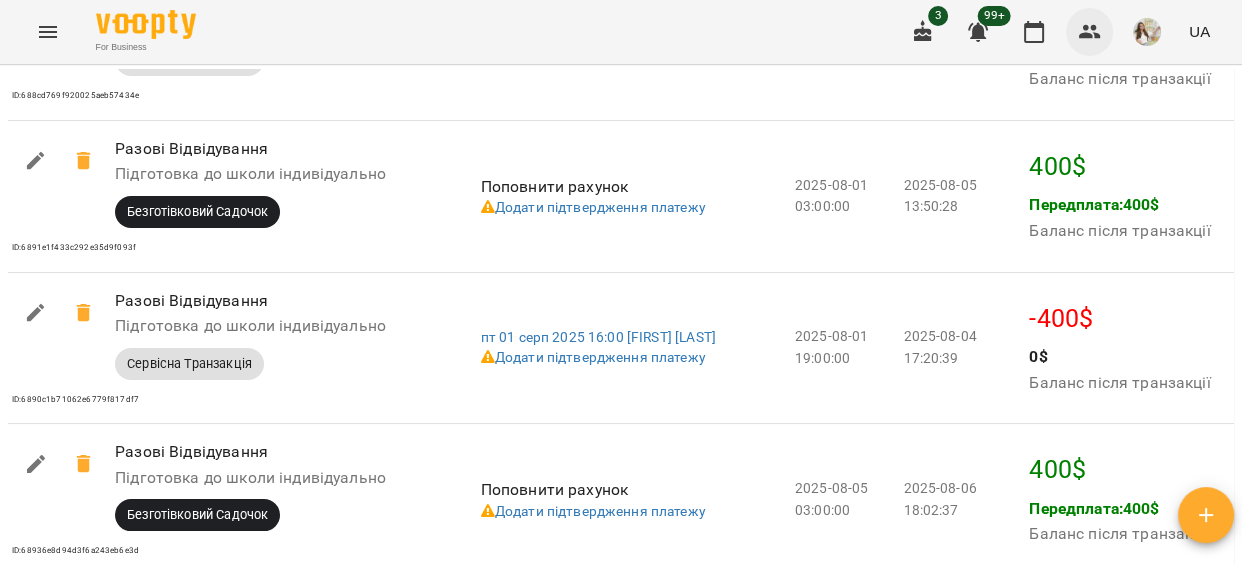 click 